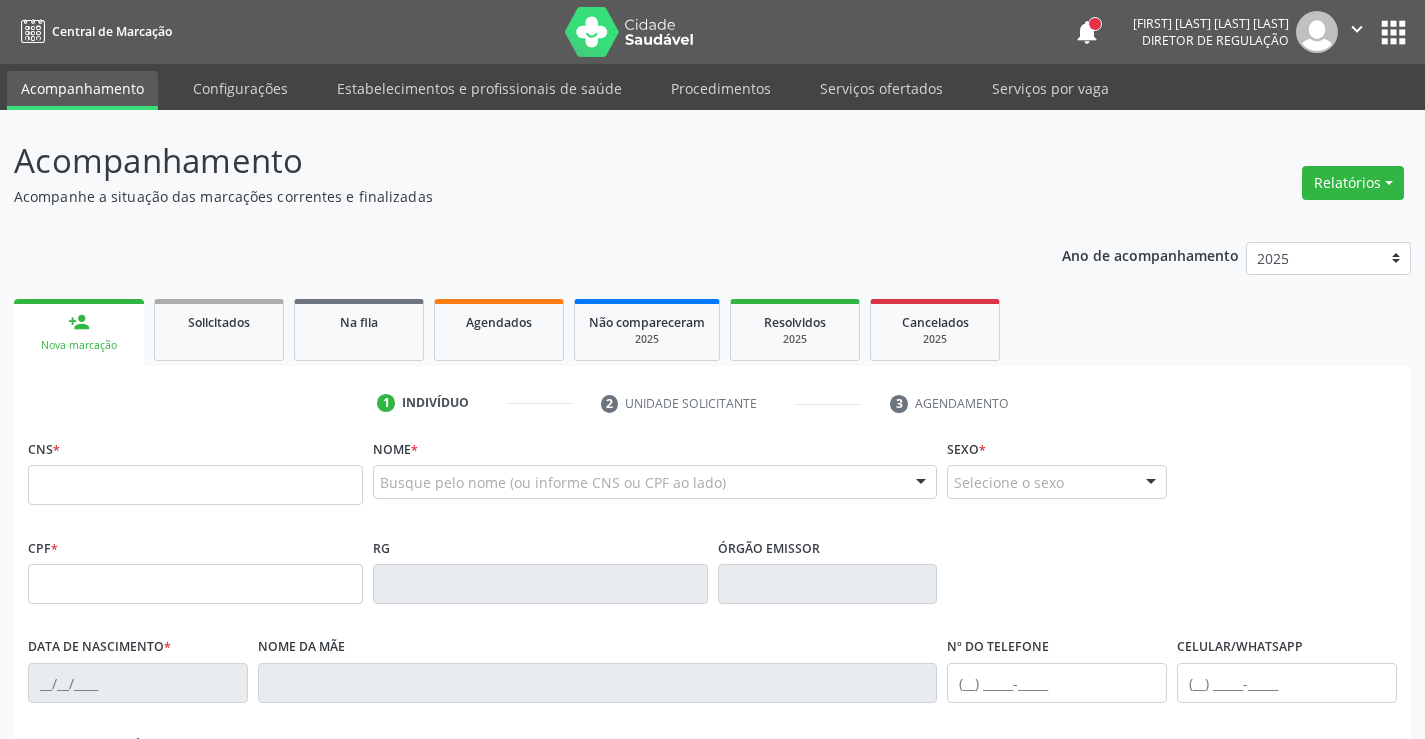 scroll, scrollTop: 0, scrollLeft: 0, axis: both 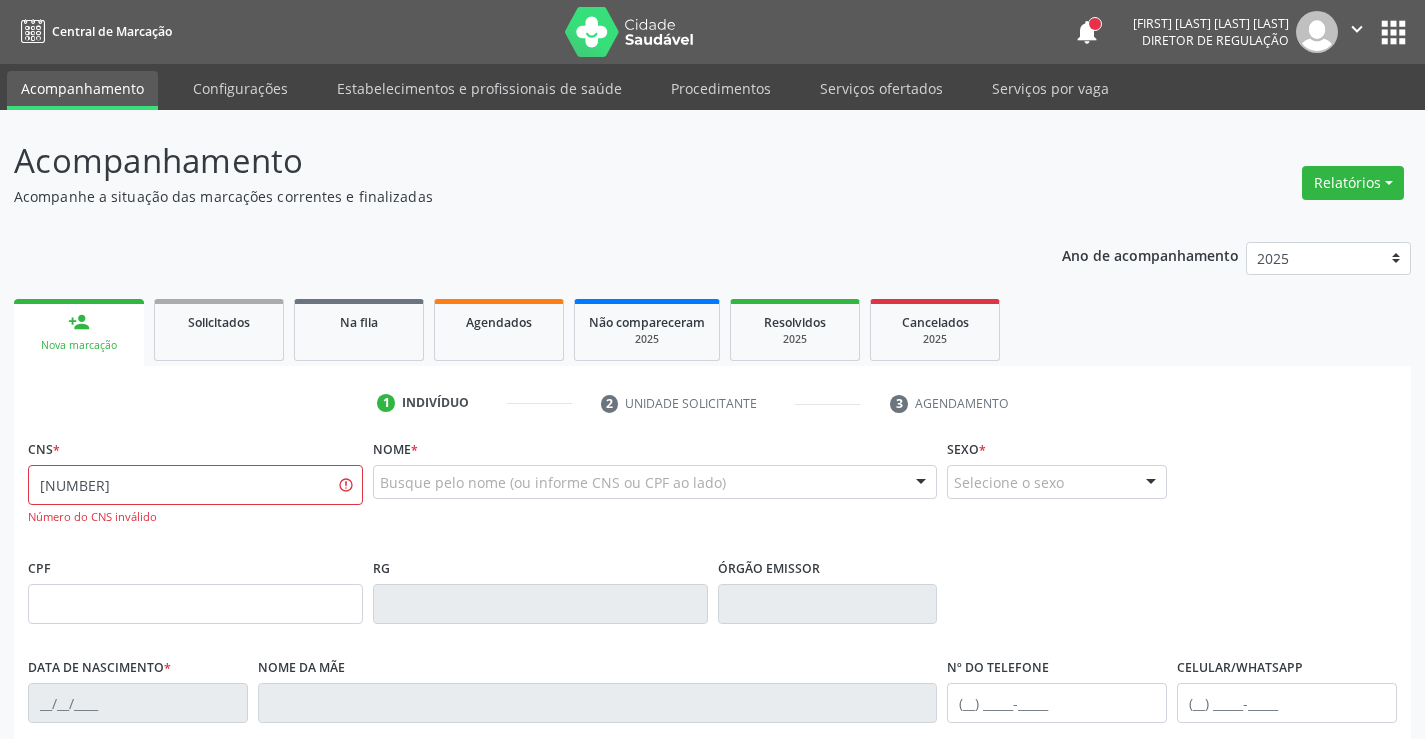 type on "[NUMBER]" 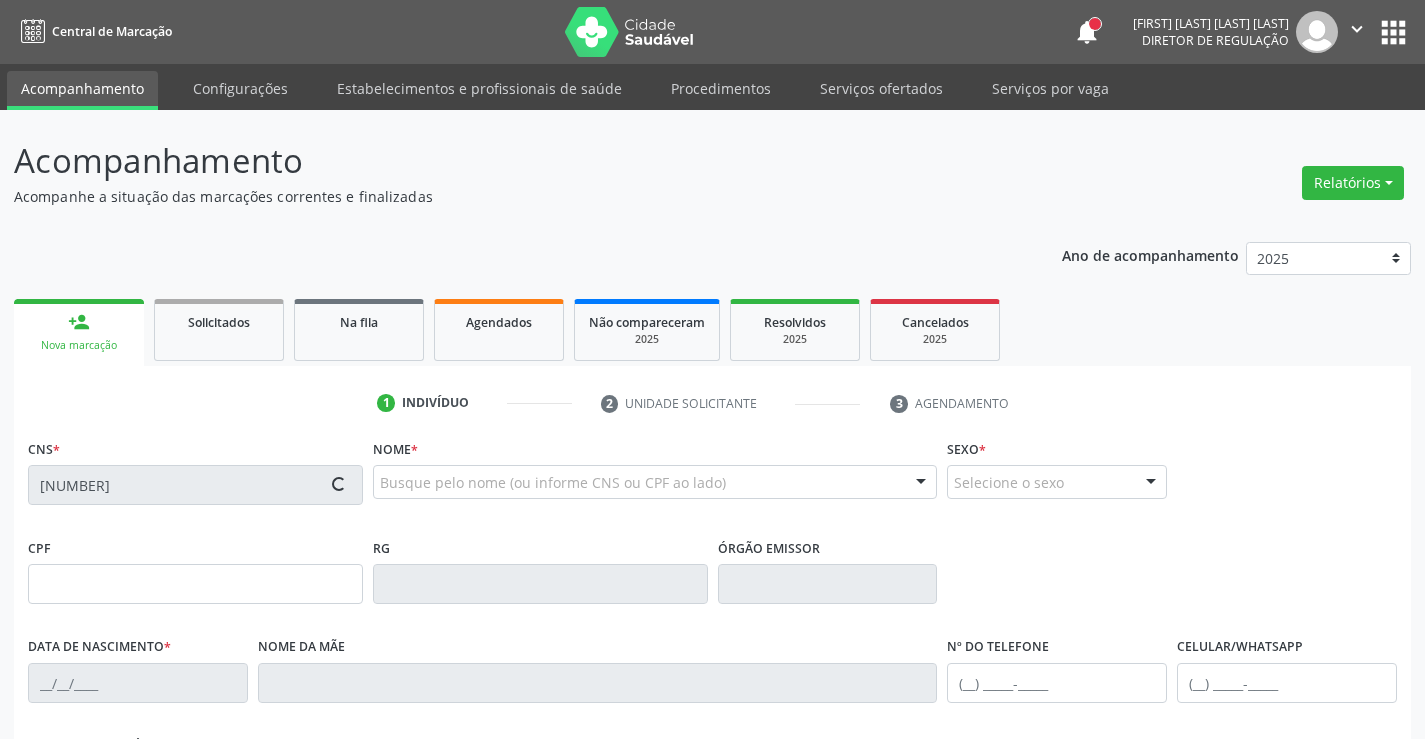 type on "[CPF]" 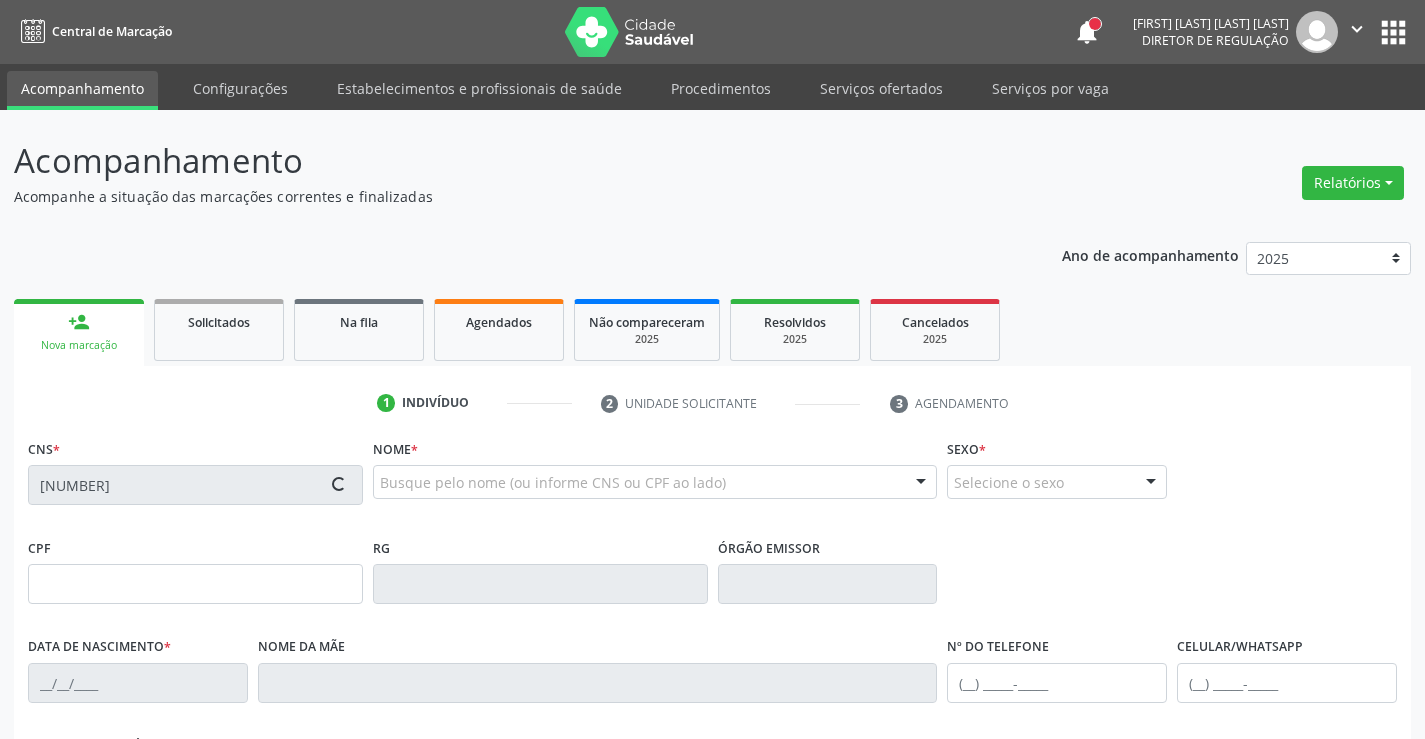 type on "[DATE]" 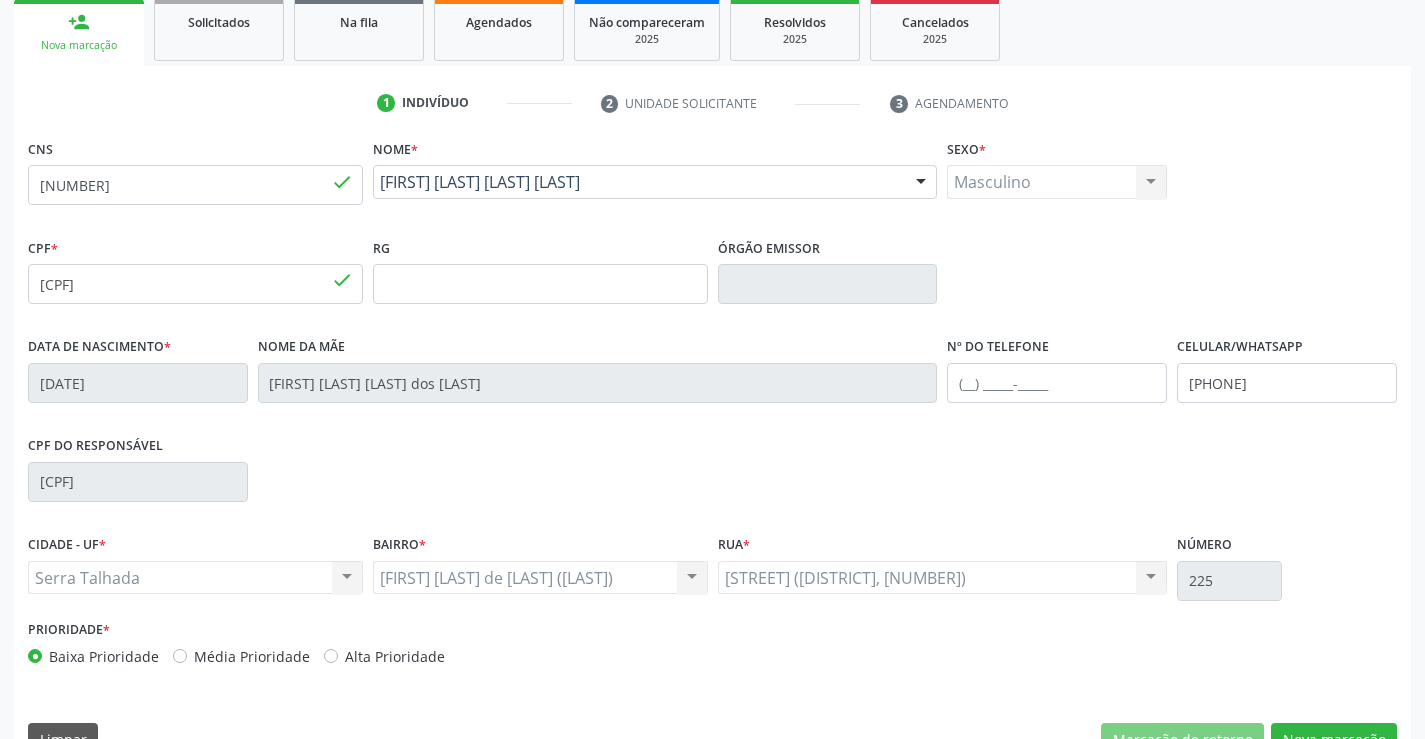 scroll, scrollTop: 345, scrollLeft: 0, axis: vertical 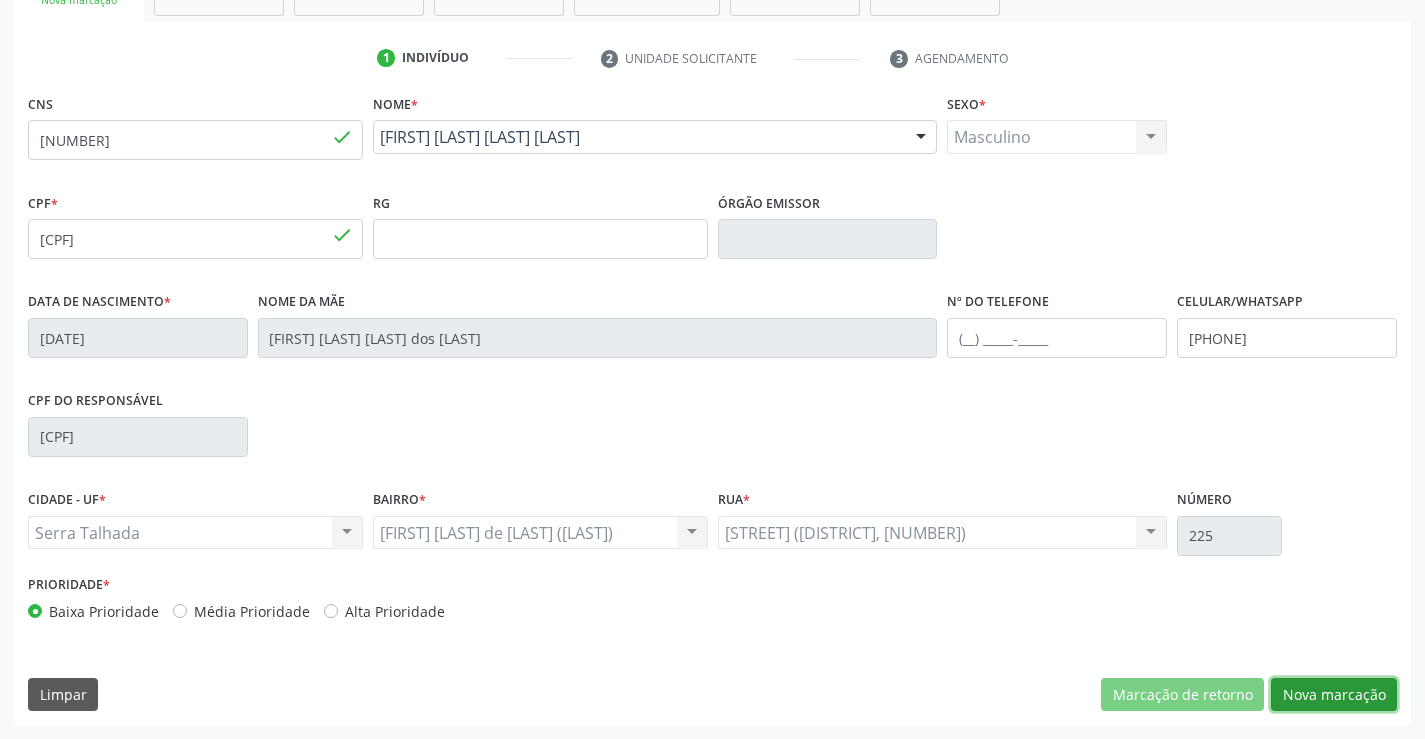 click on "Nova marcação" at bounding box center (1334, 695) 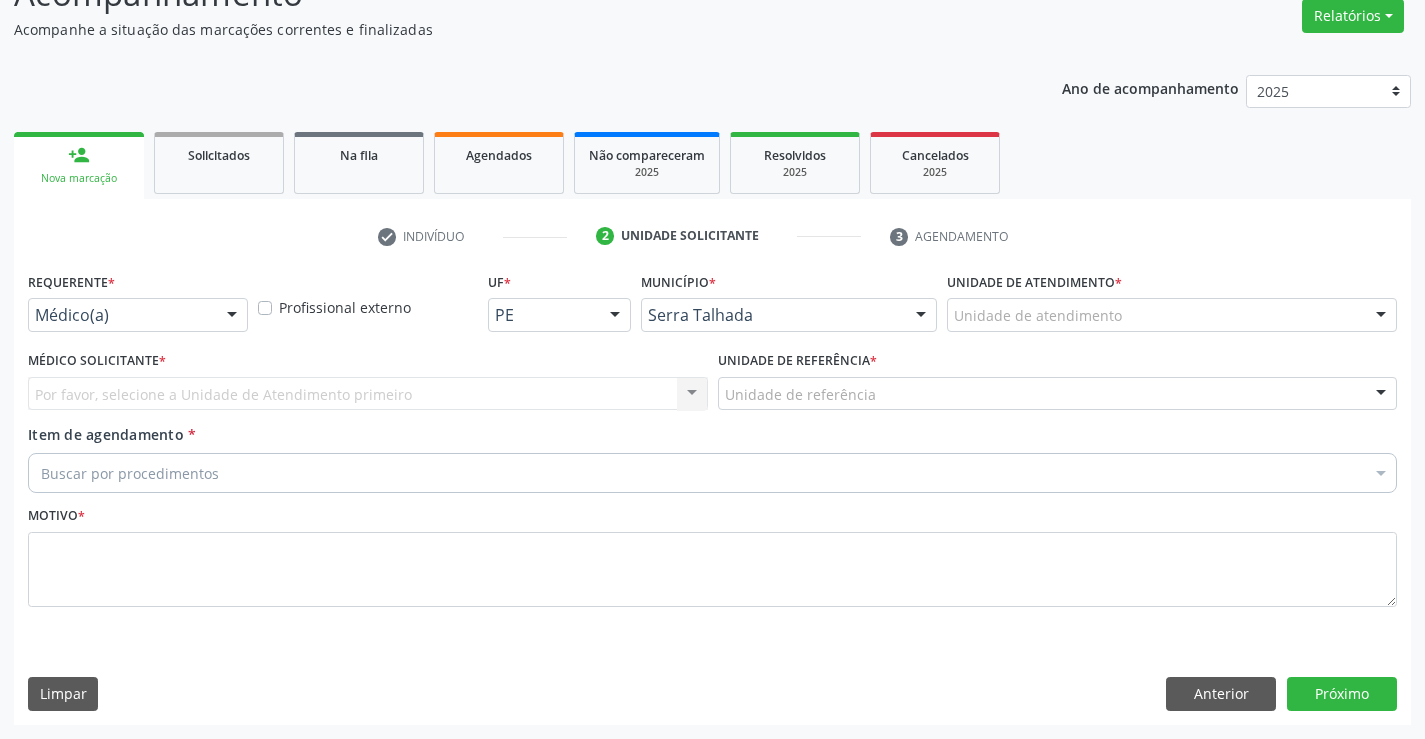 scroll, scrollTop: 167, scrollLeft: 0, axis: vertical 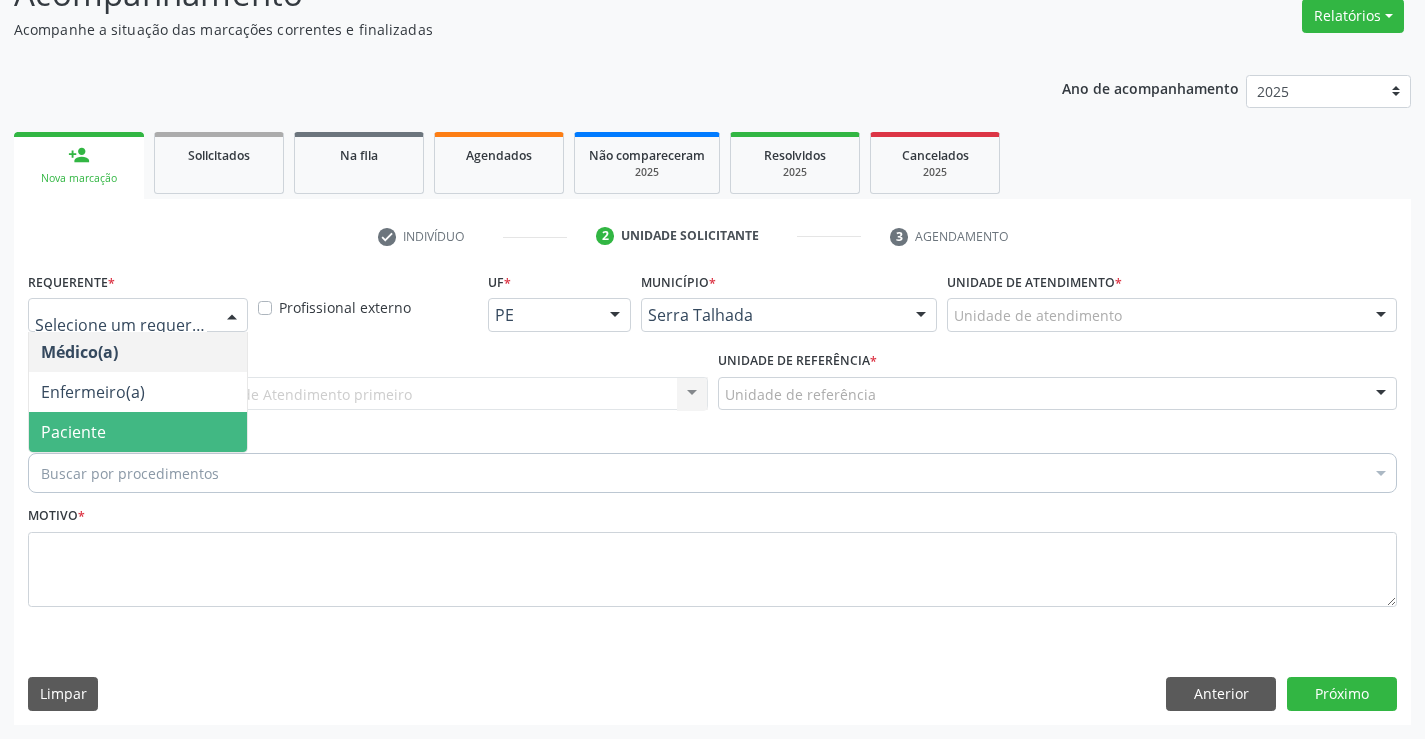 click on "Paciente" at bounding box center (138, 432) 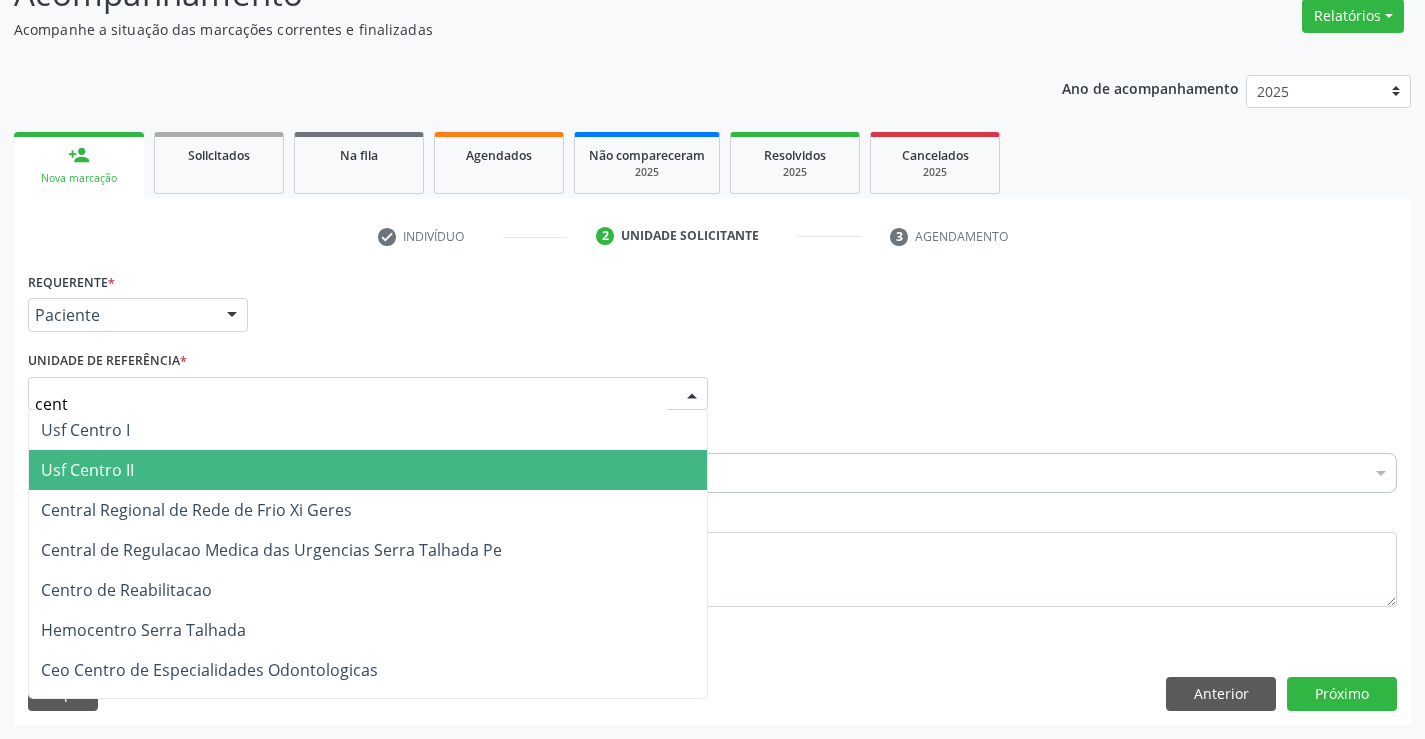 type on "centr" 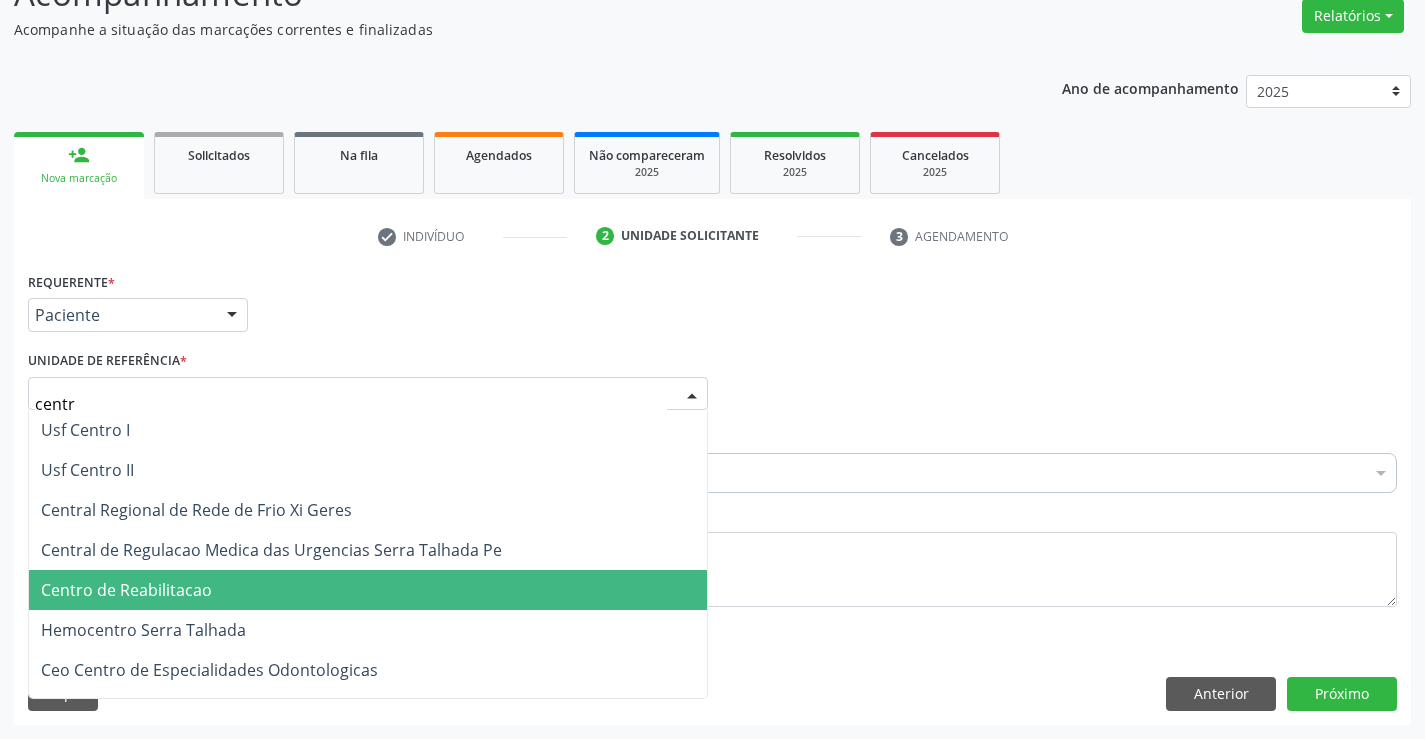 click on "Centro de Reabilitacao" at bounding box center [368, 590] 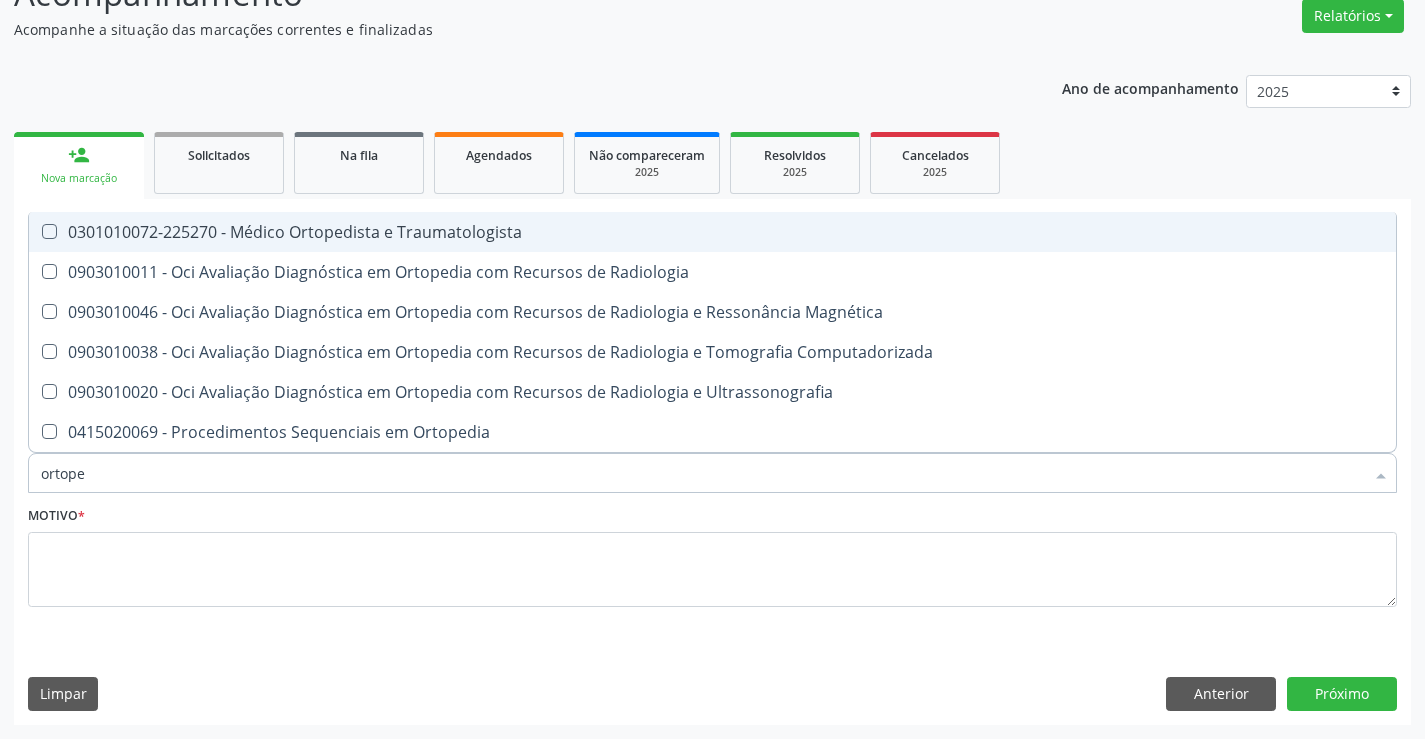 type on "ortoped" 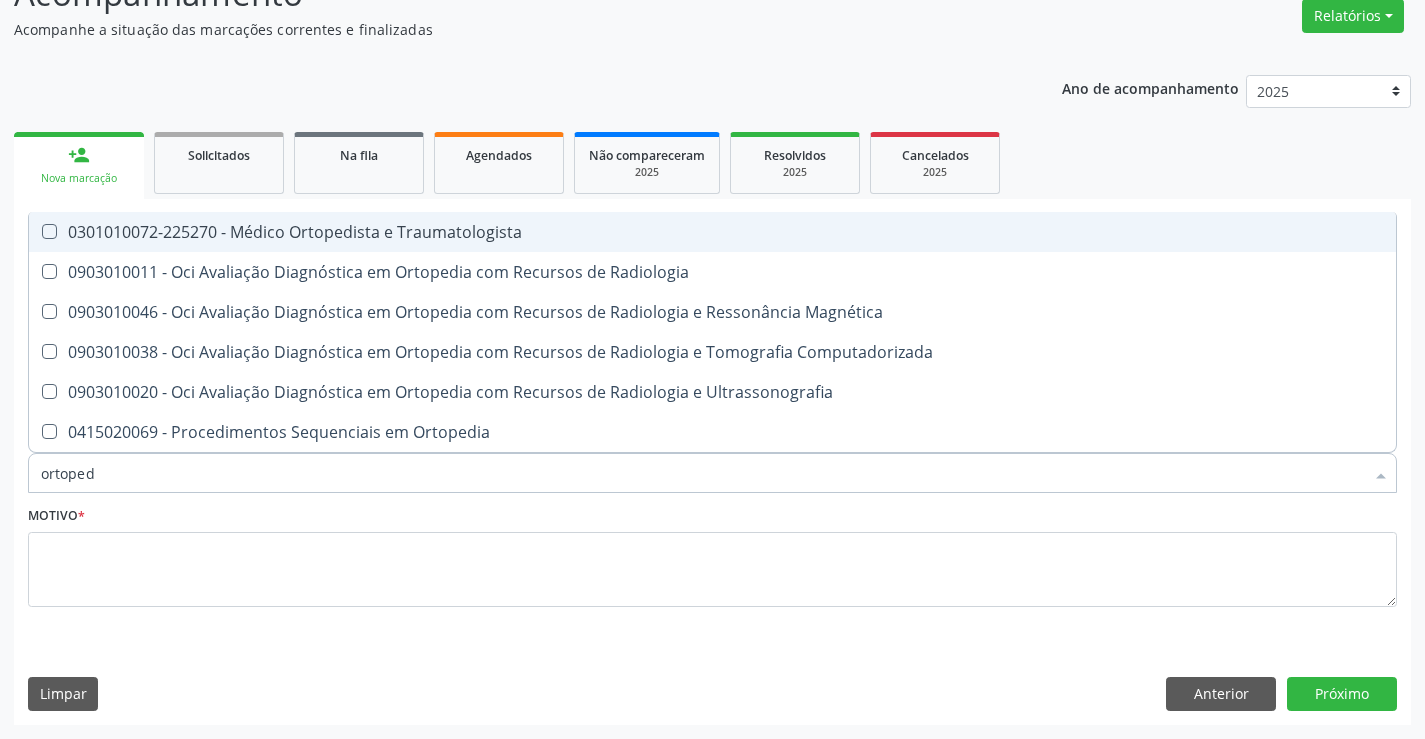 click on "0301010072-225270 - Médico Ortopedista e Traumatologista" at bounding box center [712, 232] 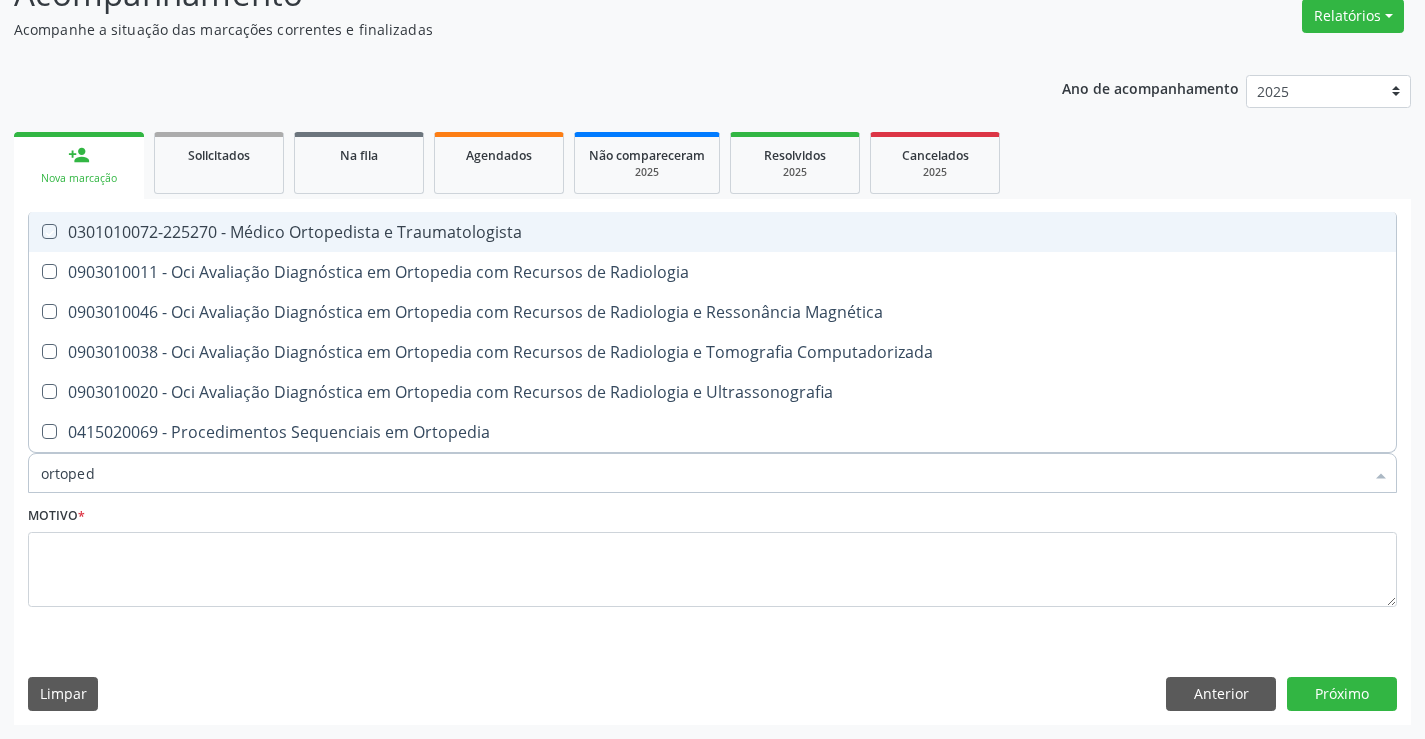 checkbox on "true" 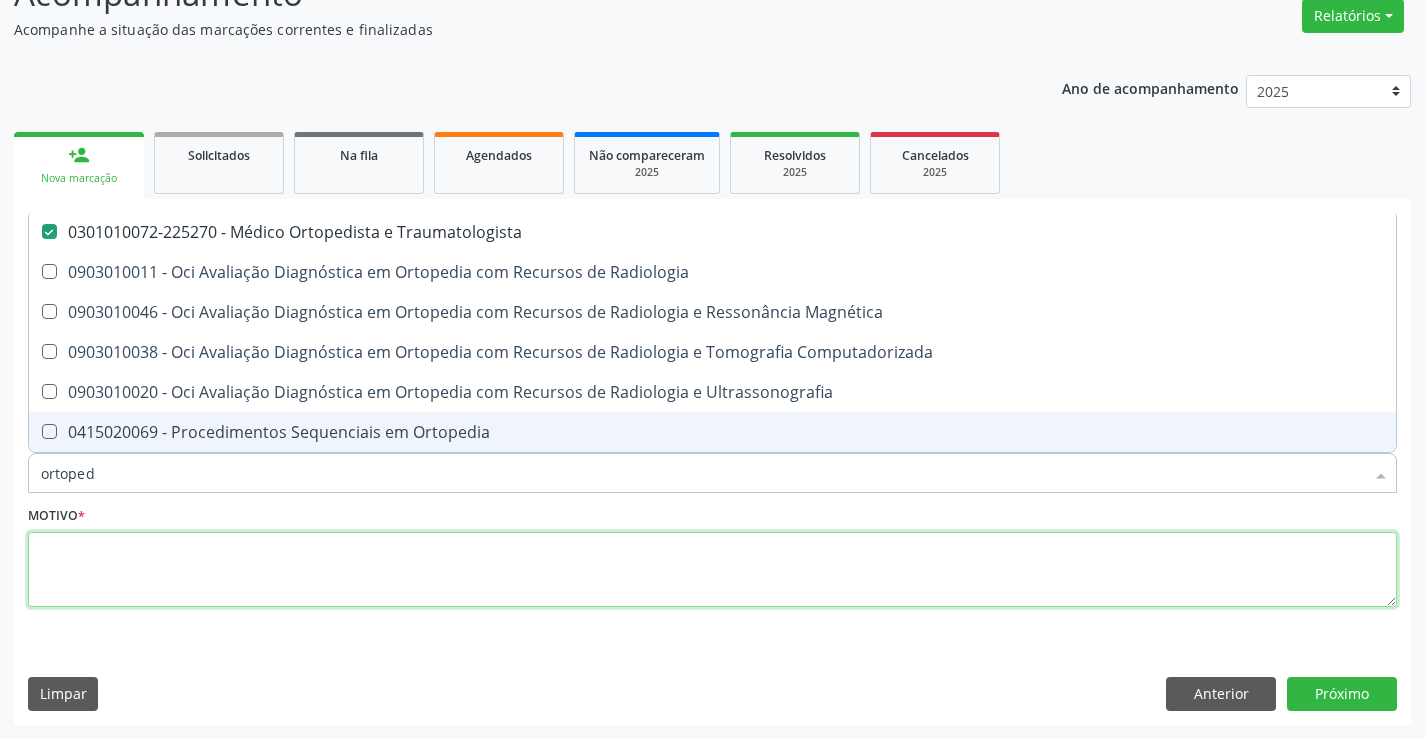 click at bounding box center [712, 570] 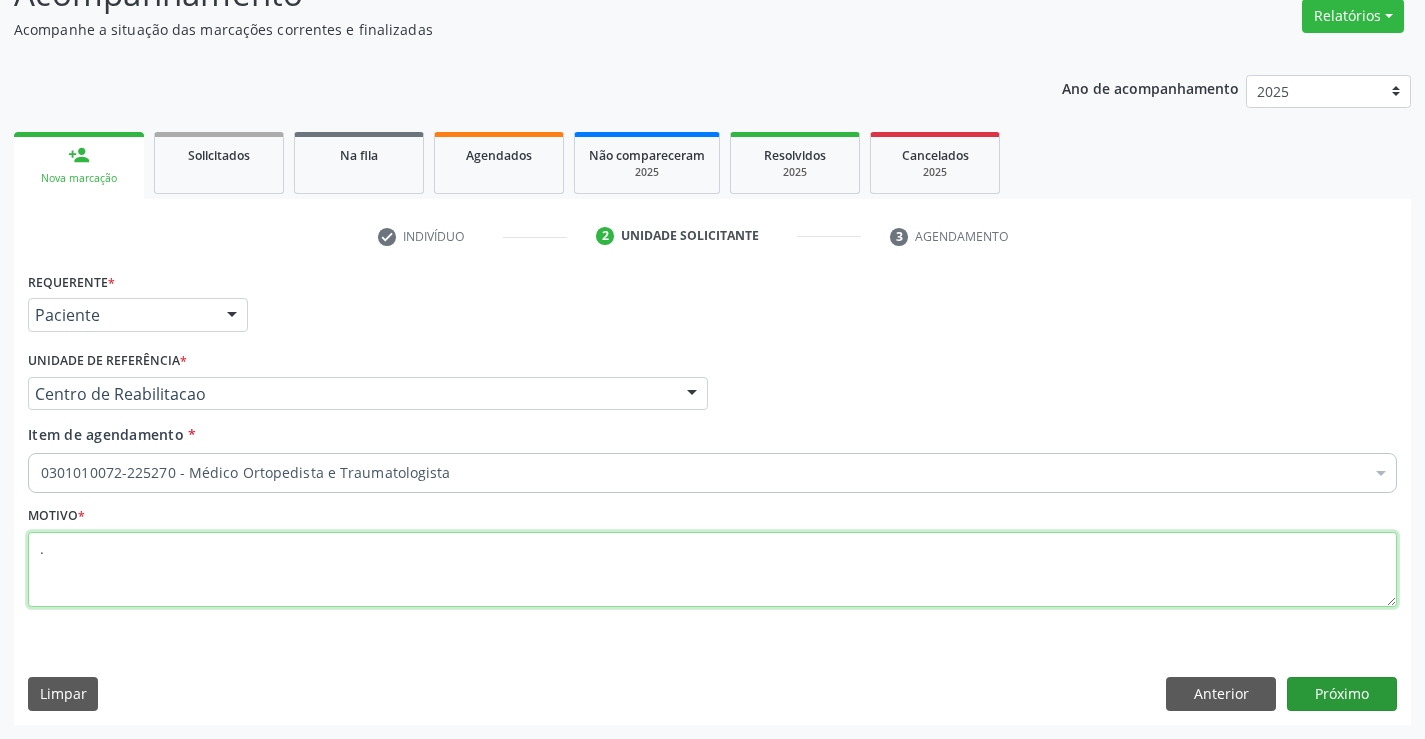 type on "." 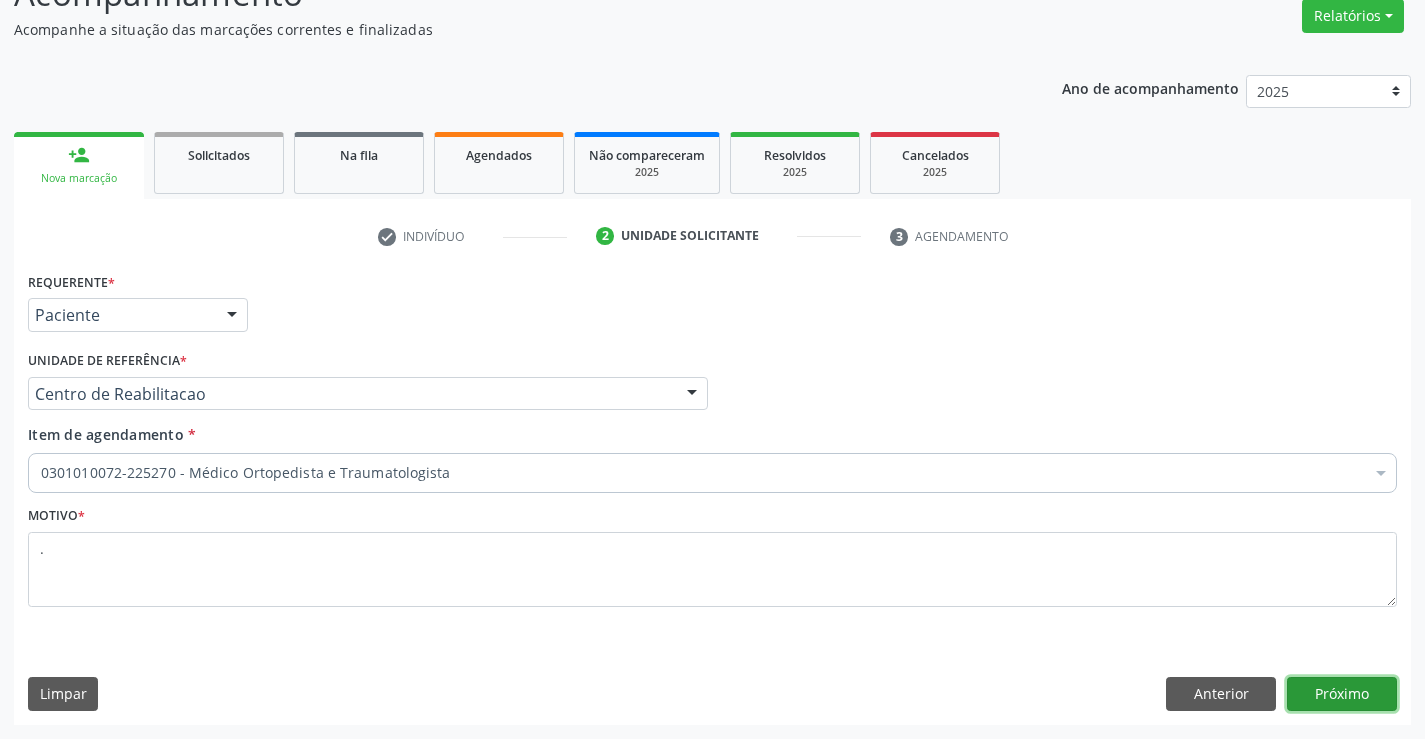 click on "Próximo" at bounding box center [1342, 694] 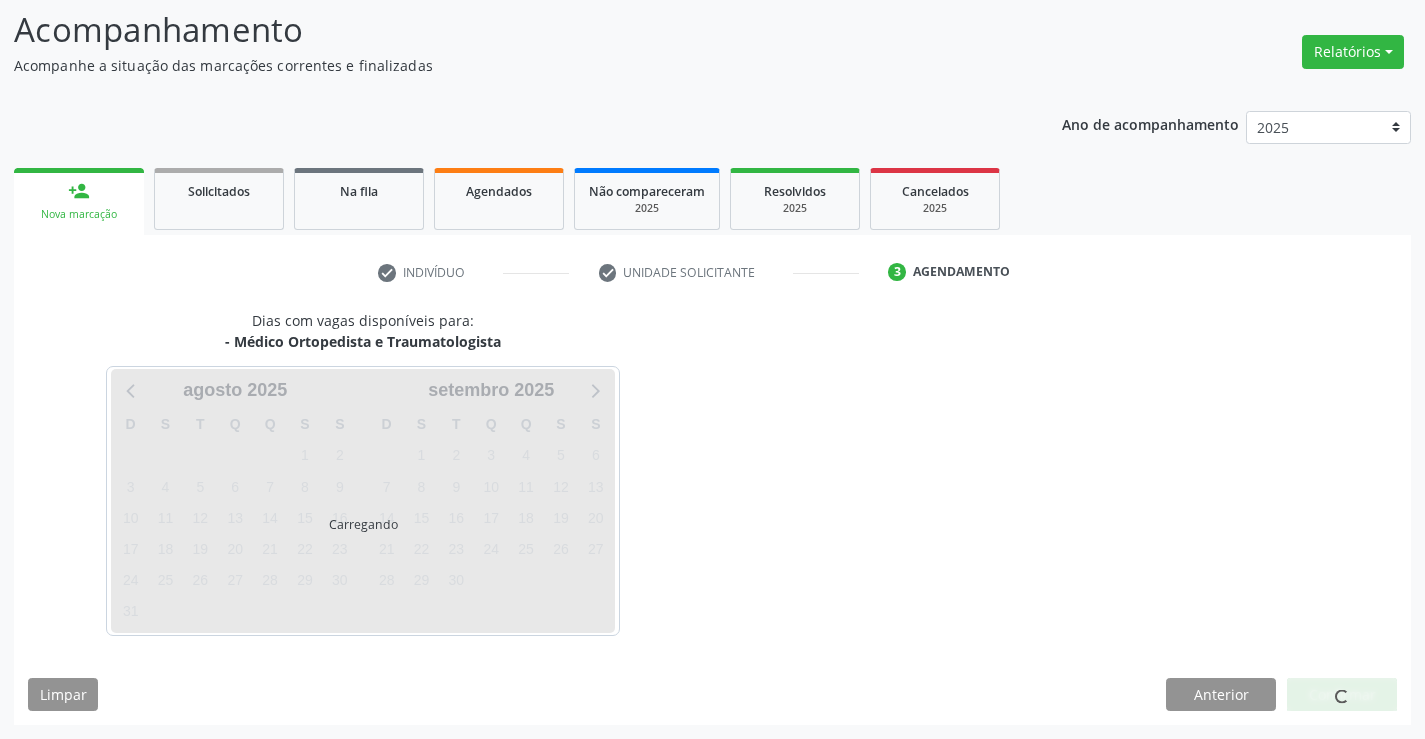 scroll, scrollTop: 131, scrollLeft: 0, axis: vertical 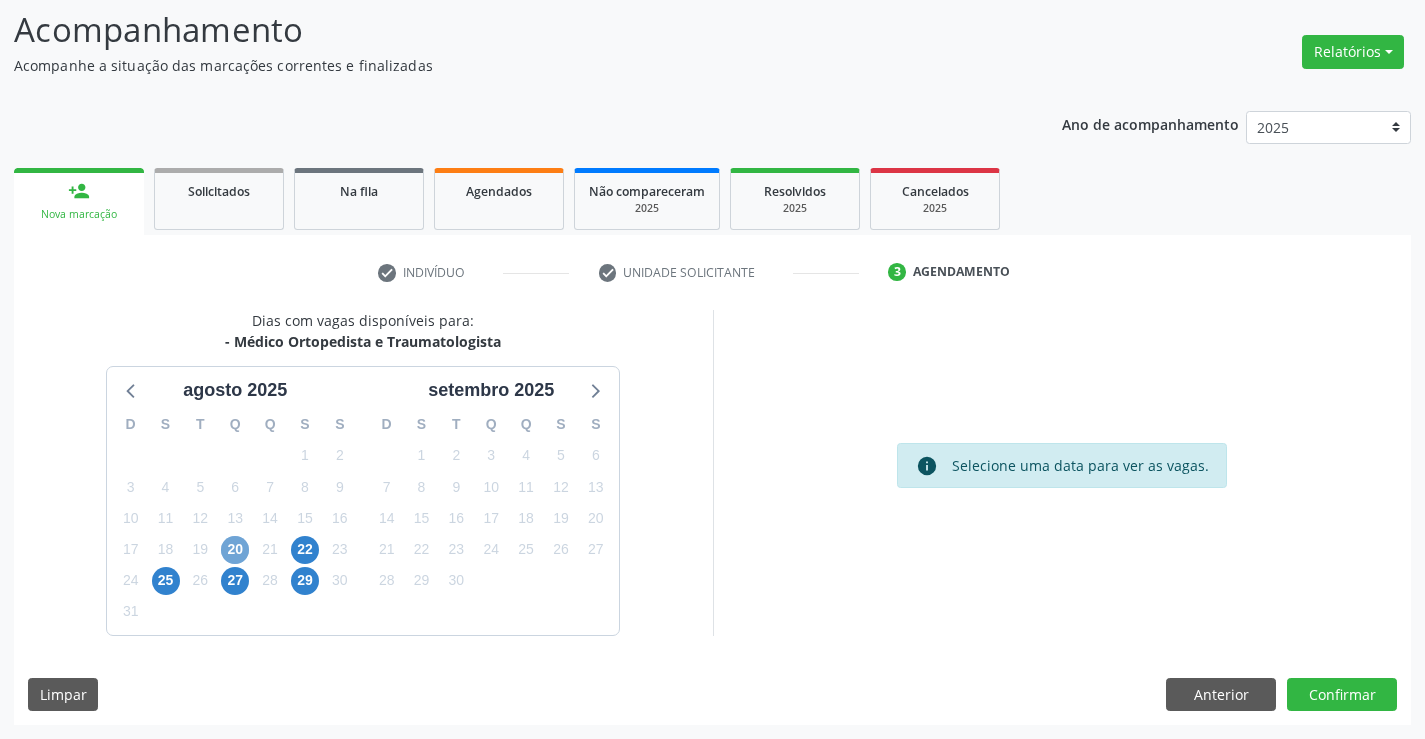 click on "20" at bounding box center (235, 550) 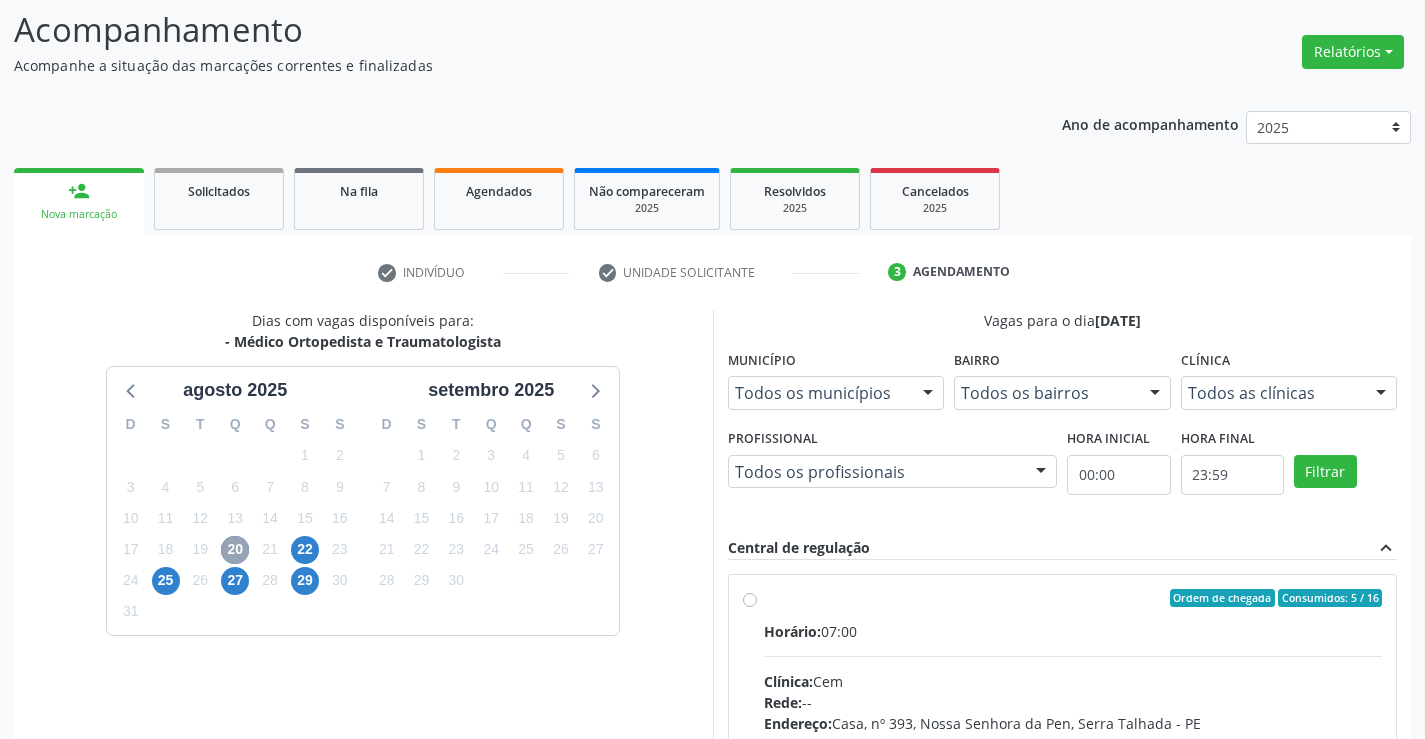 scroll, scrollTop: 420, scrollLeft: 0, axis: vertical 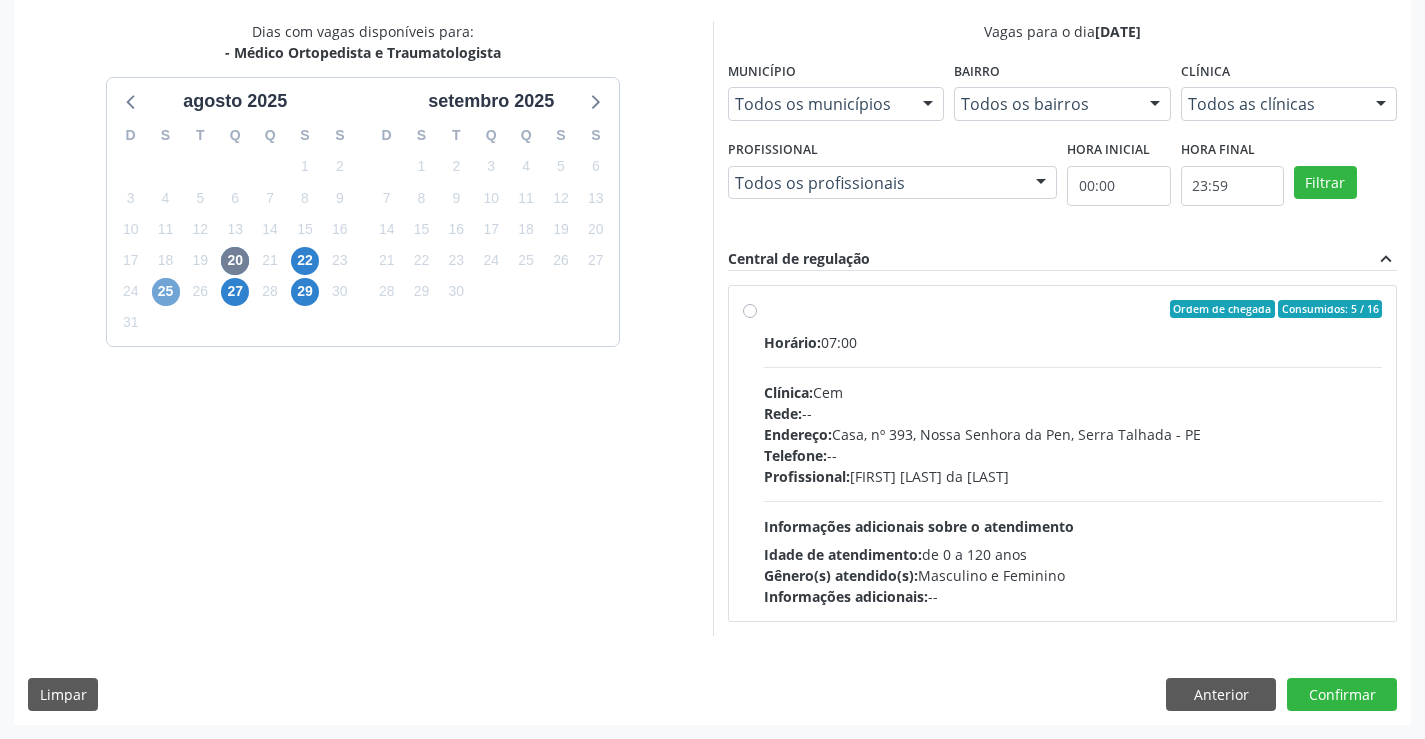 click on "25" at bounding box center (166, 292) 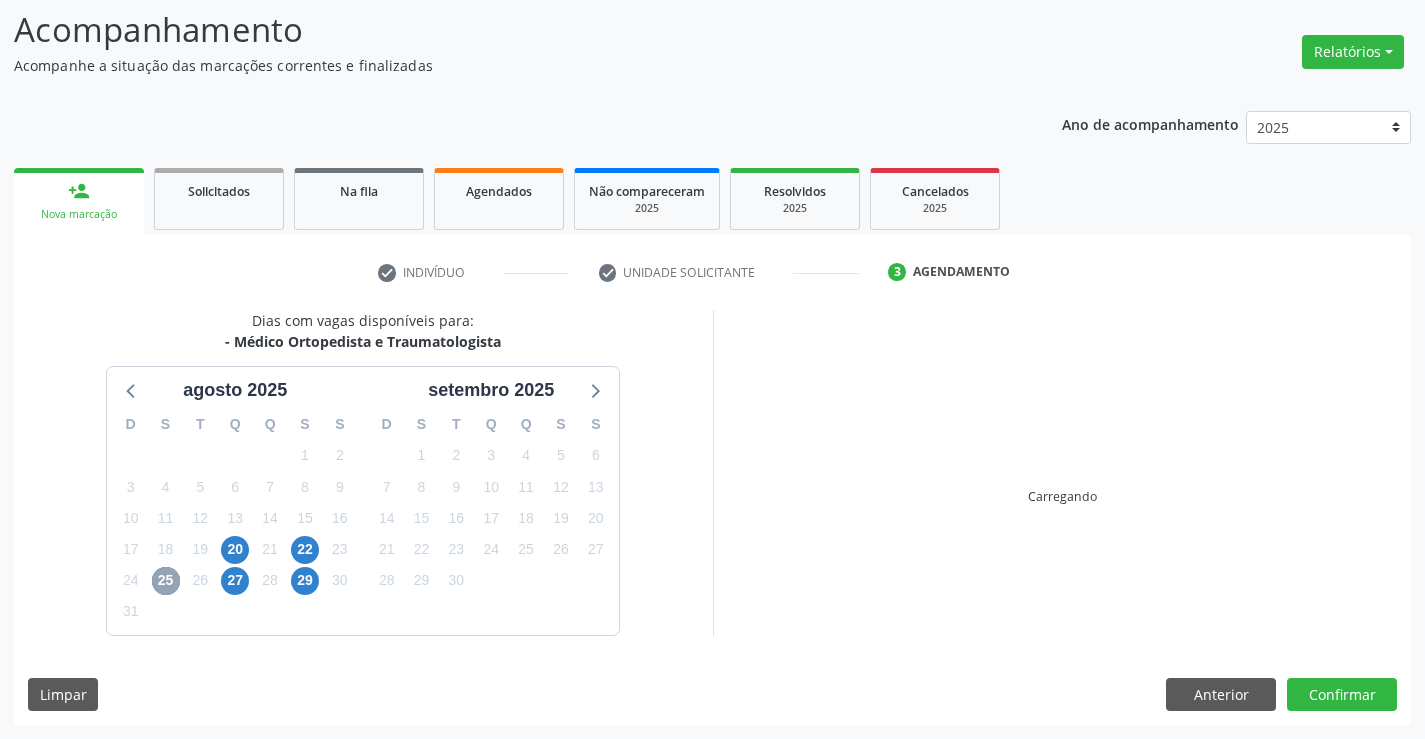 scroll, scrollTop: 420, scrollLeft: 0, axis: vertical 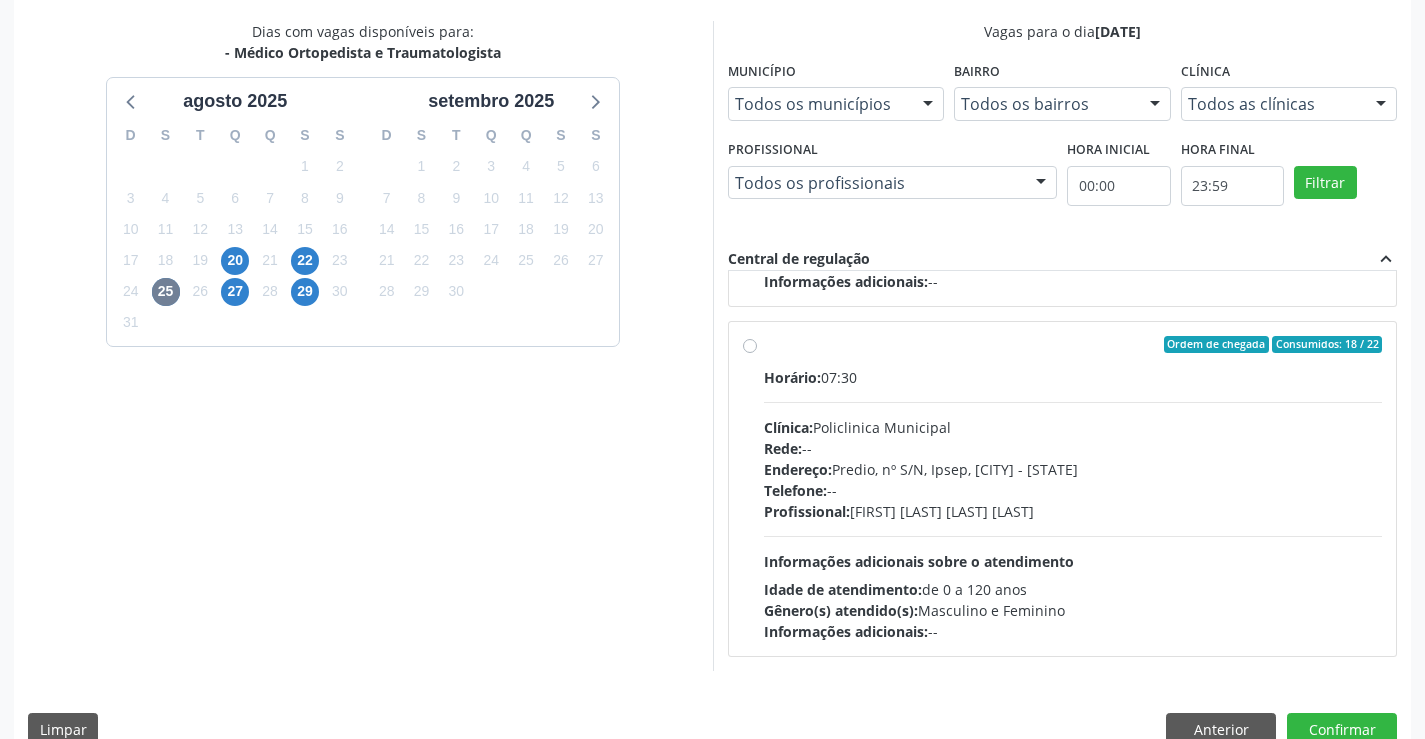 click on "Horário:   07:30
Clínica:  Policlinica Municipal
Rede:
--
Endereço:   Predio, nº S/N, Ipsep, Serra Talhada - PE
Telefone:   --
Profissional:
Joao Bosco Barreto Couto Neto
Informações adicionais sobre o atendimento
Idade de atendimento:
de 0 a 120 anos
Gênero(s) atendido(s):
Masculino e Feminino
Informações adicionais:
--" at bounding box center [1073, 504] 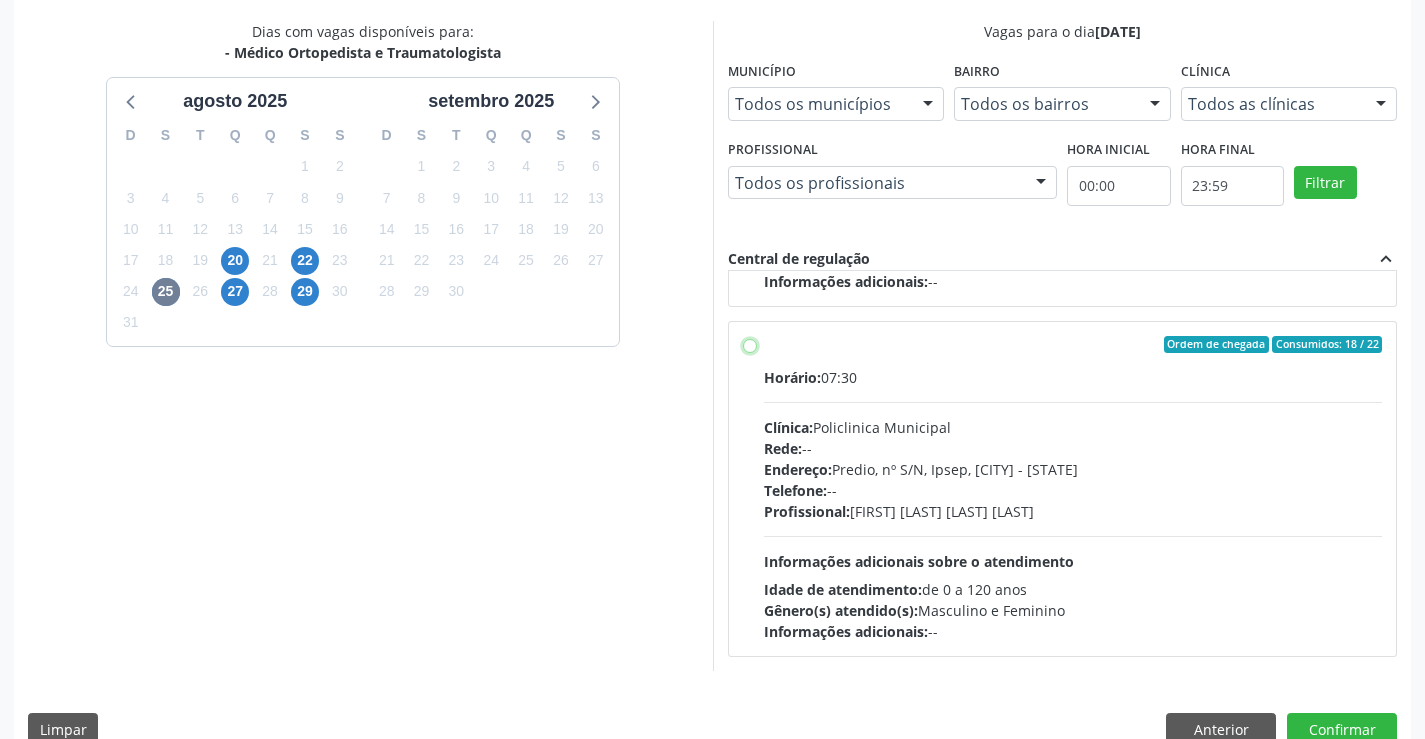 click on "Ordem de chegada
Consumidos: 18 / 22
Horário:   07:30
Clínica:  Policlinica Municipal
Rede:
--
Endereço:   Predio, nº S/N, Ipsep, Serra Talhada - PE
Telefone:   --
Profissional:
Joao Bosco Barreto Couto Neto
Informações adicionais sobre o atendimento
Idade de atendimento:
de 0 a 120 anos
Gênero(s) atendido(s):
Masculino e Feminino
Informações adicionais:
--" at bounding box center (750, 345) 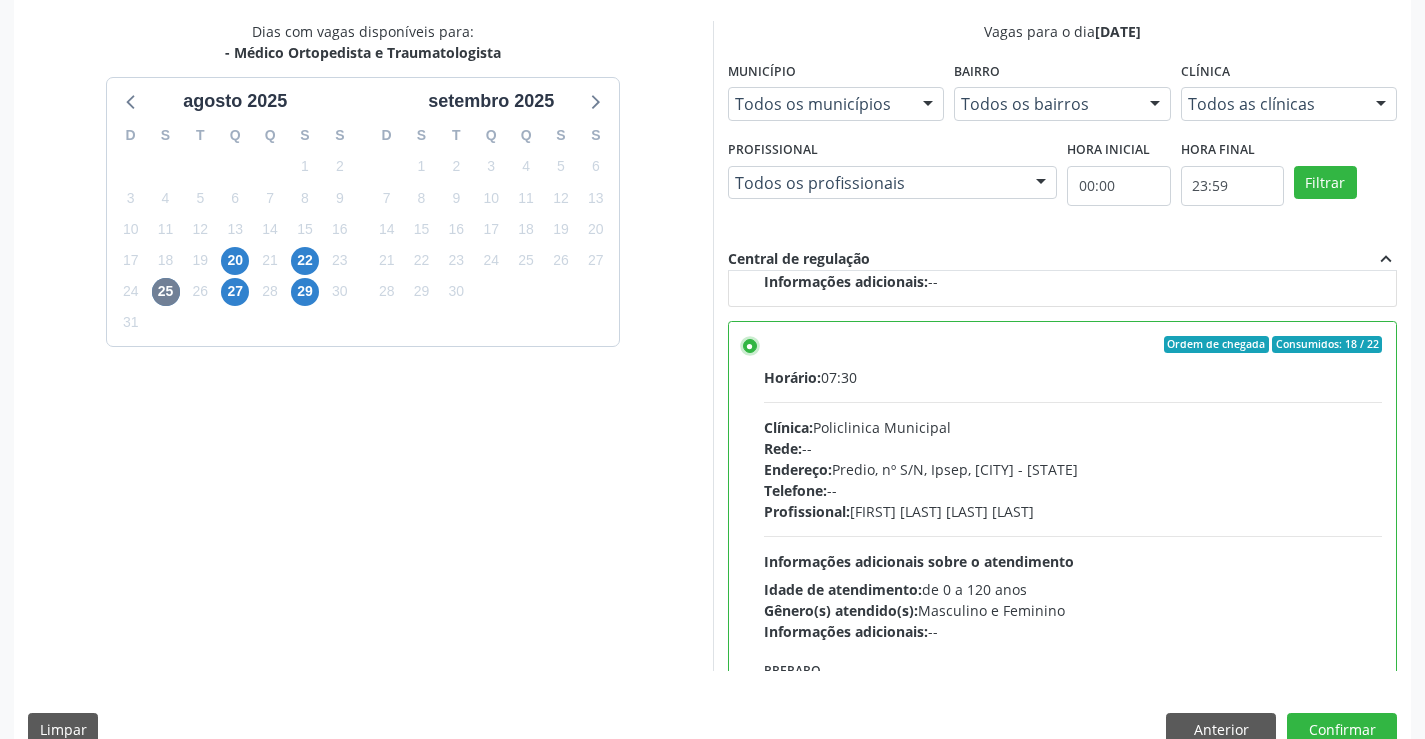 scroll, scrollTop: 456, scrollLeft: 0, axis: vertical 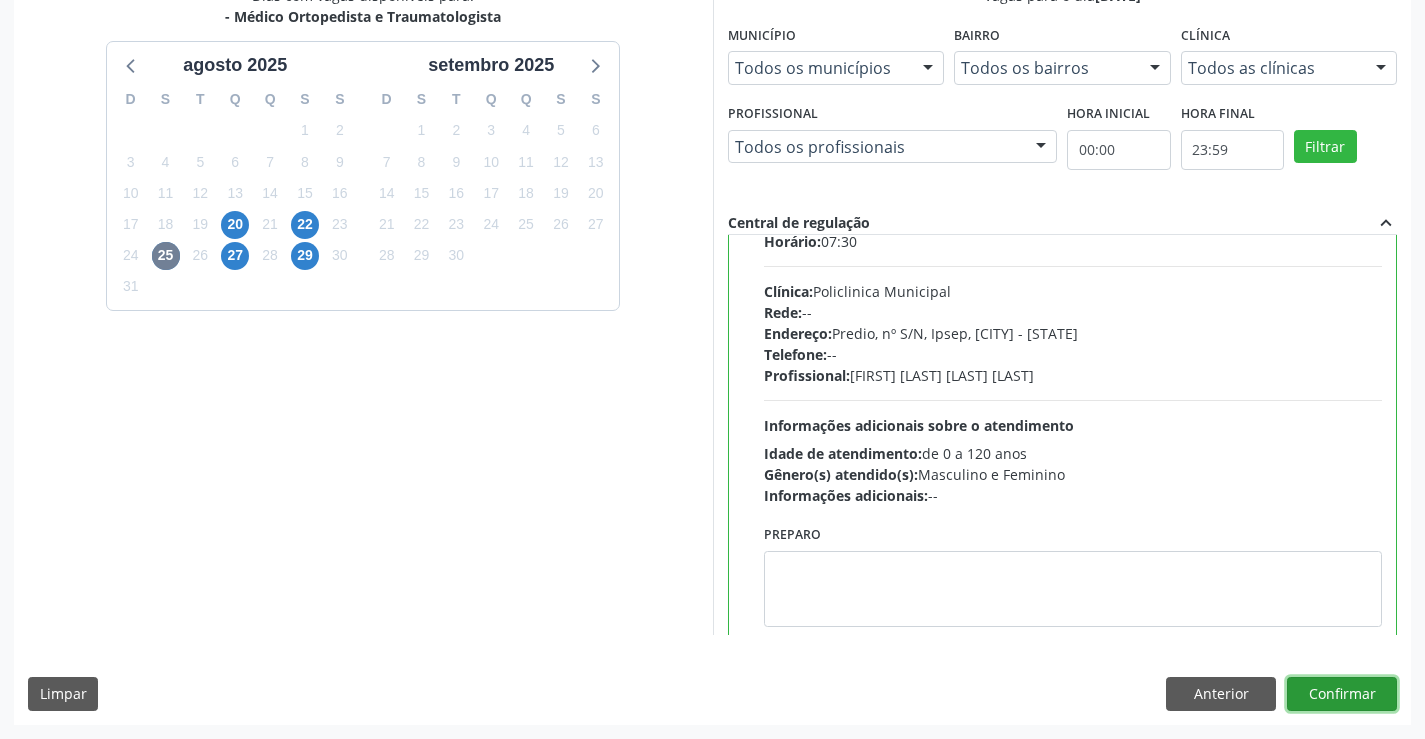 click on "Confirmar" at bounding box center (1342, 694) 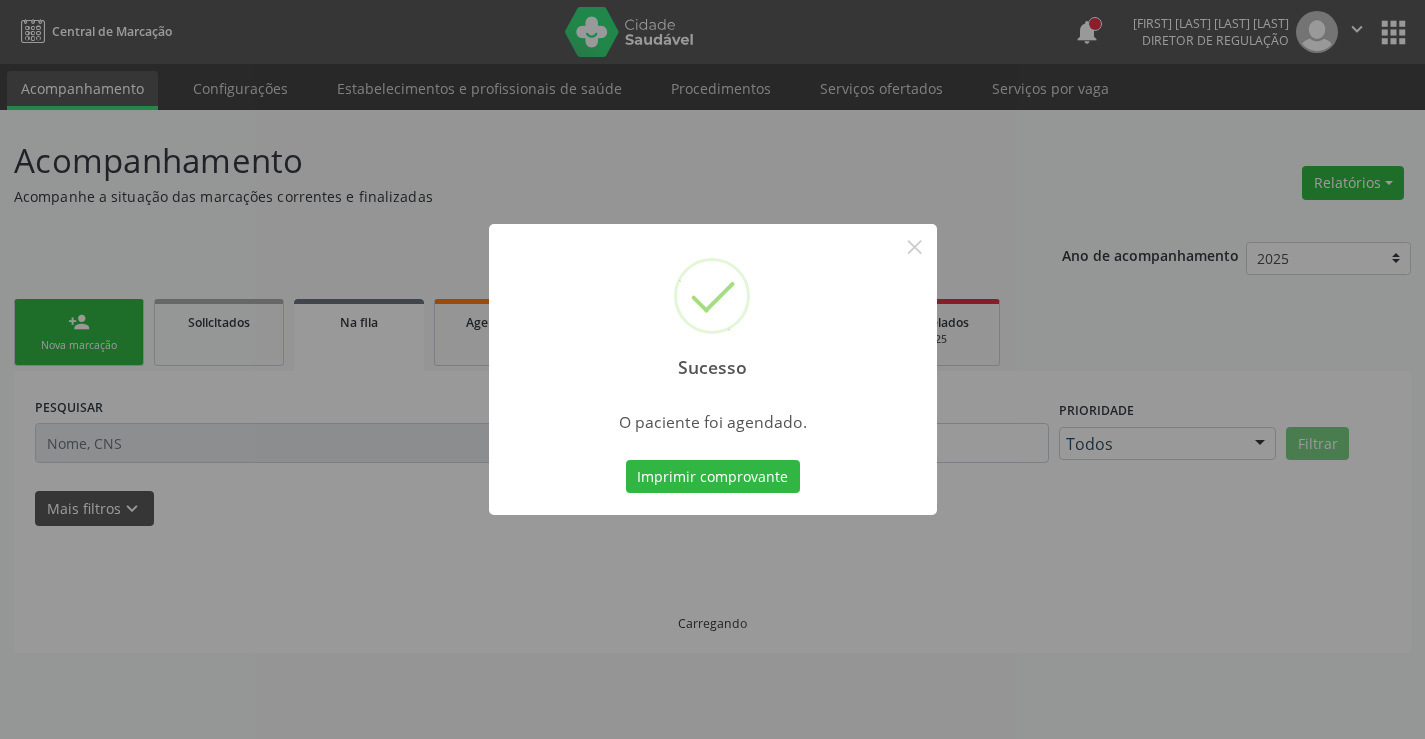 scroll, scrollTop: 0, scrollLeft: 0, axis: both 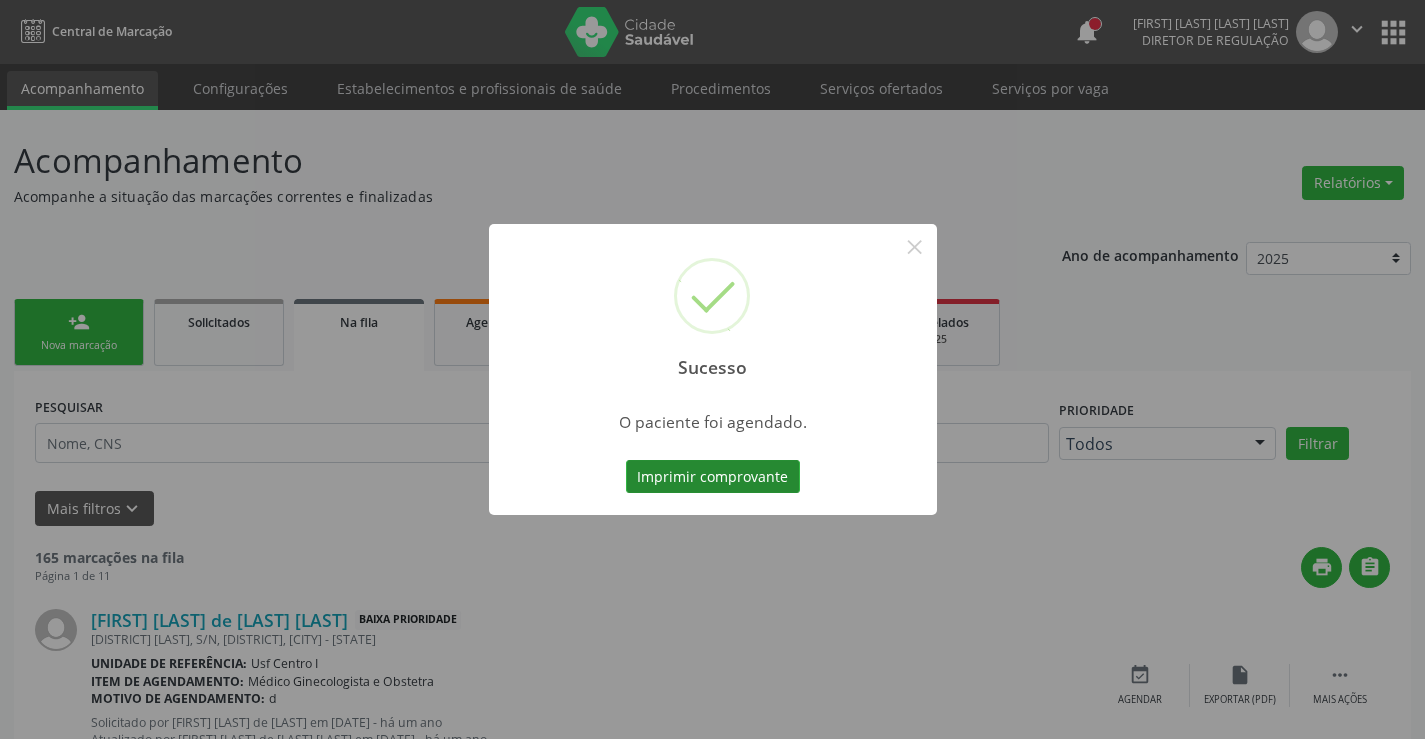 click on "Imprimir comprovante" at bounding box center [713, 477] 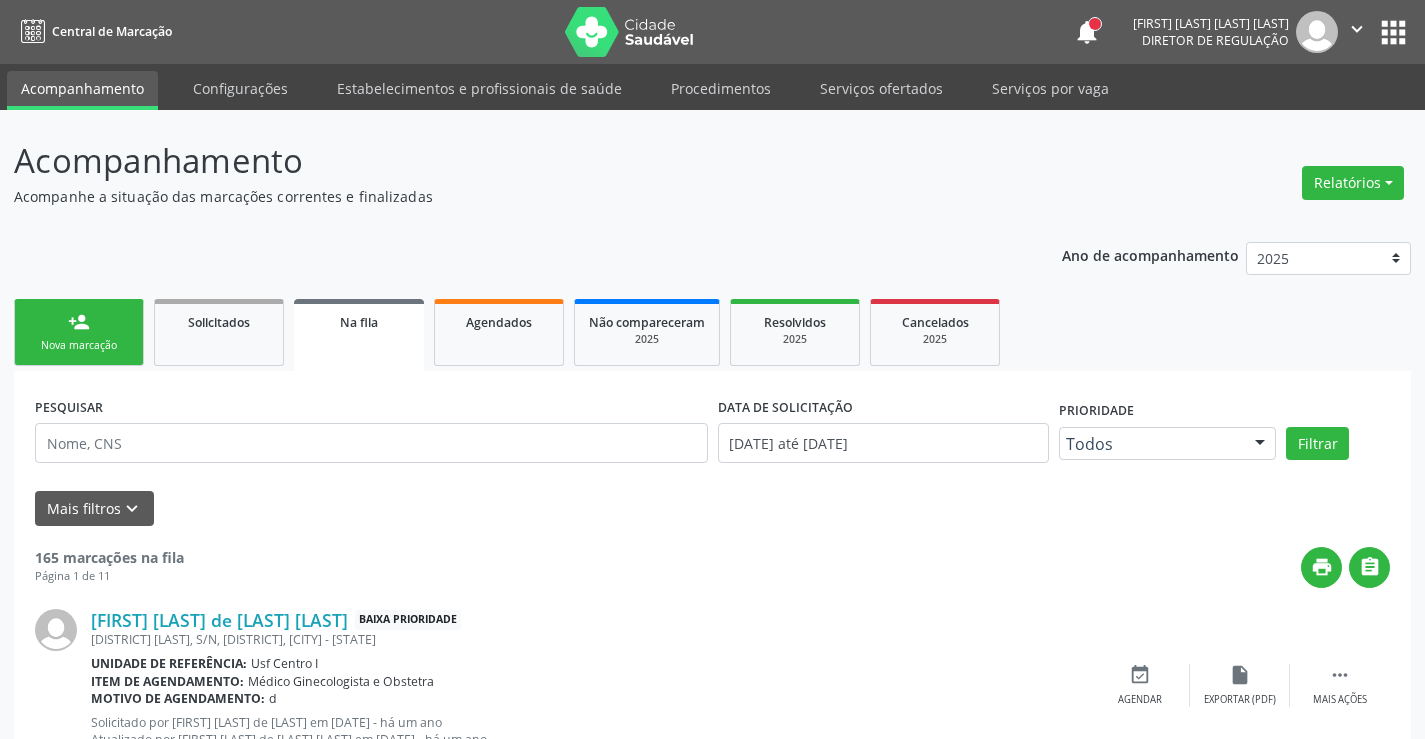 click on "Nova marcação" at bounding box center (79, 345) 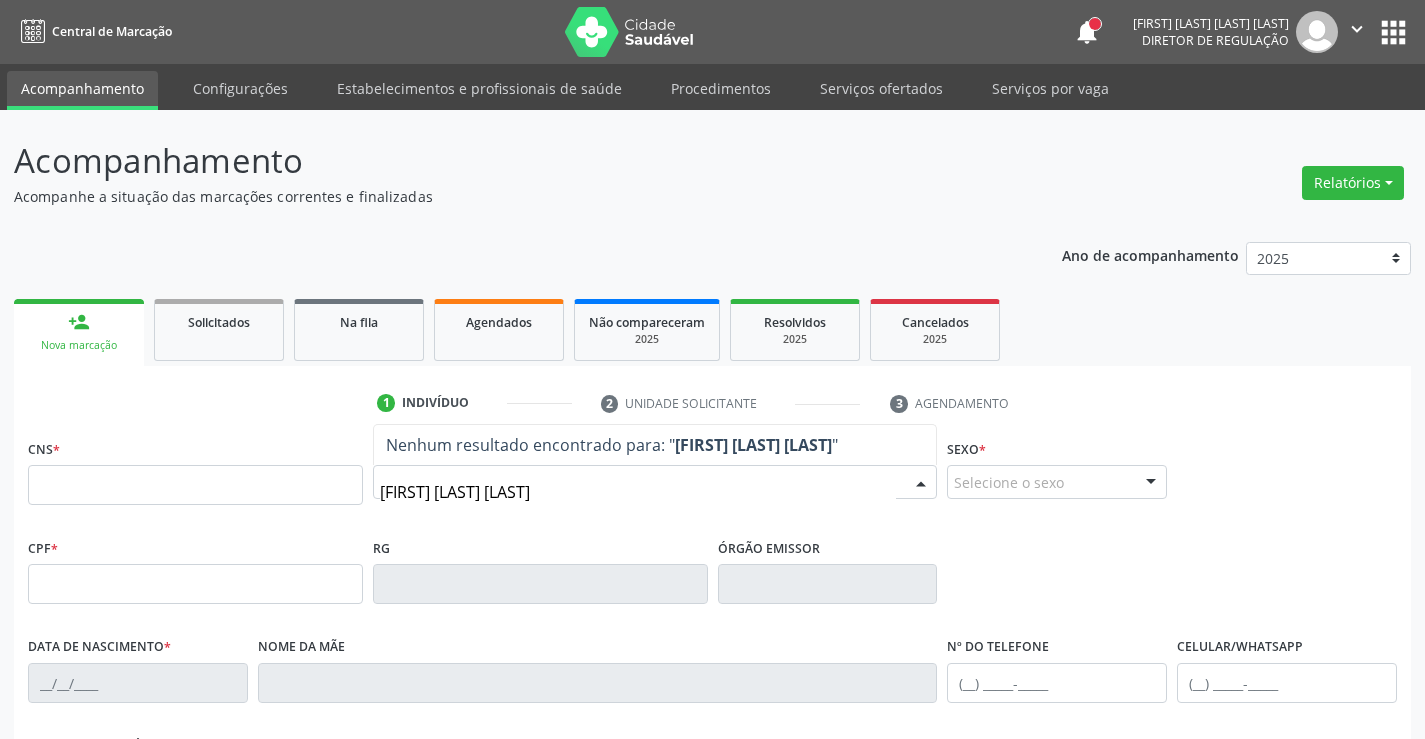 type on "GLEYSON LEO" 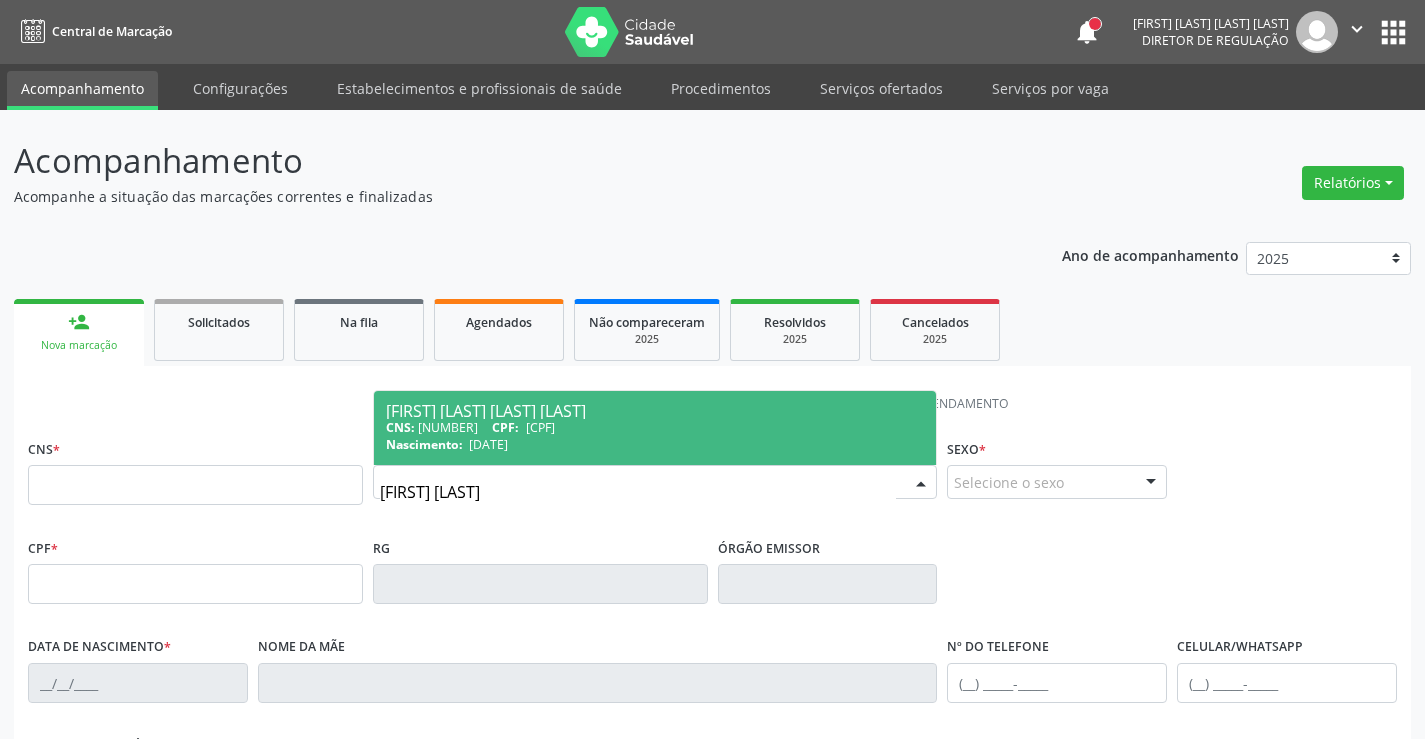 click on "CNS:
162 5251 5206 0002
CPF:
080.881.344-71" at bounding box center [655, 427] 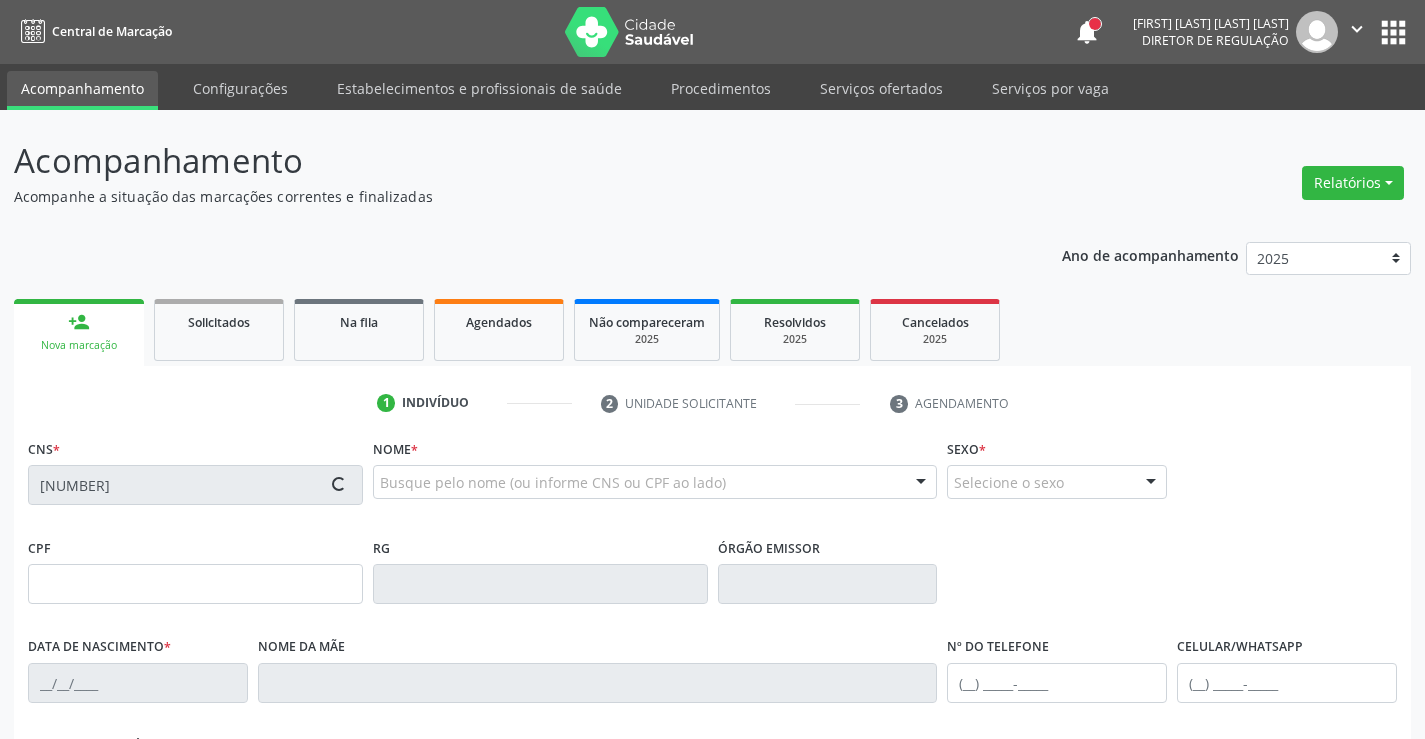 type on "080.881.344-71" 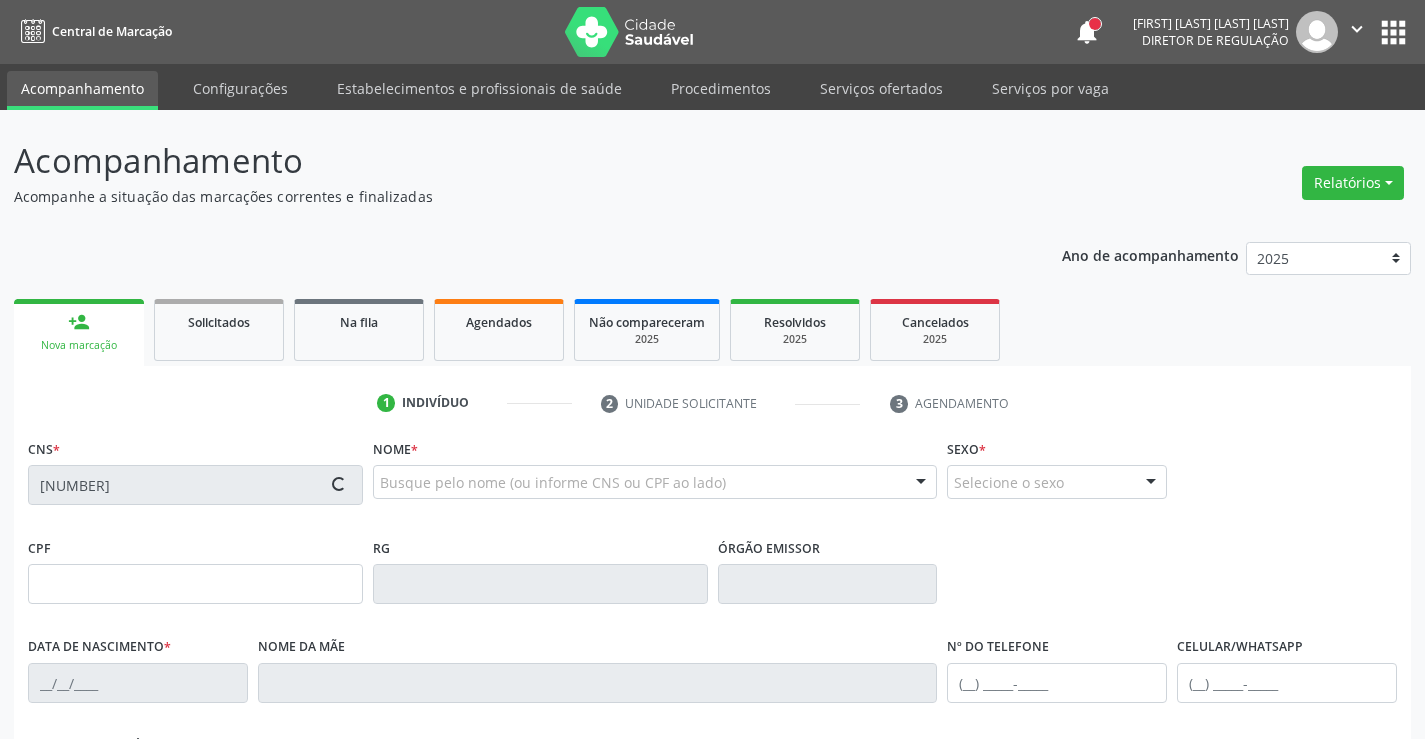 type on "14/03/1990" 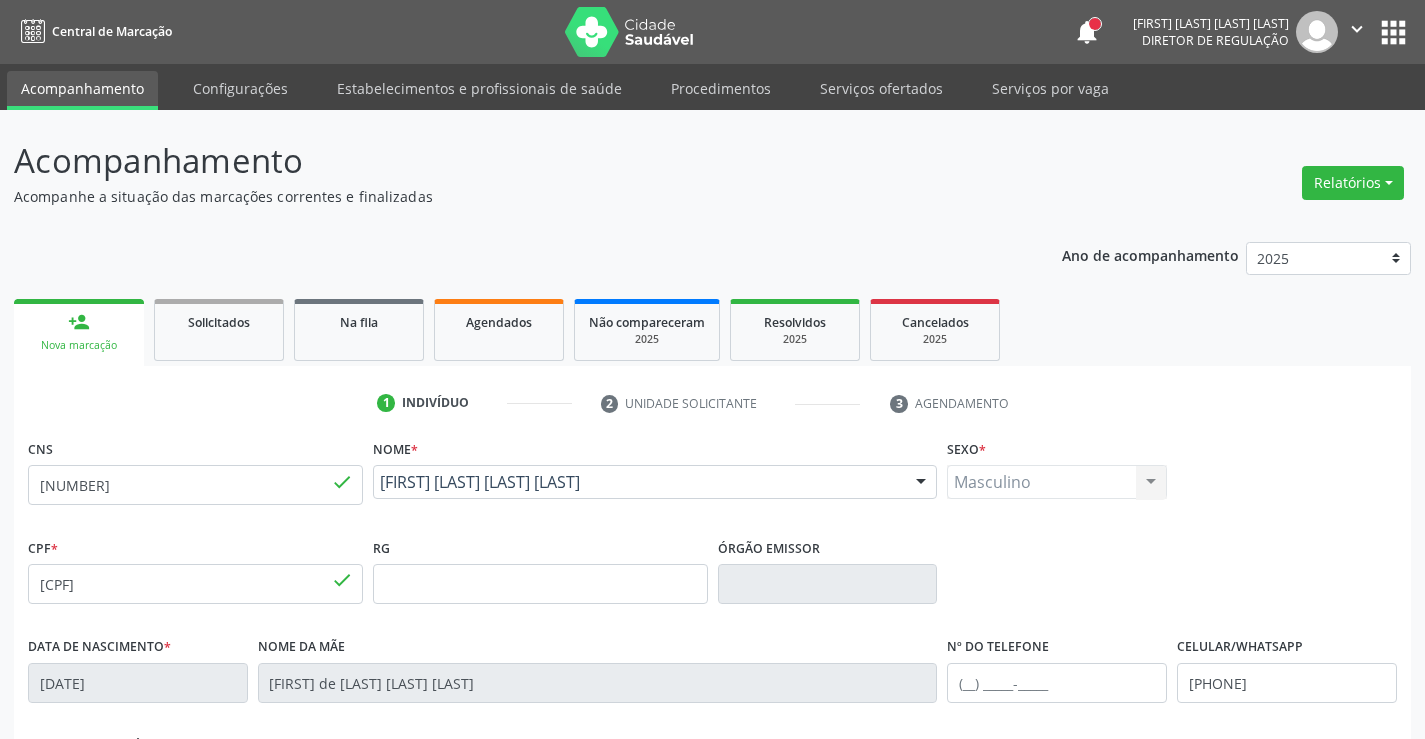 scroll, scrollTop: 345, scrollLeft: 0, axis: vertical 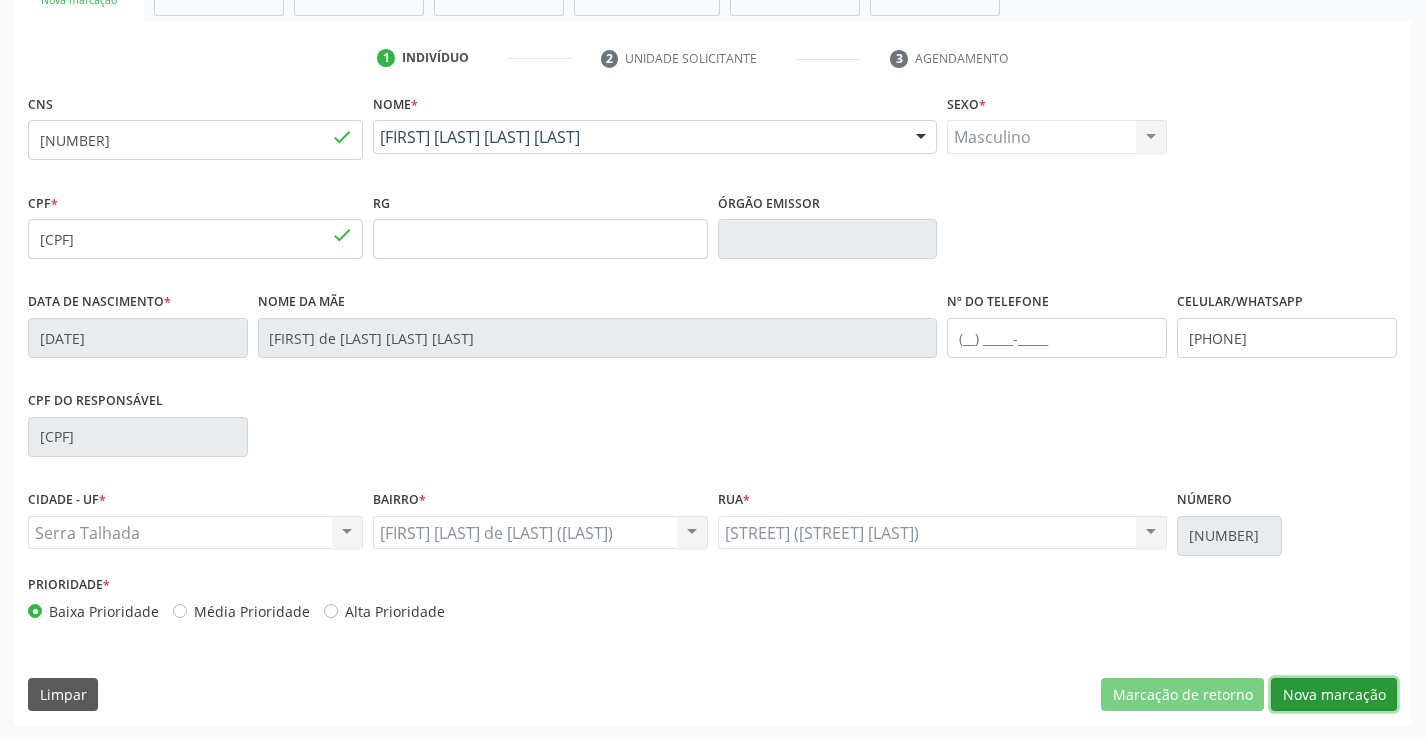 click on "Nova marcação" at bounding box center (1334, 695) 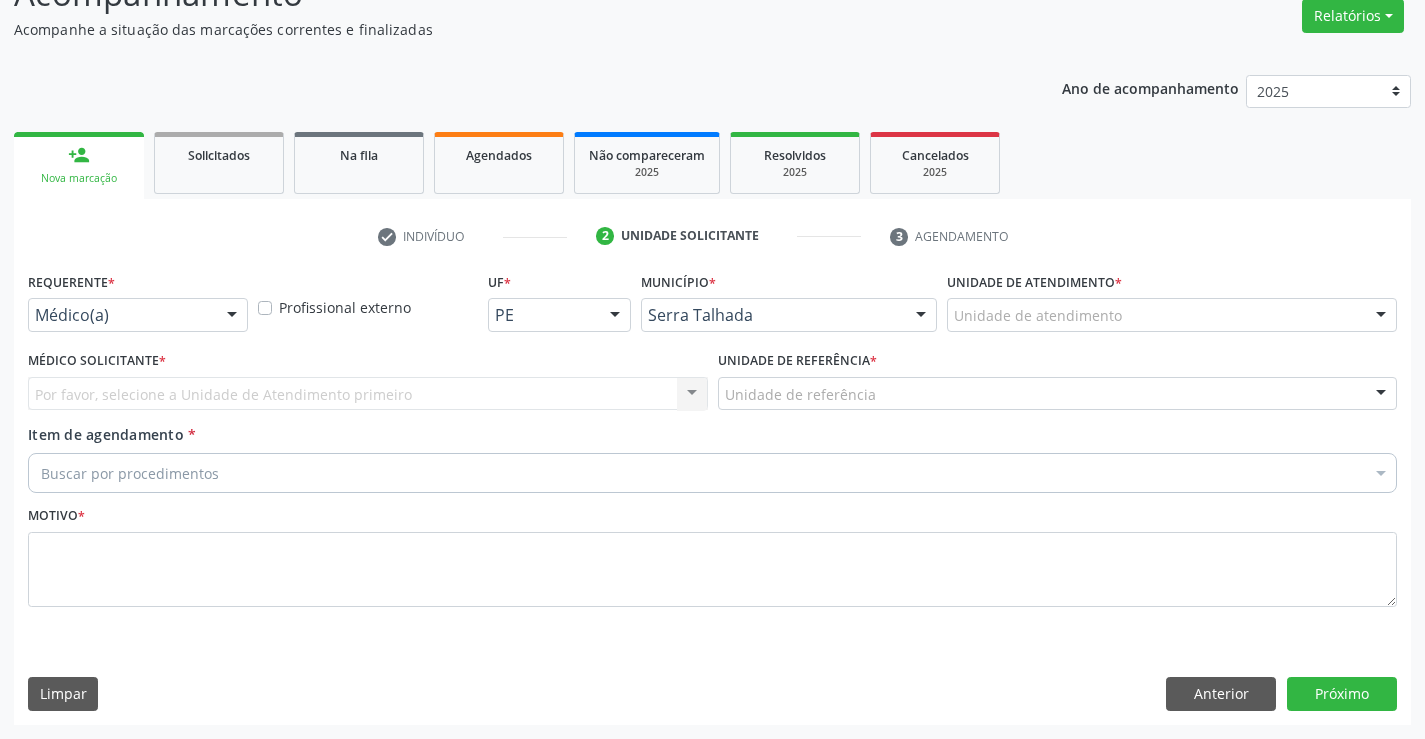 scroll, scrollTop: 167, scrollLeft: 0, axis: vertical 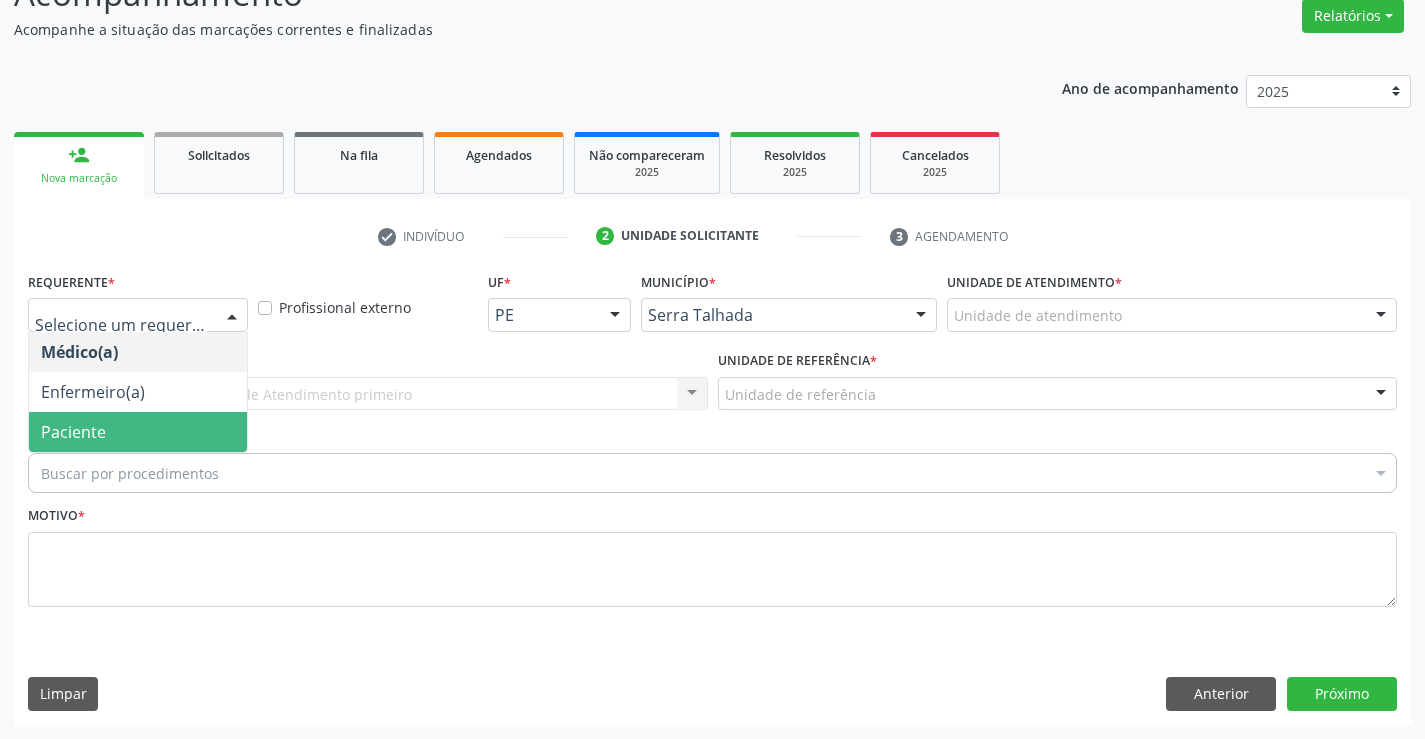 click on "Paciente" at bounding box center (138, 432) 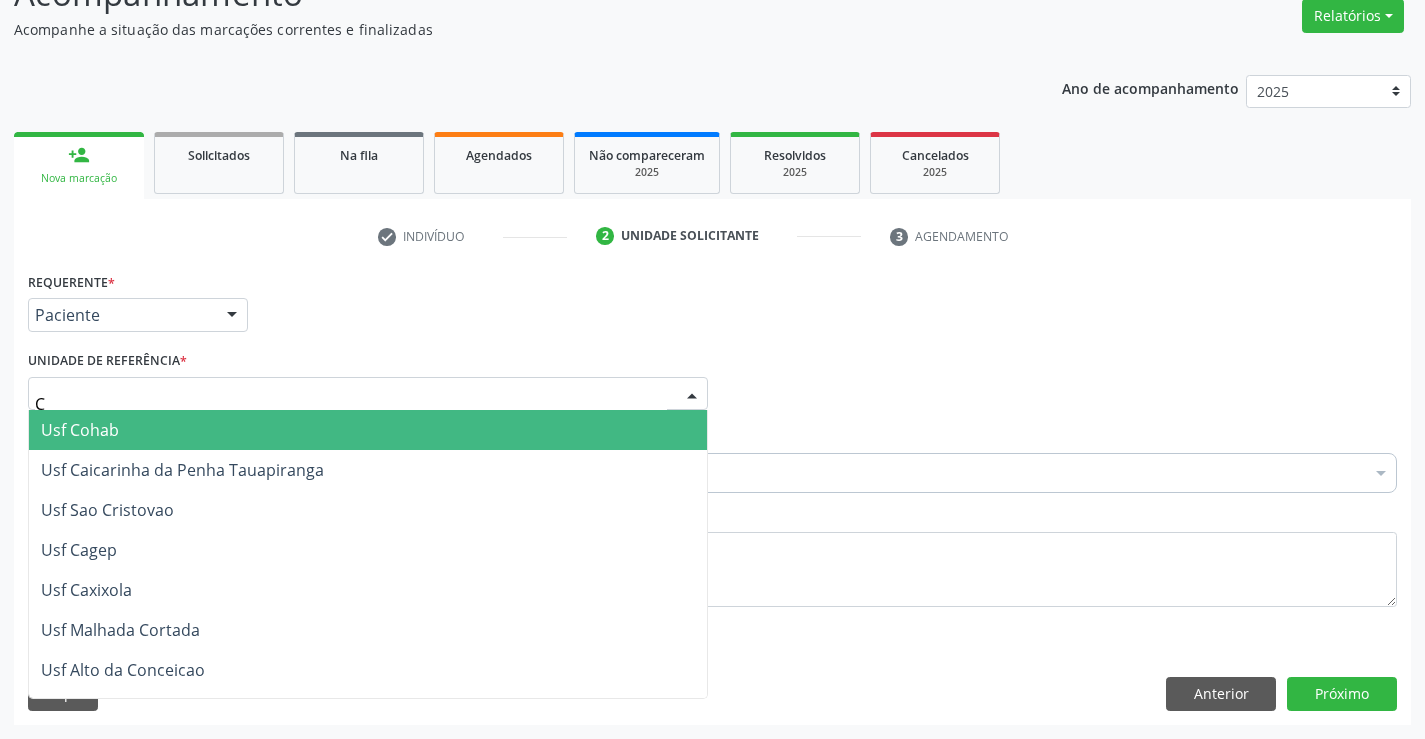type on "CE" 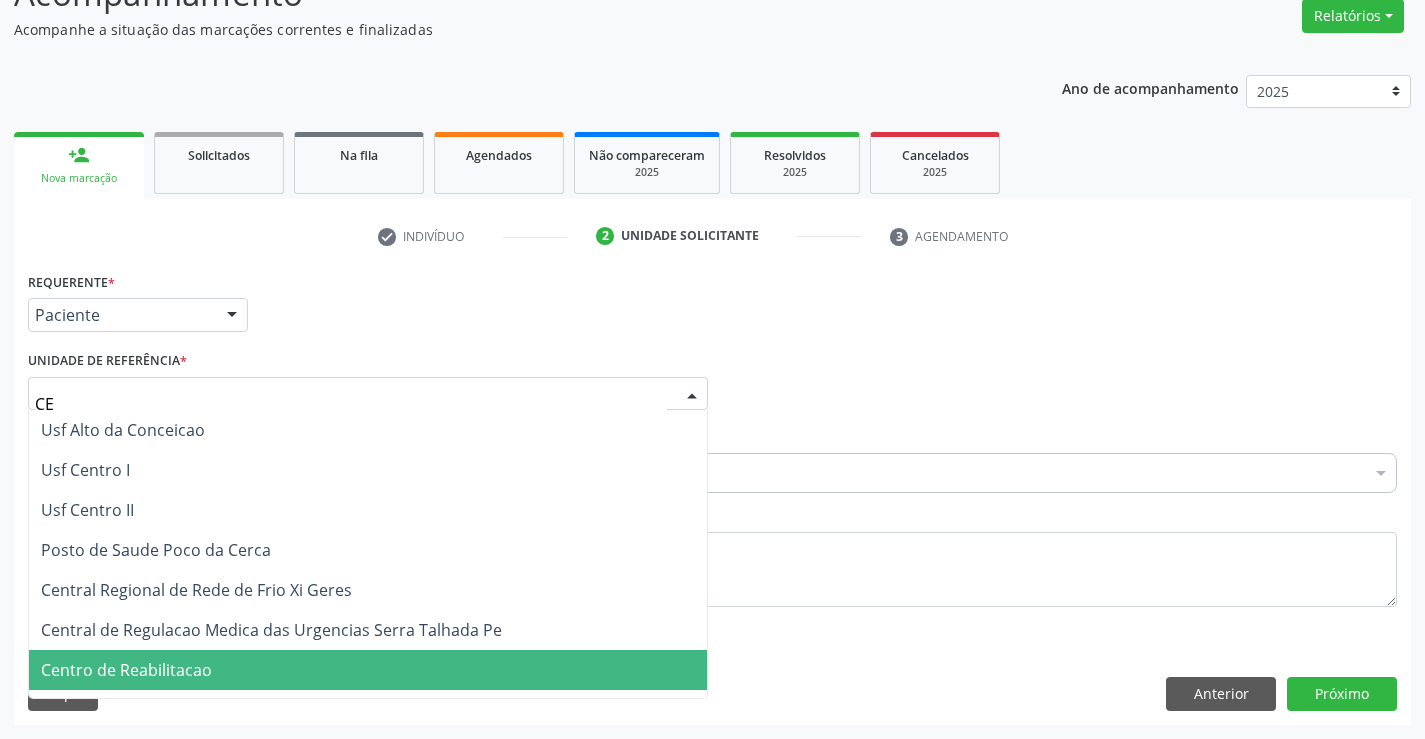 click on "Centro de Reabilitacao" at bounding box center (368, 670) 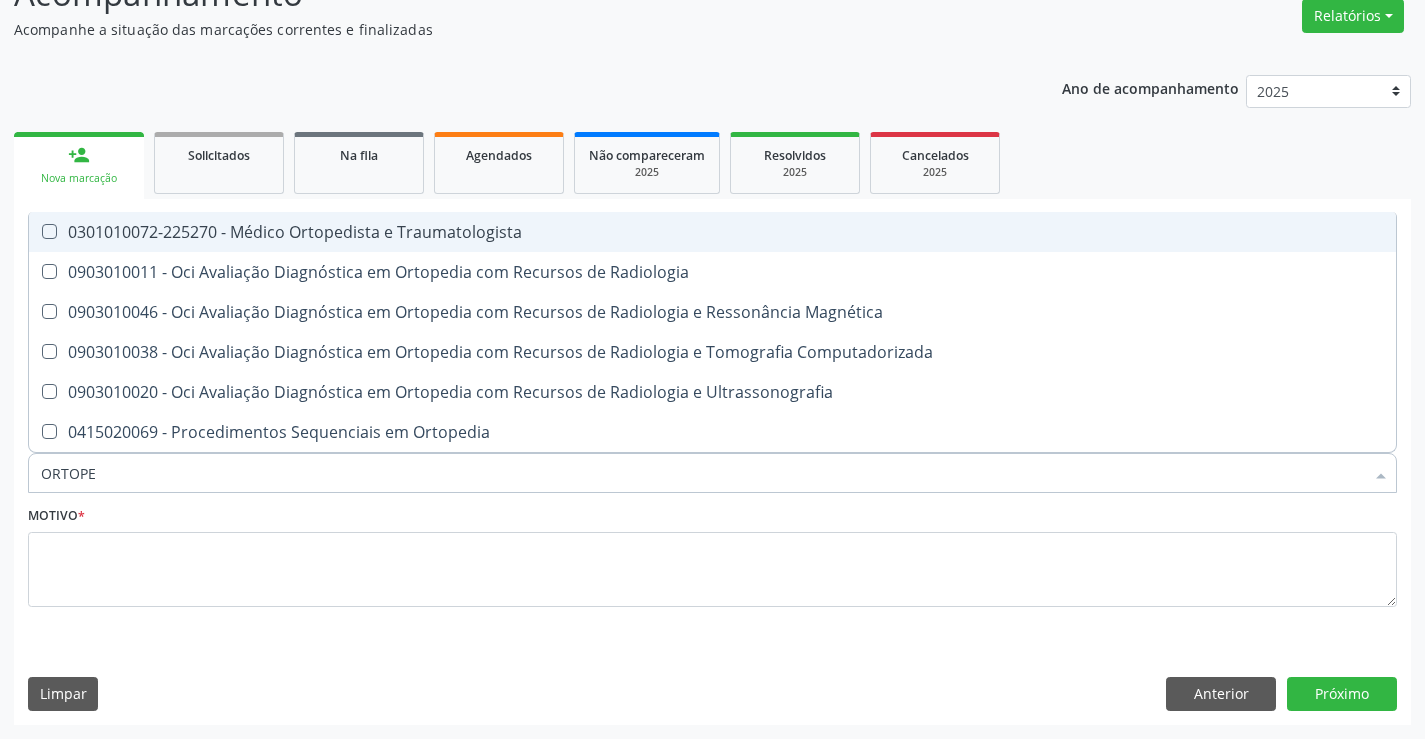 type on "ORTOPED" 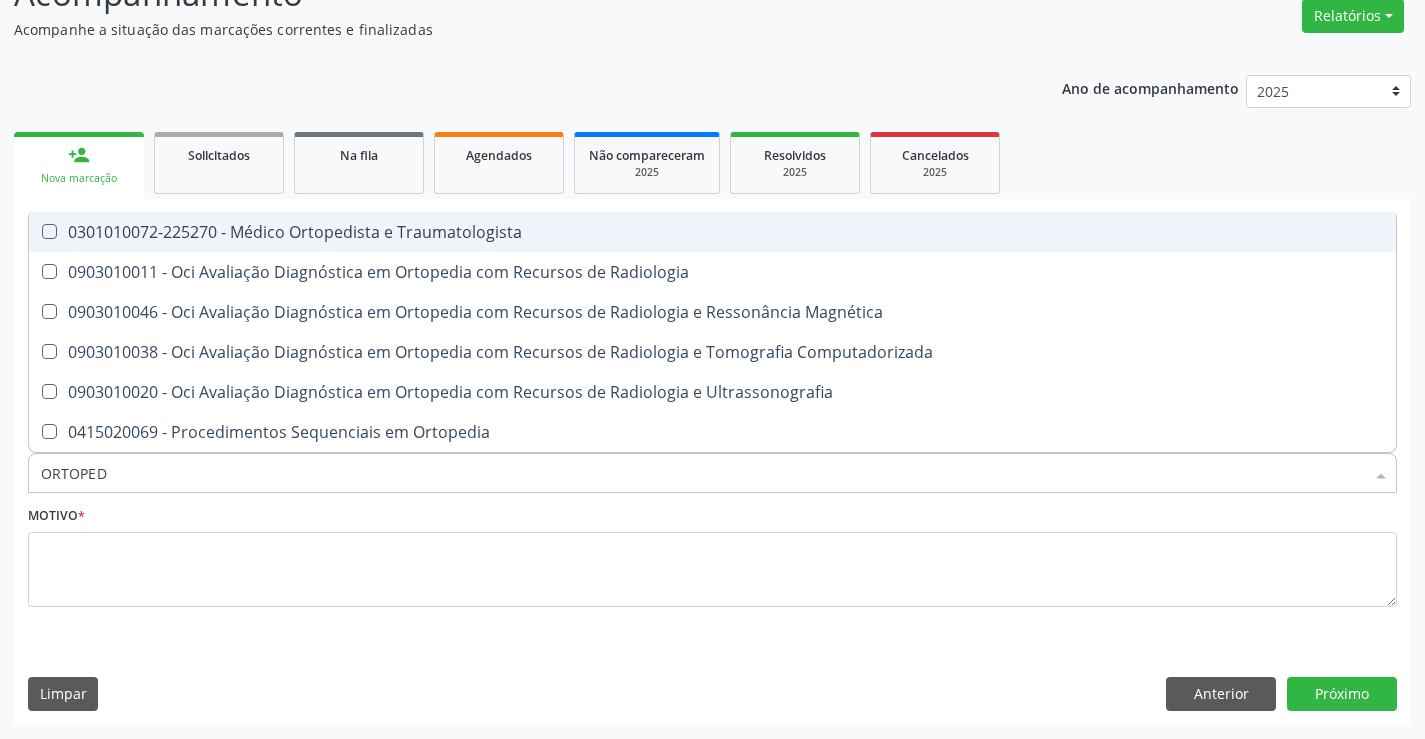 click on "0301010072-225270 - Médico Ortopedista e Traumatologista" at bounding box center [712, 232] 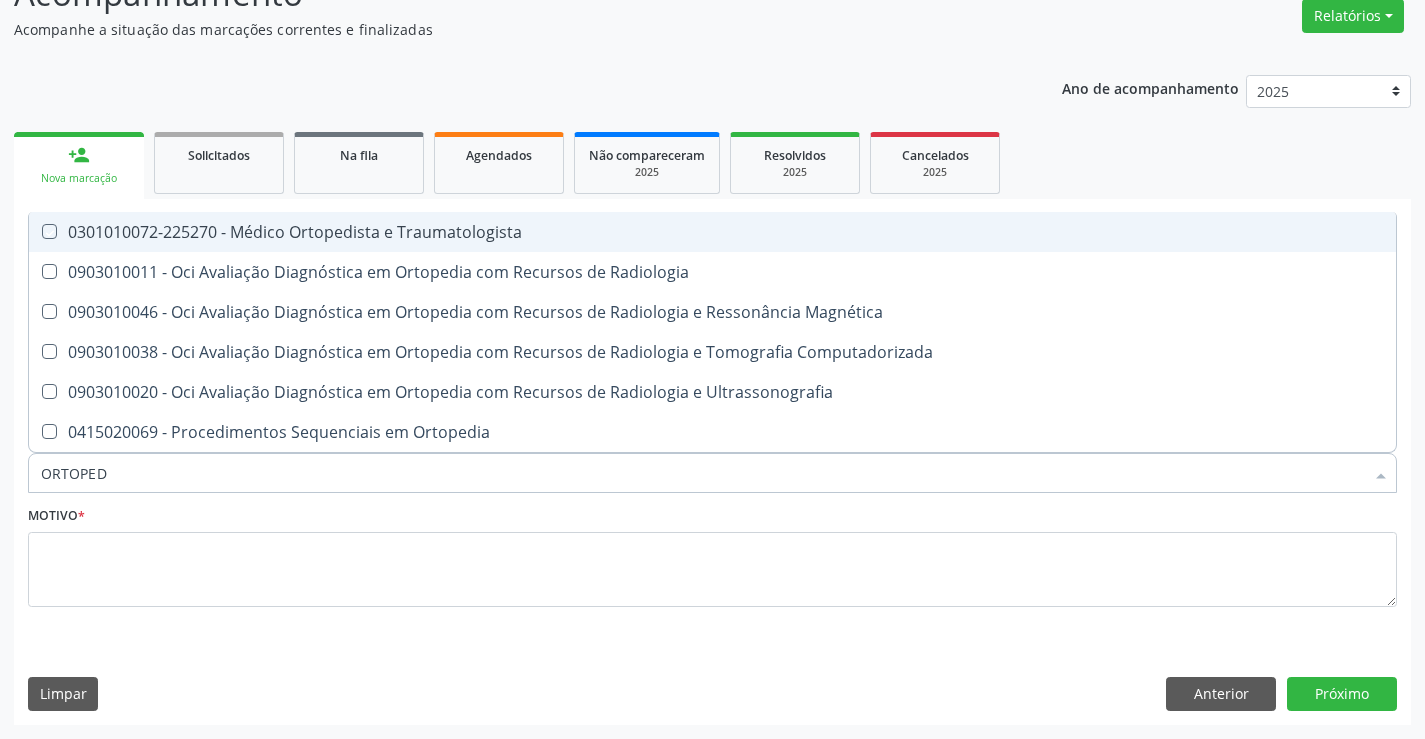 checkbox on "true" 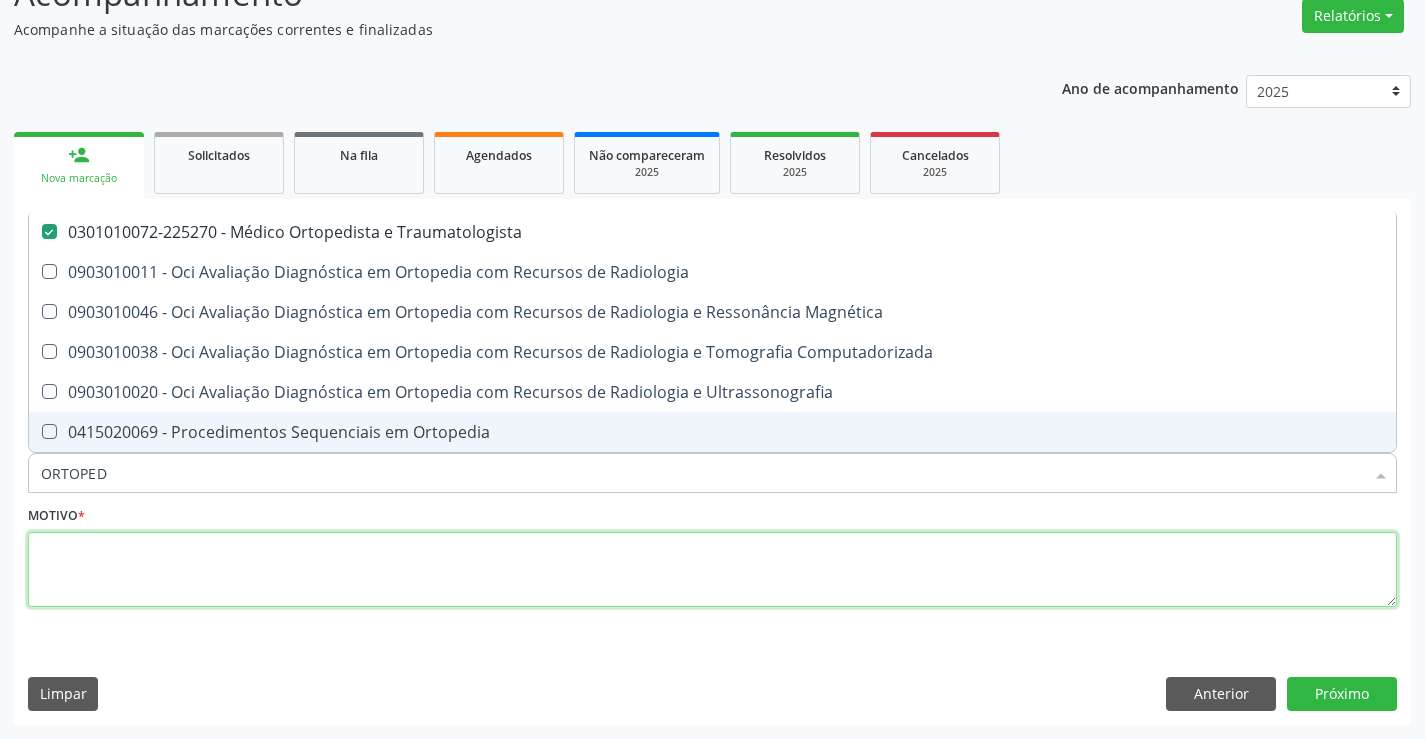 click at bounding box center (712, 570) 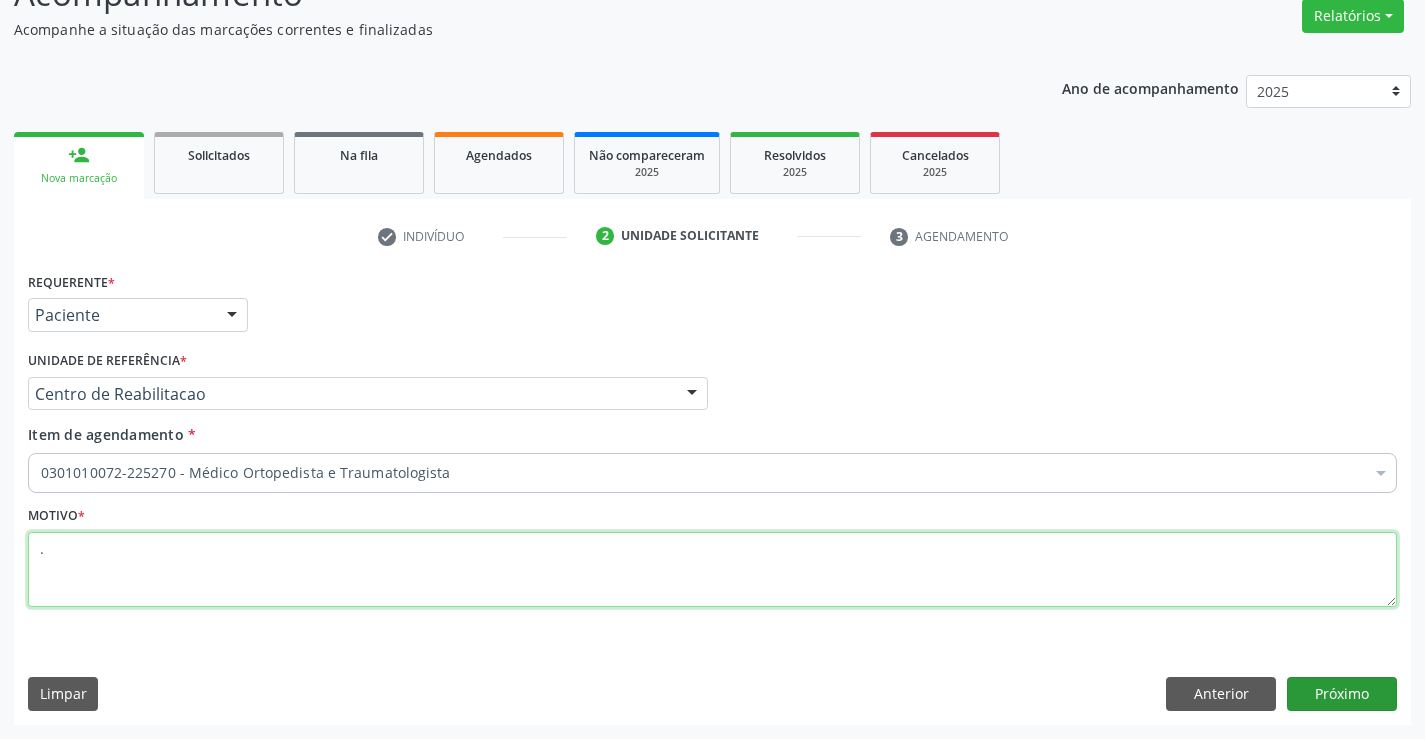 type on "." 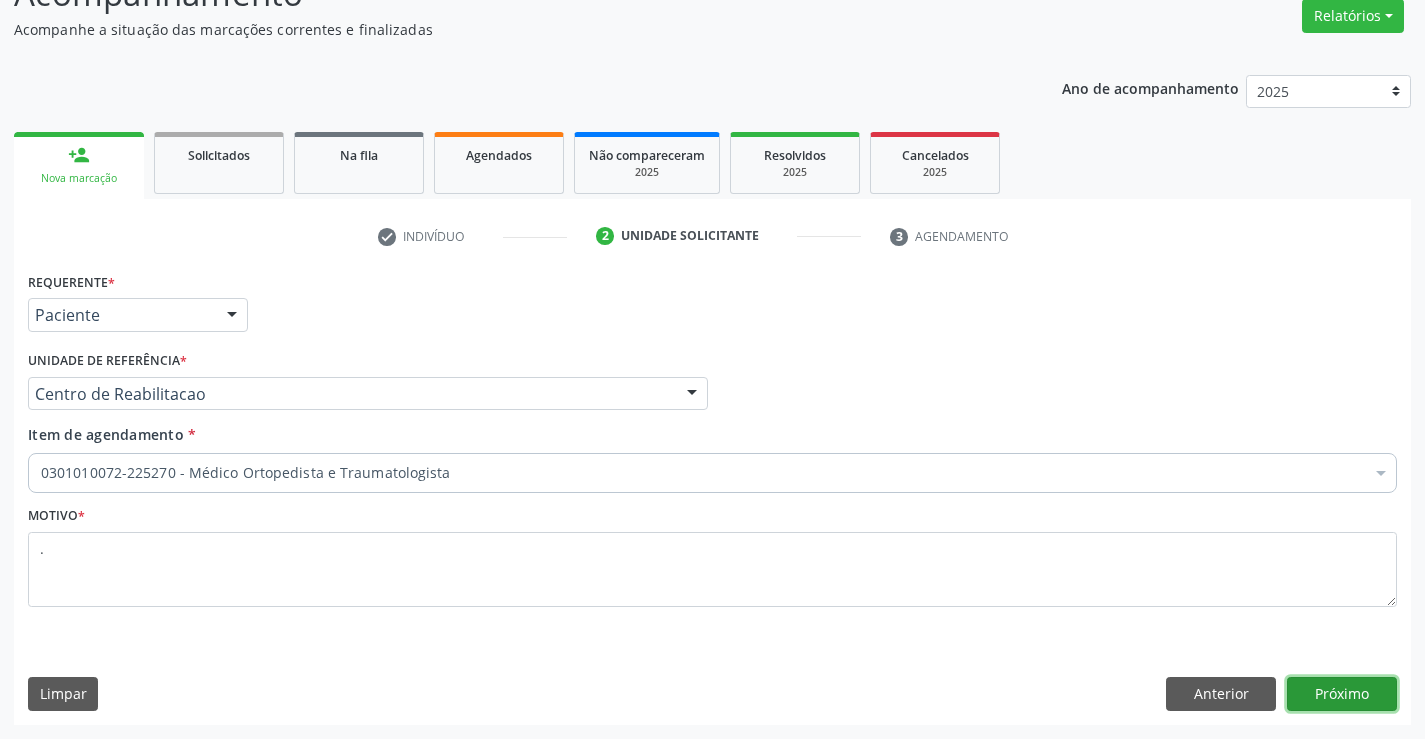 click on "Próximo" at bounding box center (1342, 694) 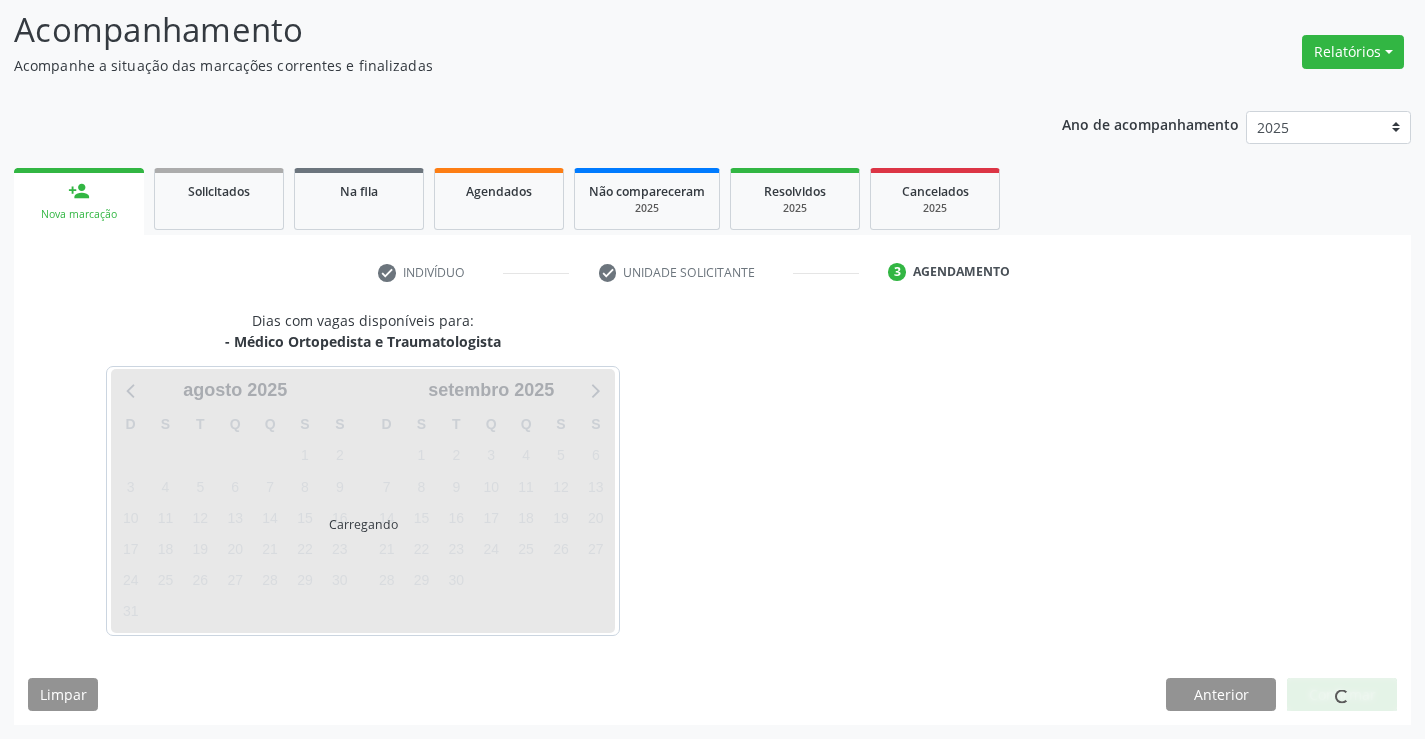 scroll, scrollTop: 131, scrollLeft: 0, axis: vertical 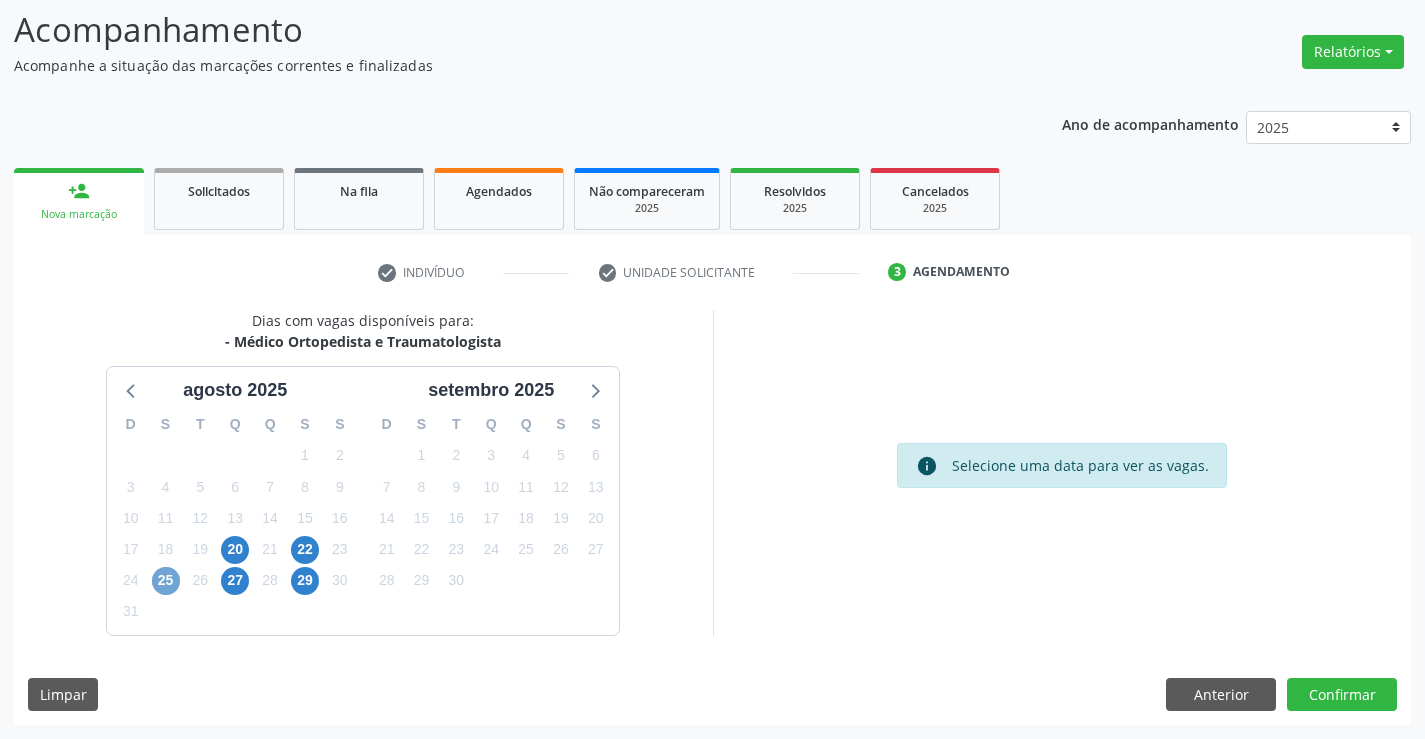 click on "25" at bounding box center (166, 581) 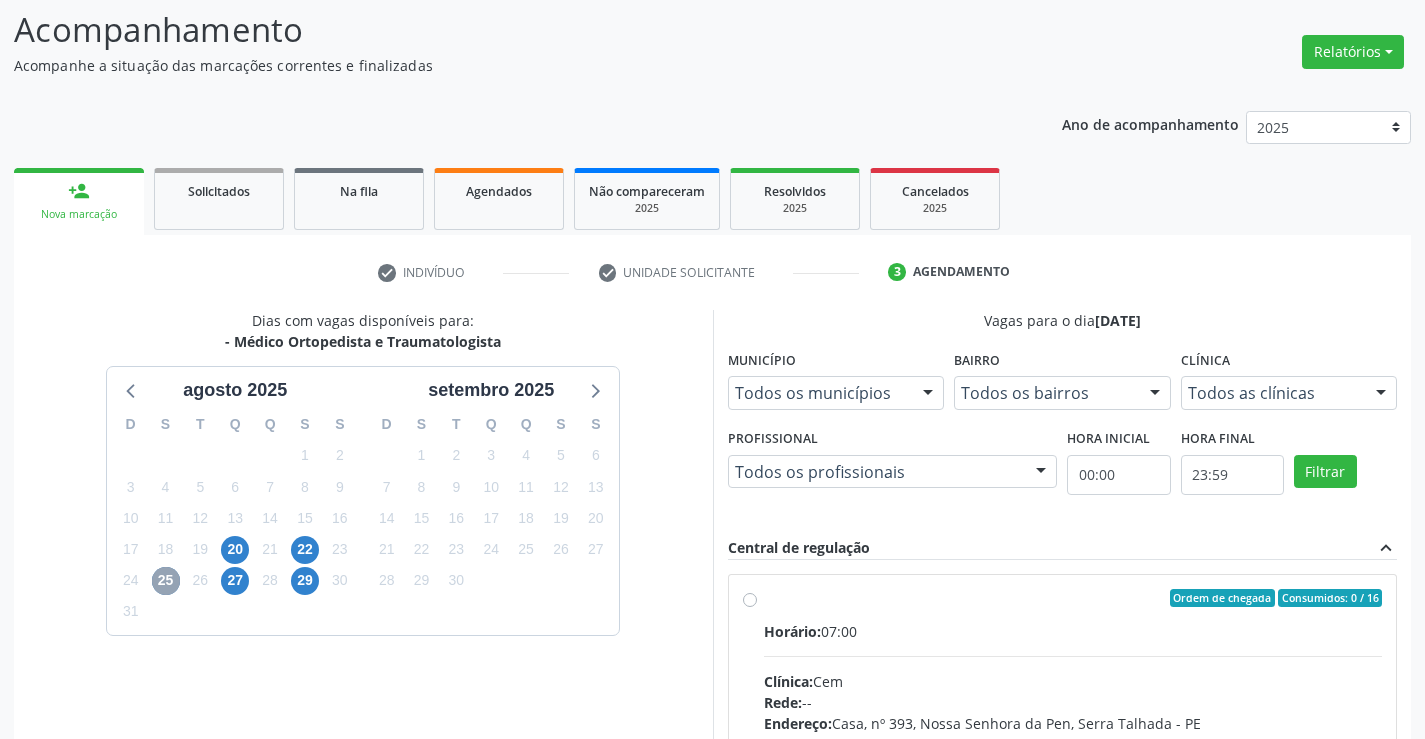 scroll, scrollTop: 456, scrollLeft: 0, axis: vertical 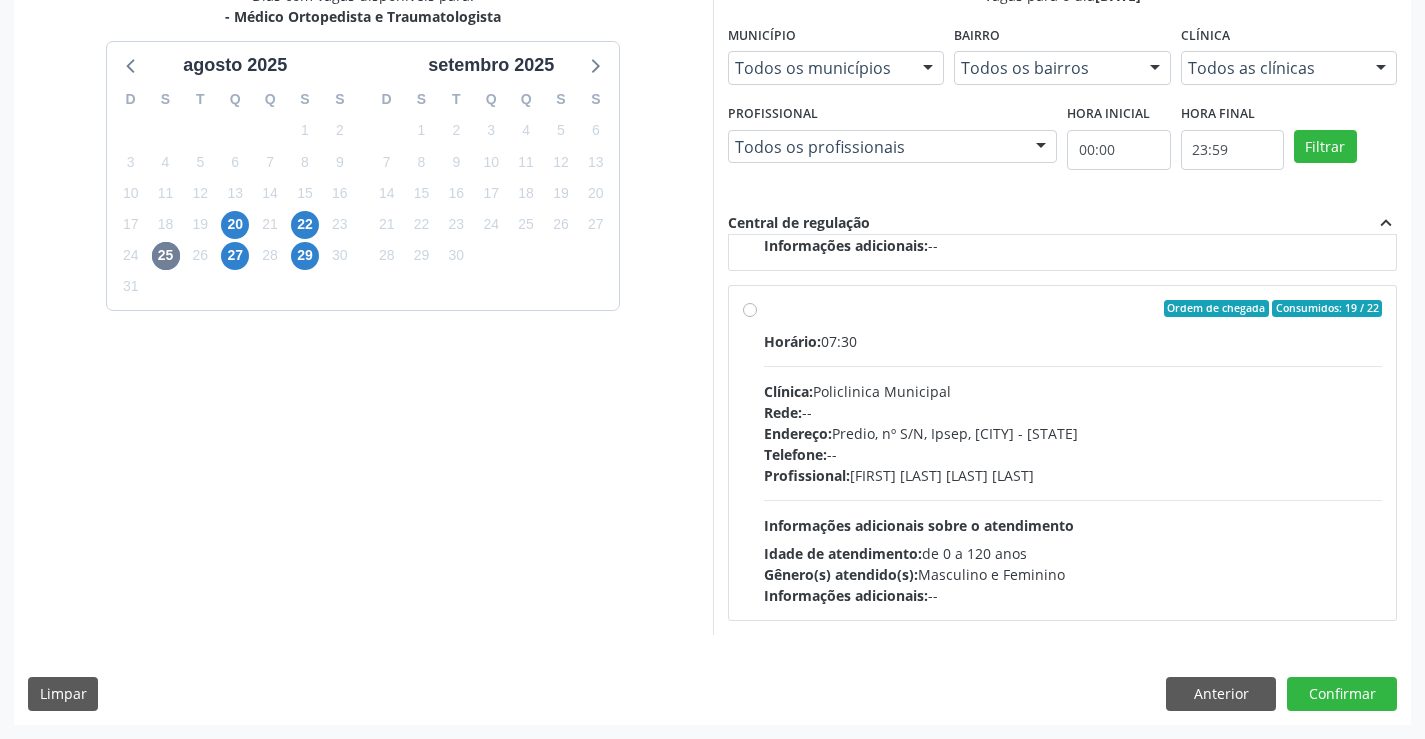 click on "Horário:   07:30
Clínica:  Policlinica Municipal
Rede:
--
Endereço:   Predio, nº S/N, Ipsep, Serra Talhada - PE
Telefone:   --
Profissional:
Joao Bosco Barreto Couto Neto
Informações adicionais sobre o atendimento
Idade de atendimento:
de 0 a 120 anos
Gênero(s) atendido(s):
Masculino e Feminino
Informações adicionais:
--" at bounding box center [1073, 468] 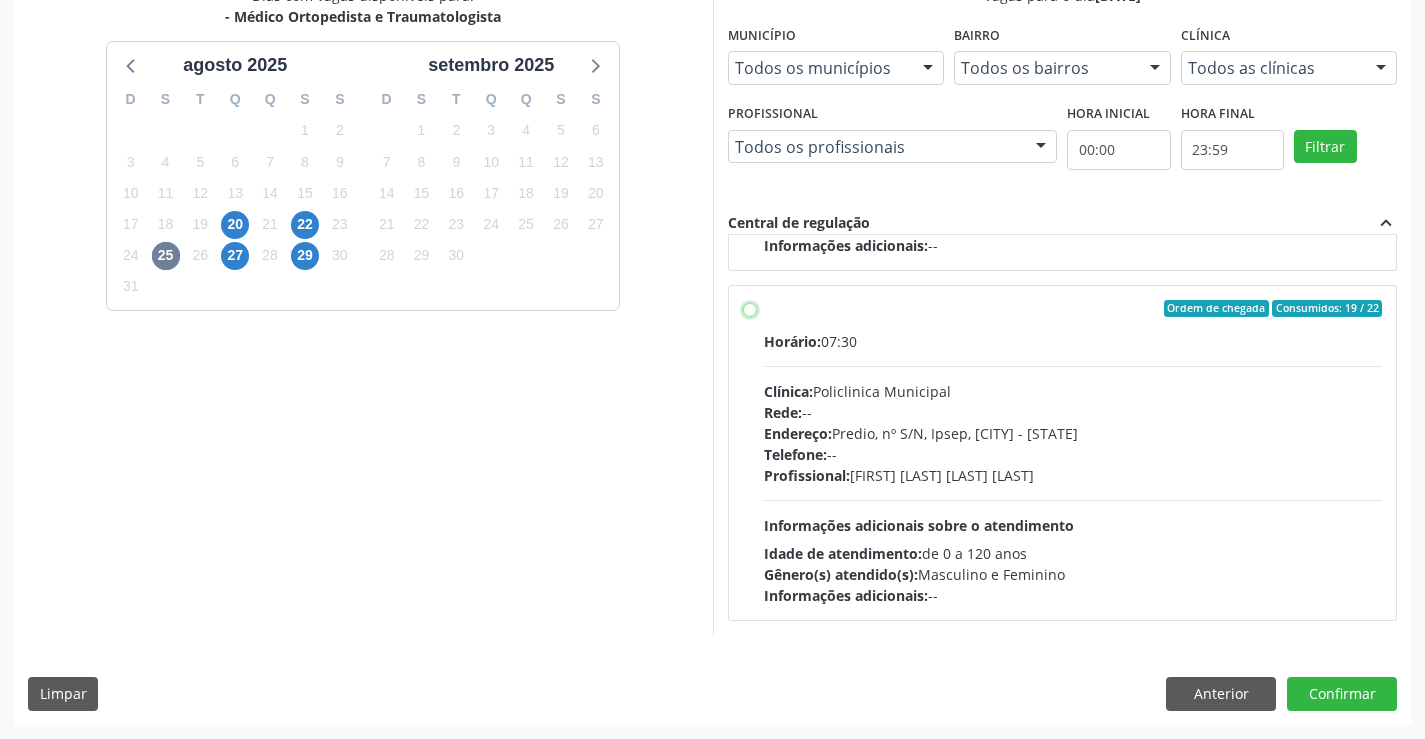 click on "Ordem de chegada
Consumidos: 19 / 22
Horário:   07:30
Clínica:  Policlinica Municipal
Rede:
--
Endereço:   Predio, nº S/N, Ipsep, Serra Talhada - PE
Telefone:   --
Profissional:
Joao Bosco Barreto Couto Neto
Informações adicionais sobre o atendimento
Idade de atendimento:
de 0 a 120 anos
Gênero(s) atendido(s):
Masculino e Feminino
Informações adicionais:
--" at bounding box center (750, 309) 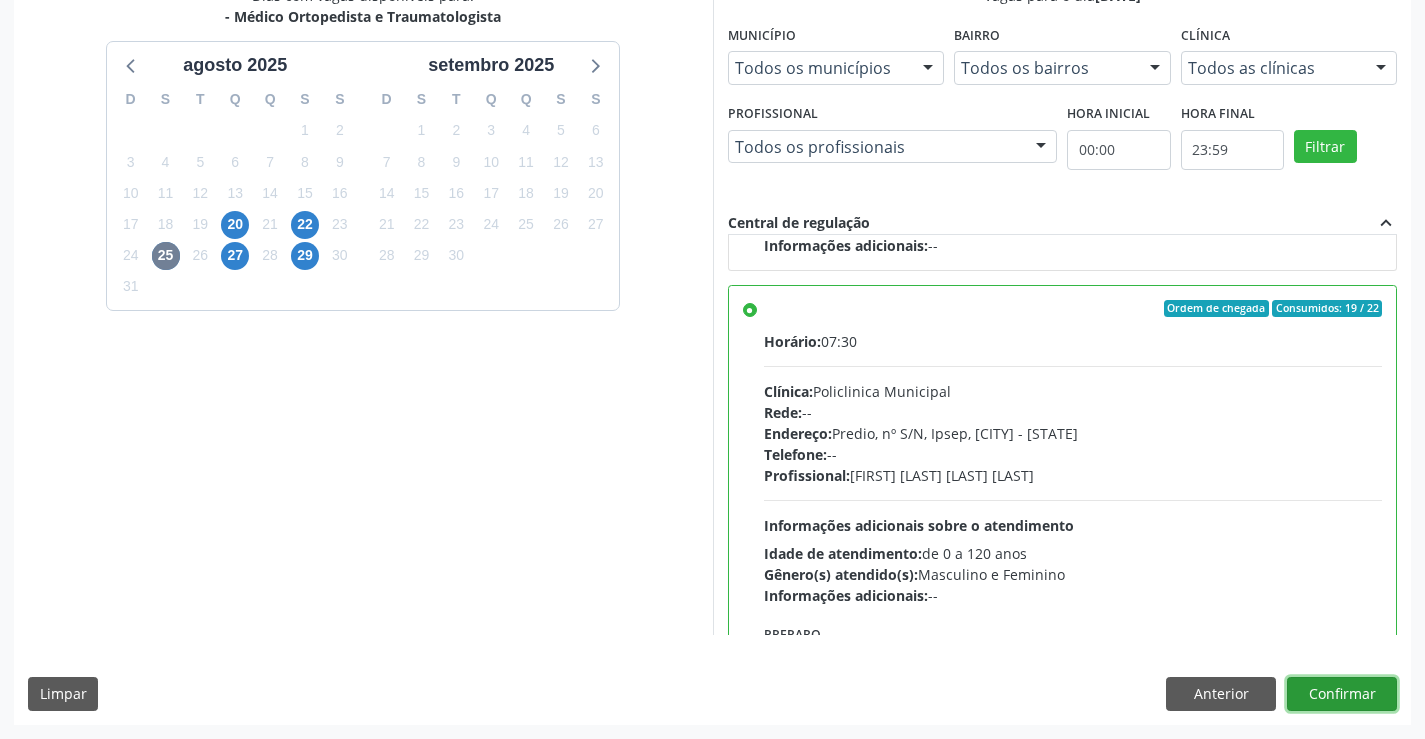 click on "Confirmar" at bounding box center [1342, 694] 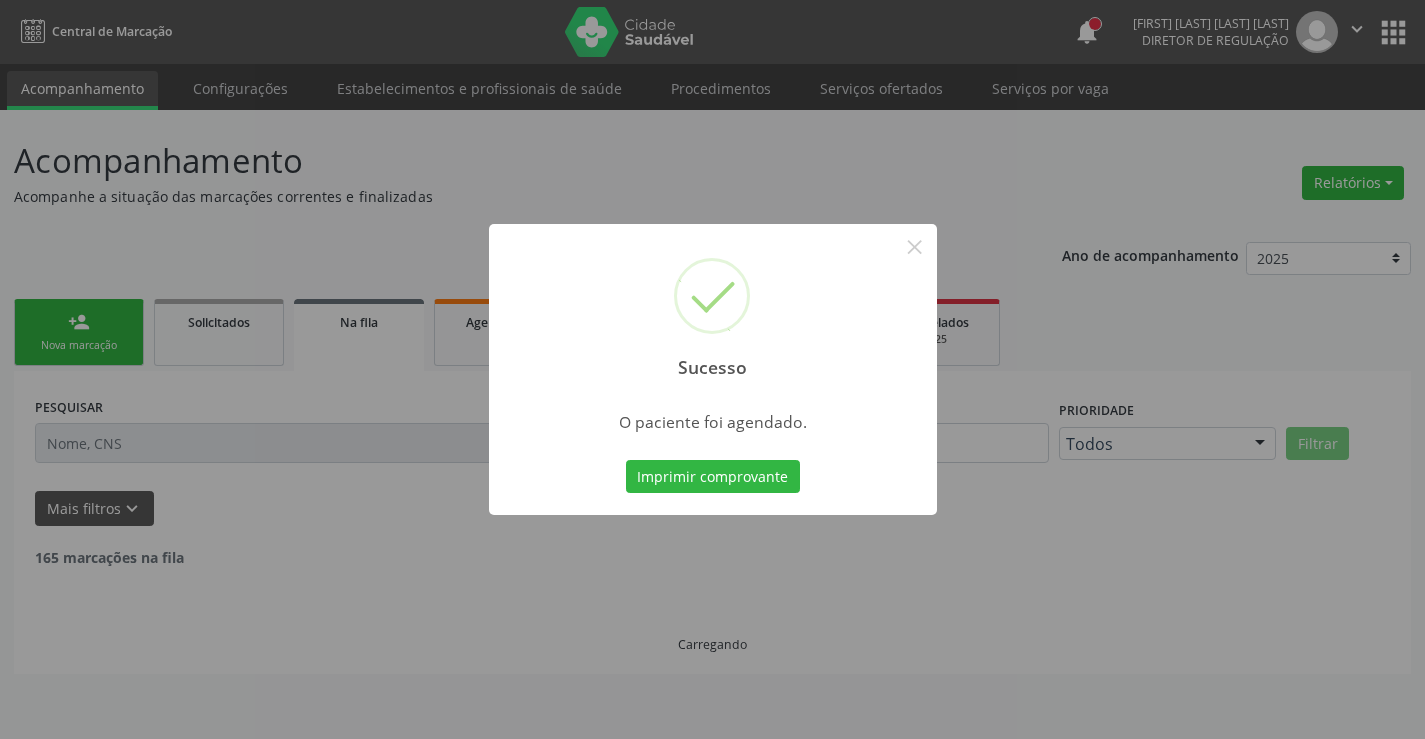 scroll, scrollTop: 0, scrollLeft: 0, axis: both 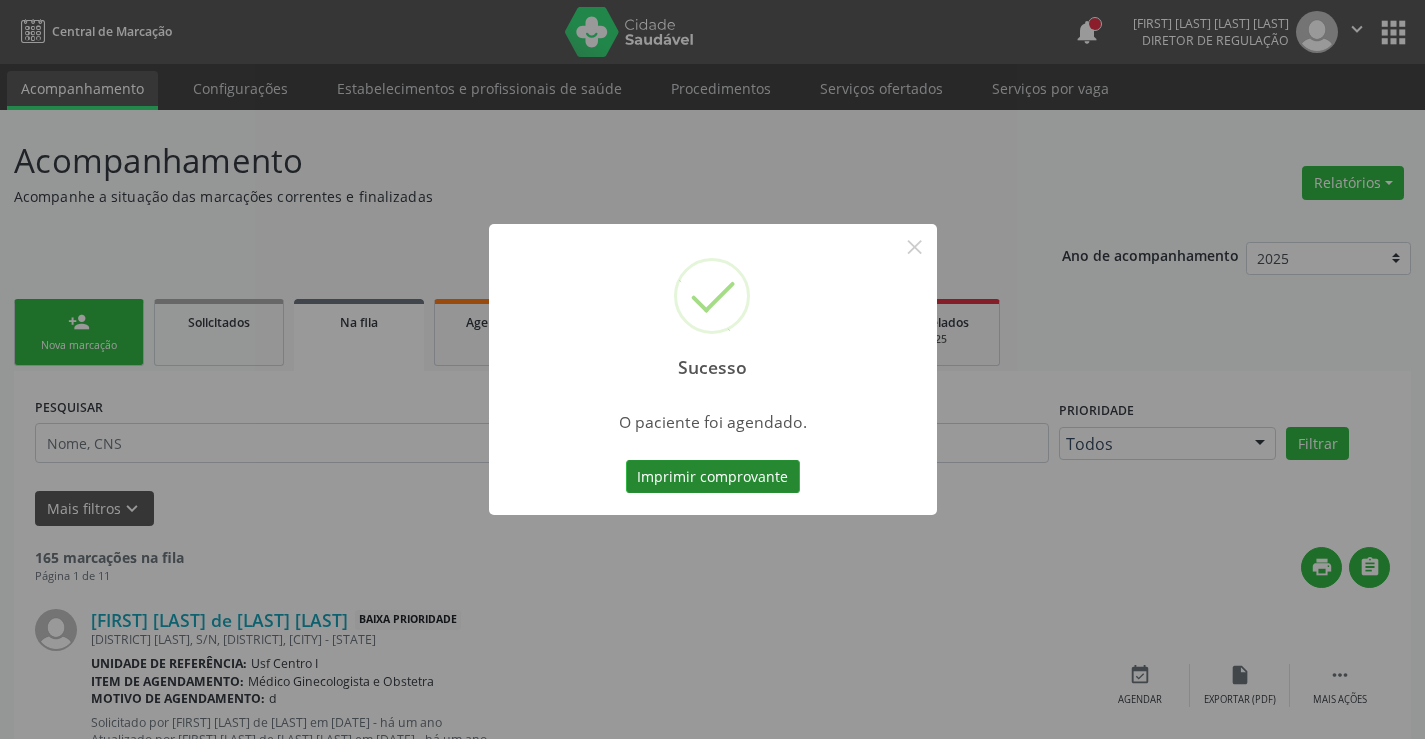 click on "Imprimir comprovante" at bounding box center [713, 477] 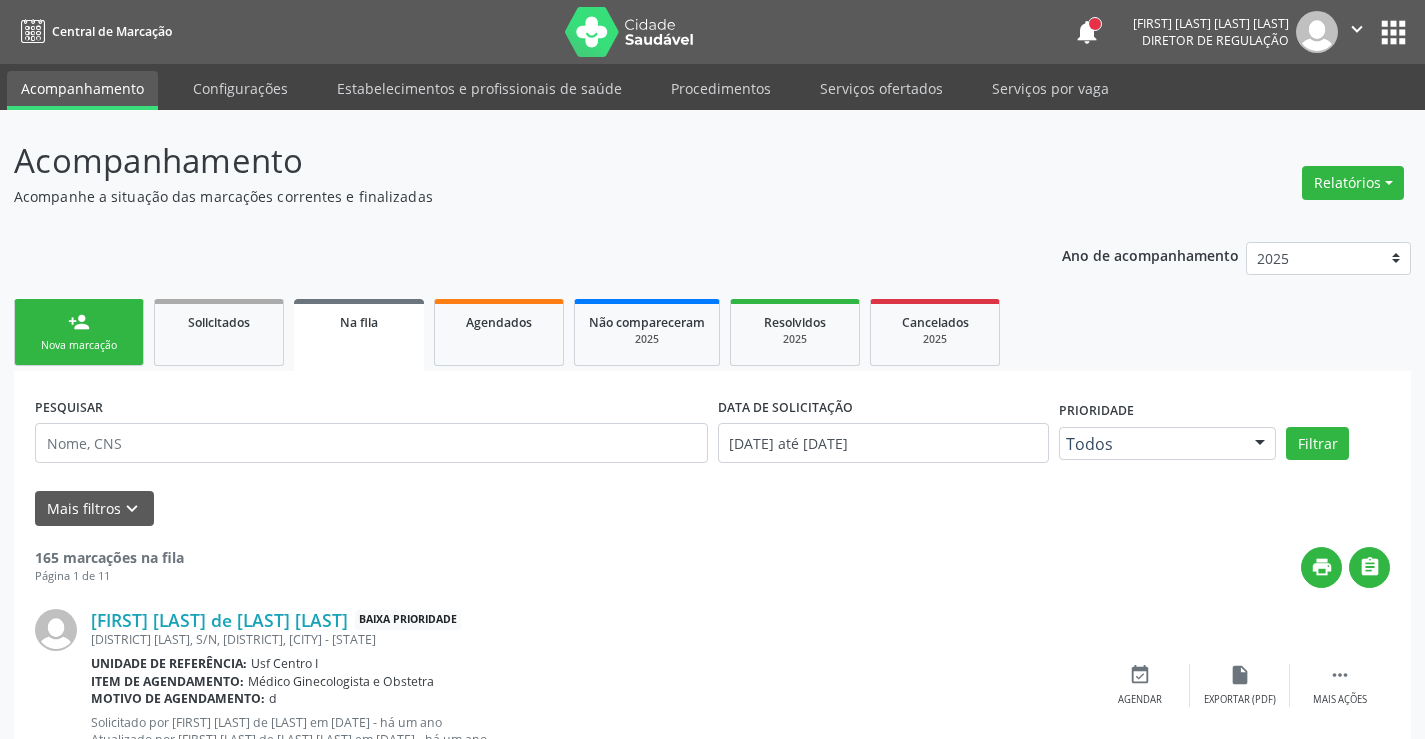 click on "Nova marcação" at bounding box center [79, 345] 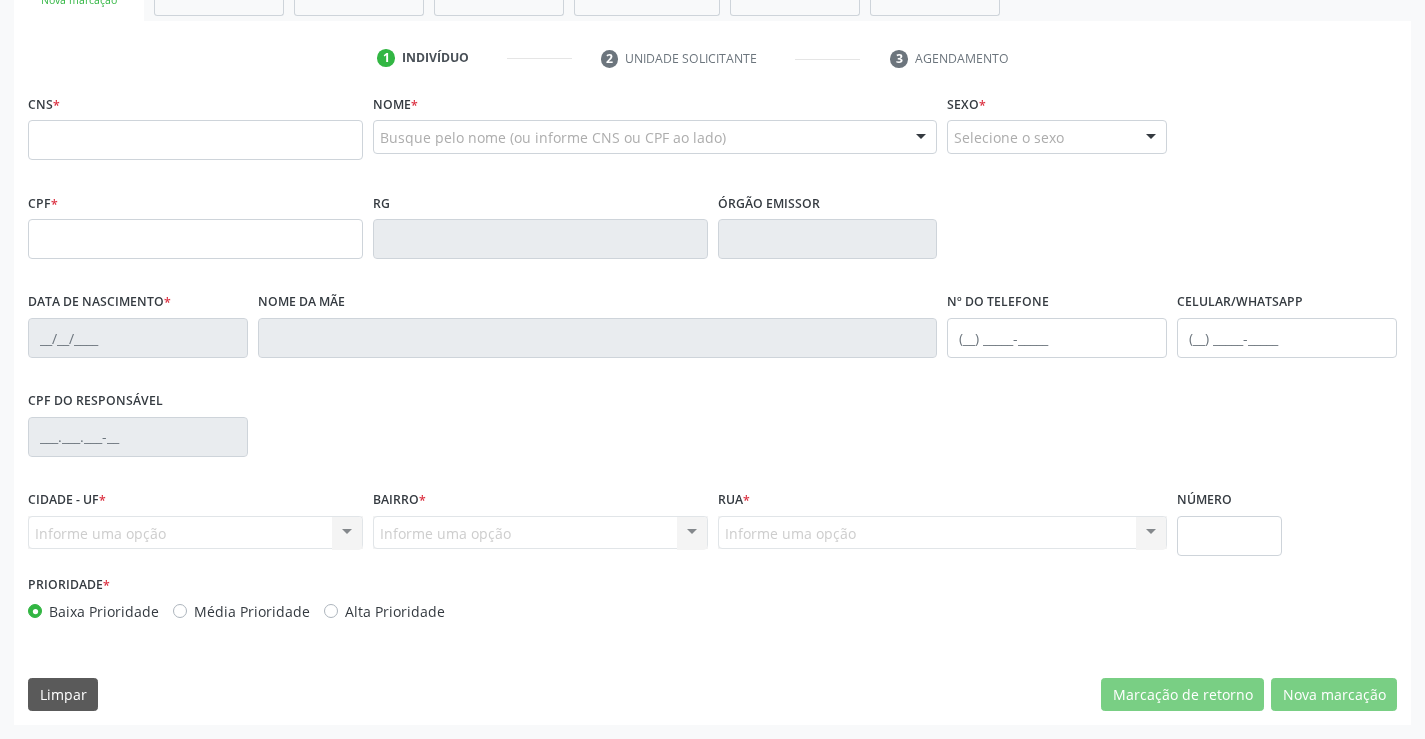 scroll, scrollTop: 0, scrollLeft: 0, axis: both 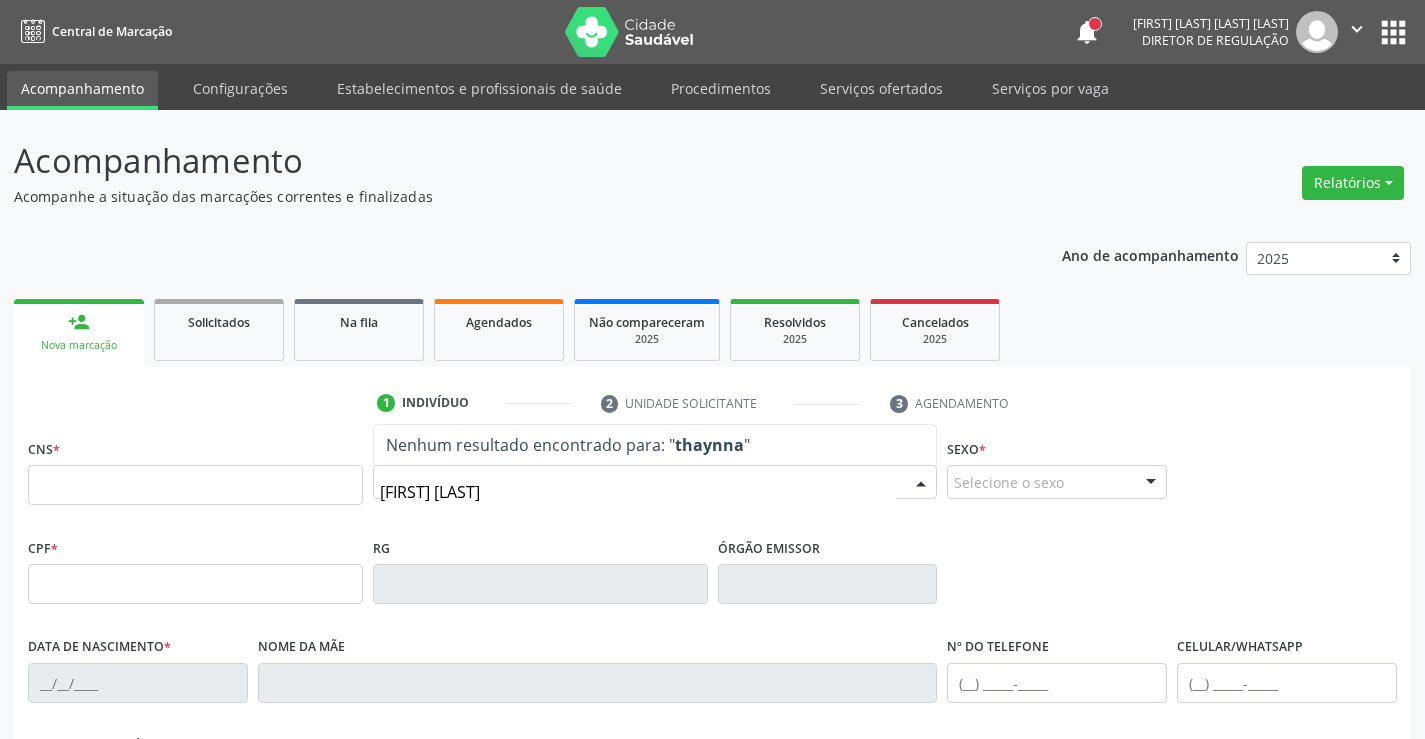 type on "thaynna va" 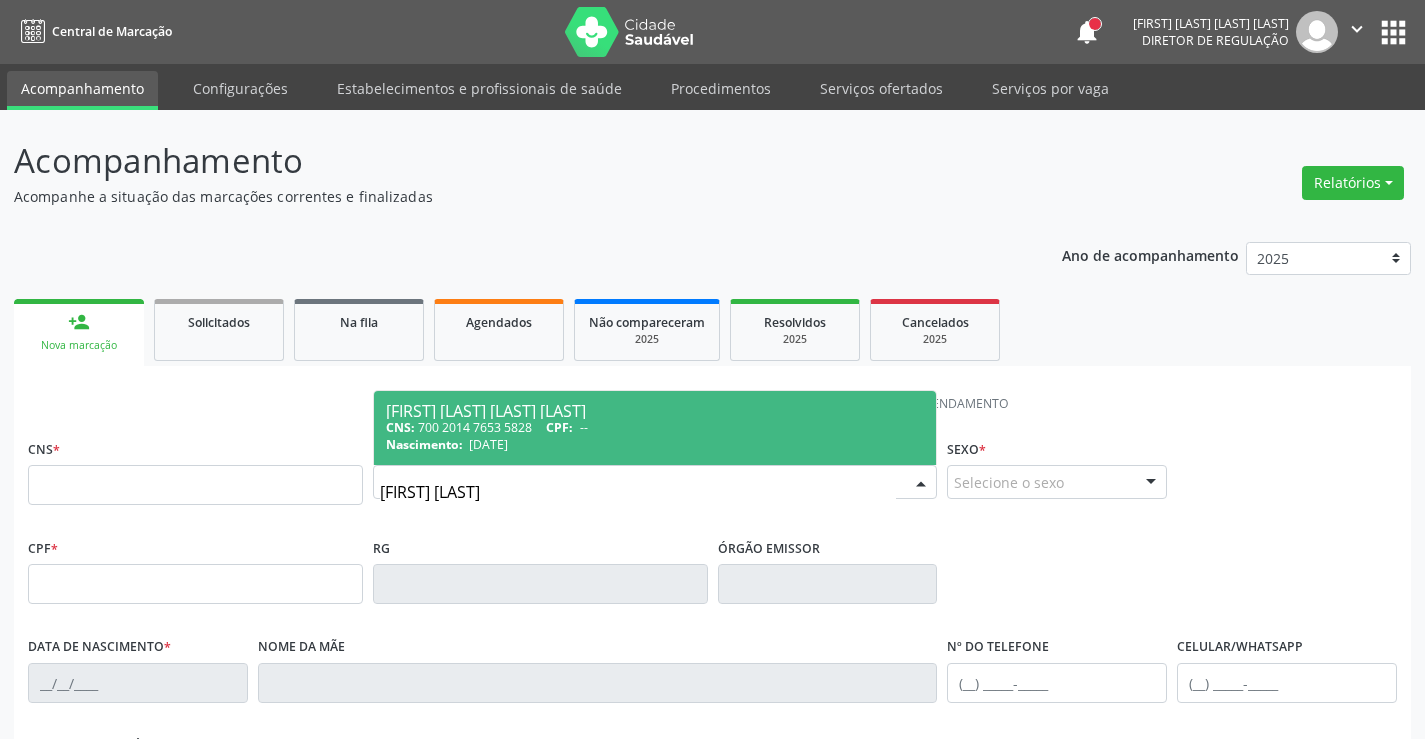 click on "Nascimento:
28/02/2003" at bounding box center [655, 444] 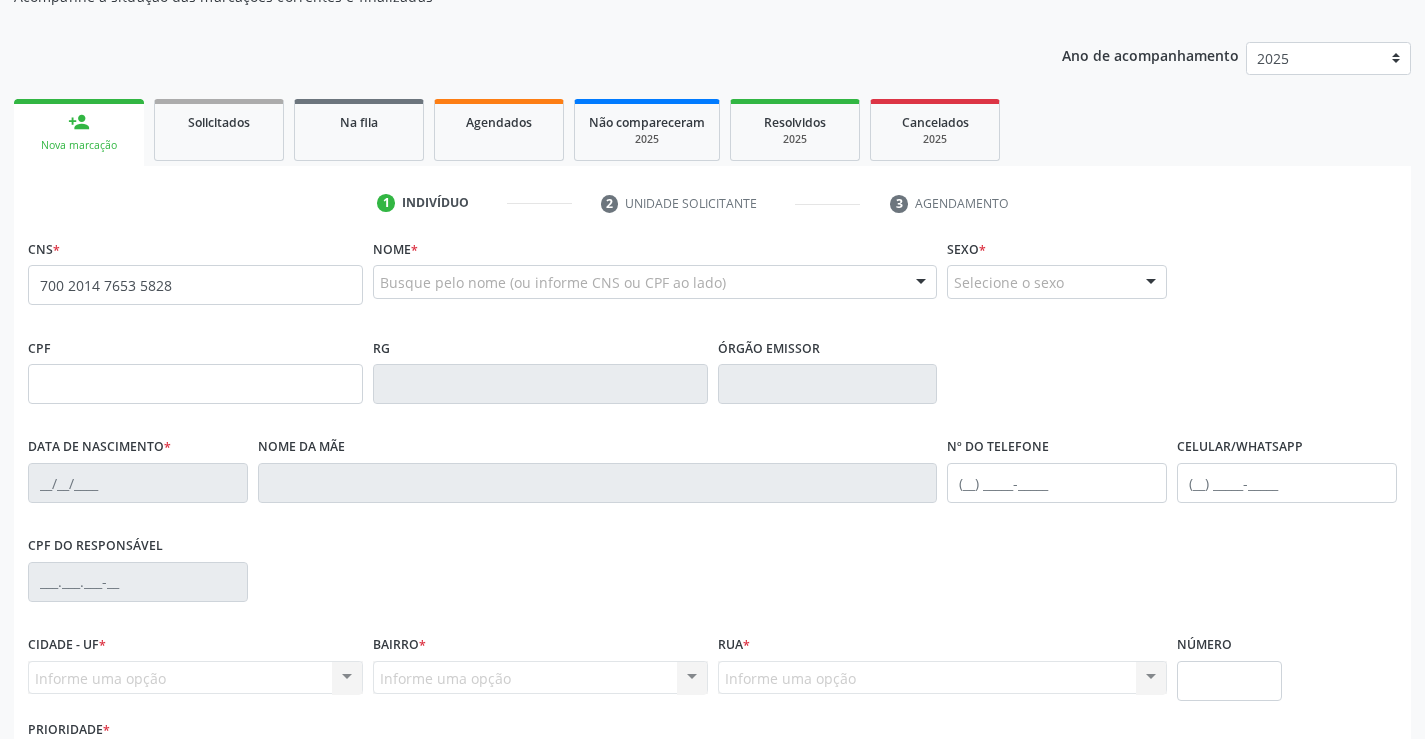 scroll, scrollTop: 345, scrollLeft: 0, axis: vertical 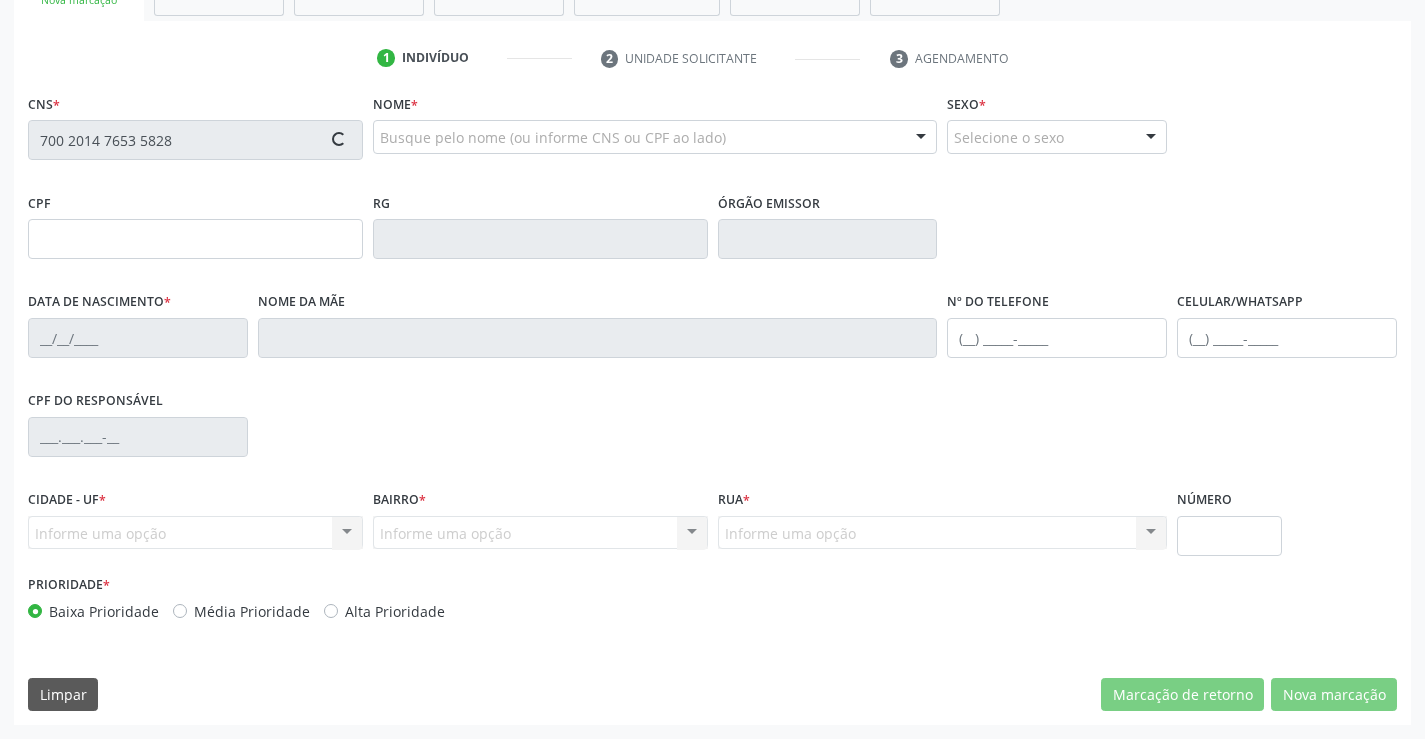 type on "28/02/2003" 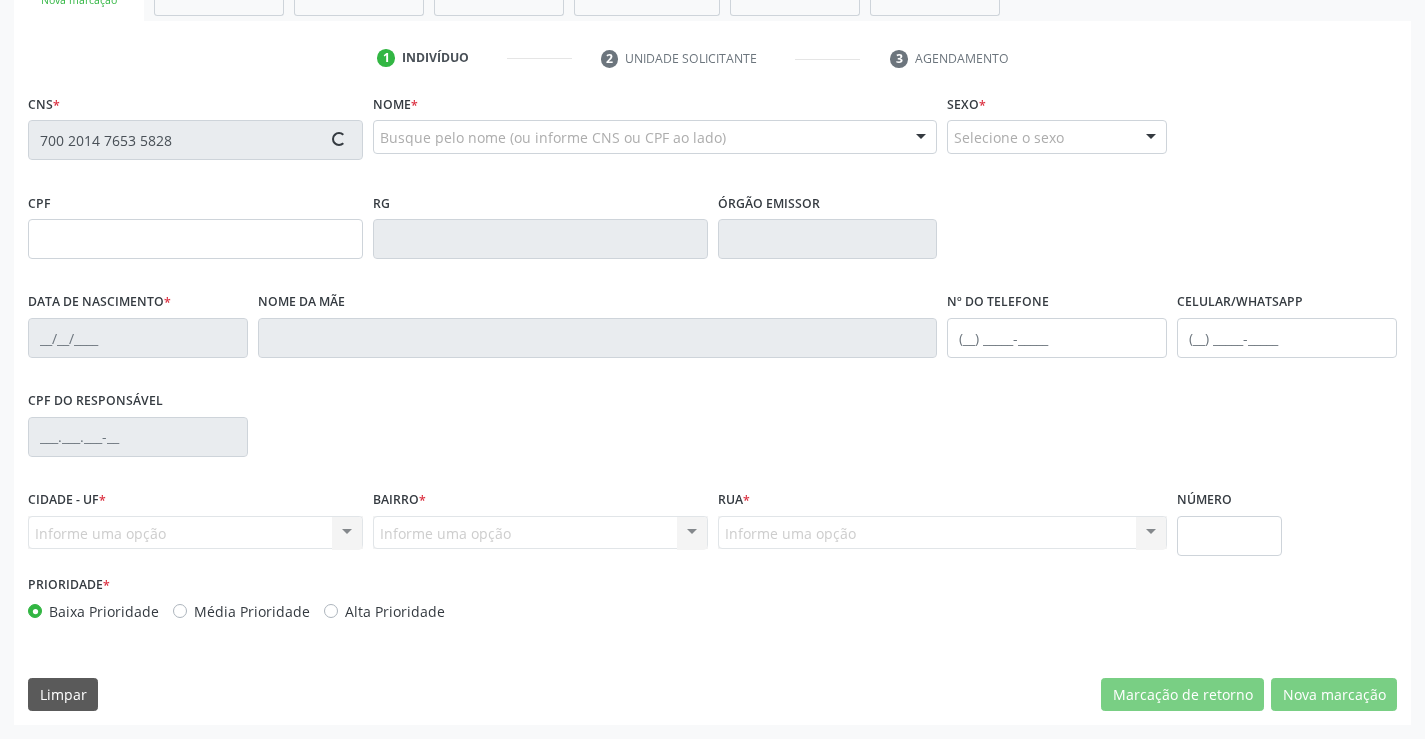 type on "Maria Betania Vasconcelos" 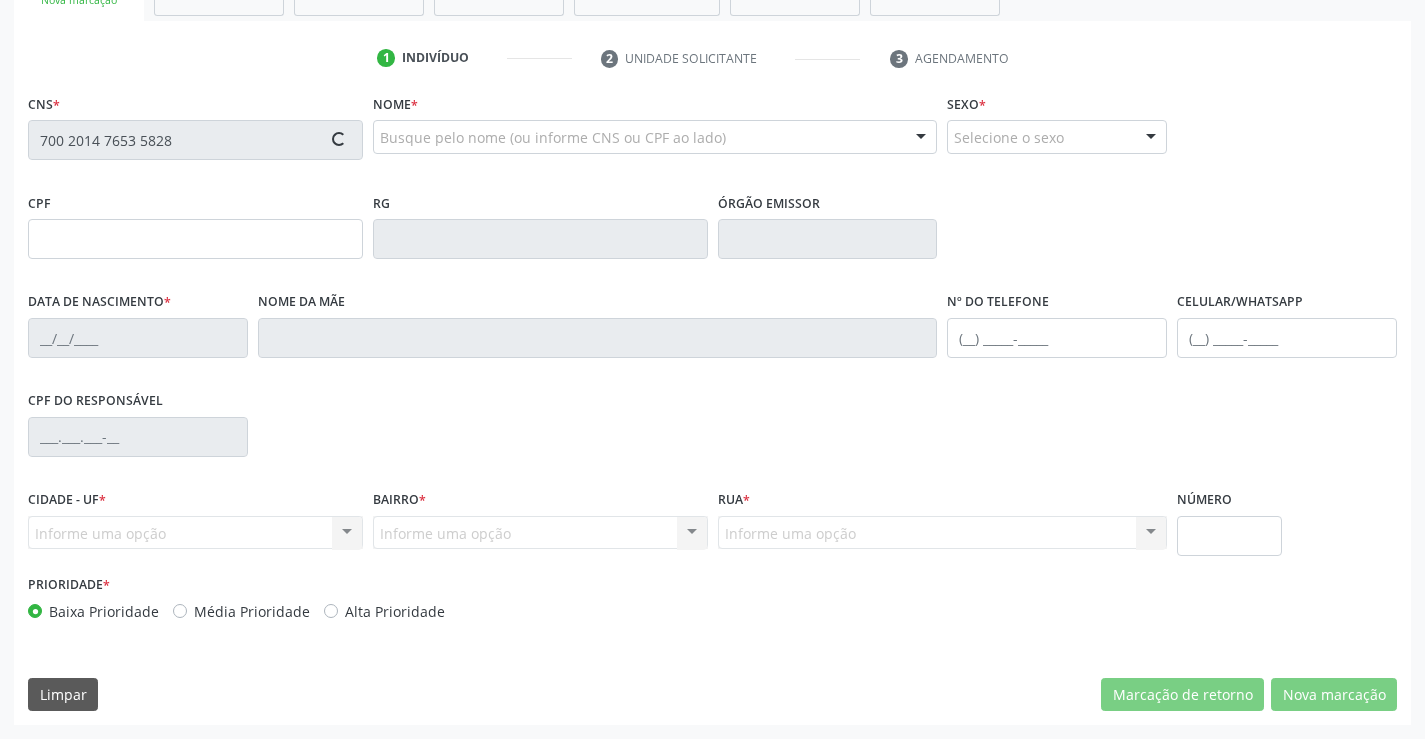 type on "367" 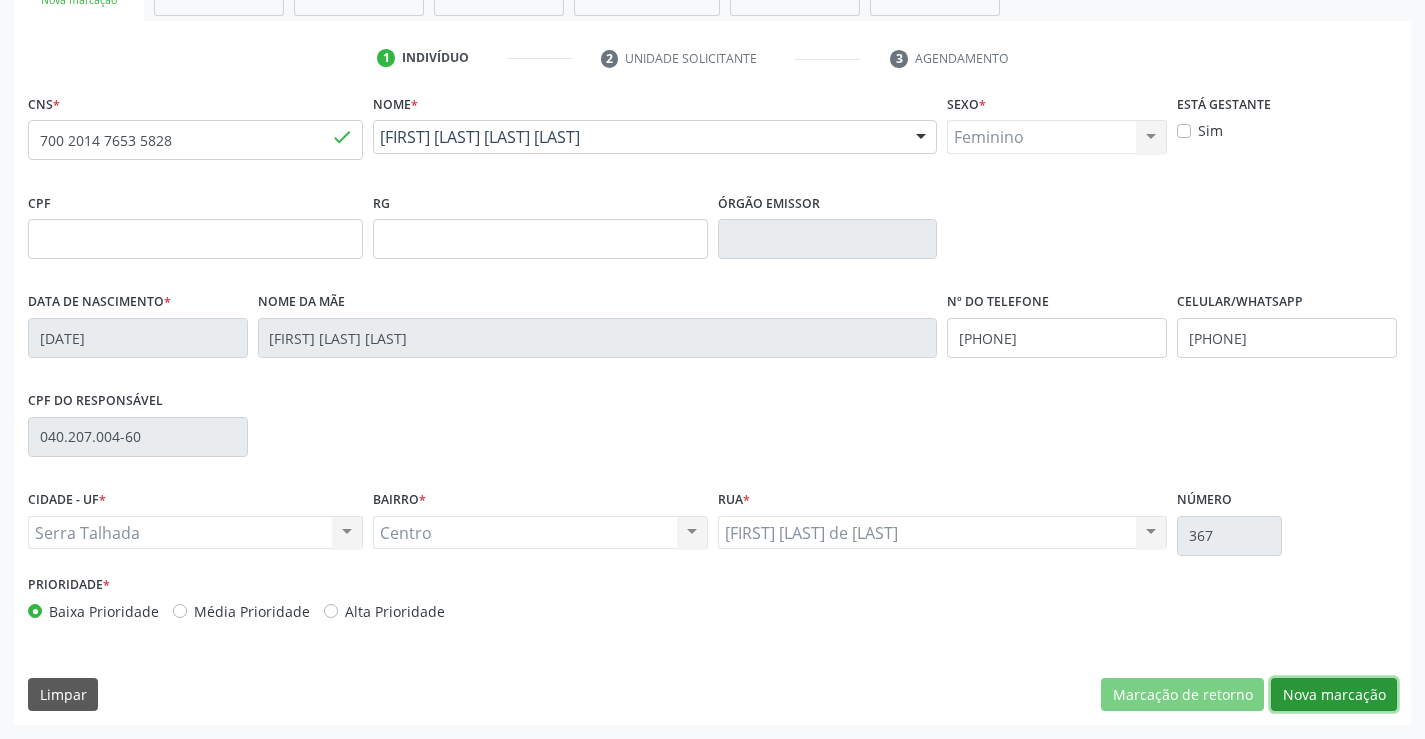 click on "Nova marcação" at bounding box center [1334, 695] 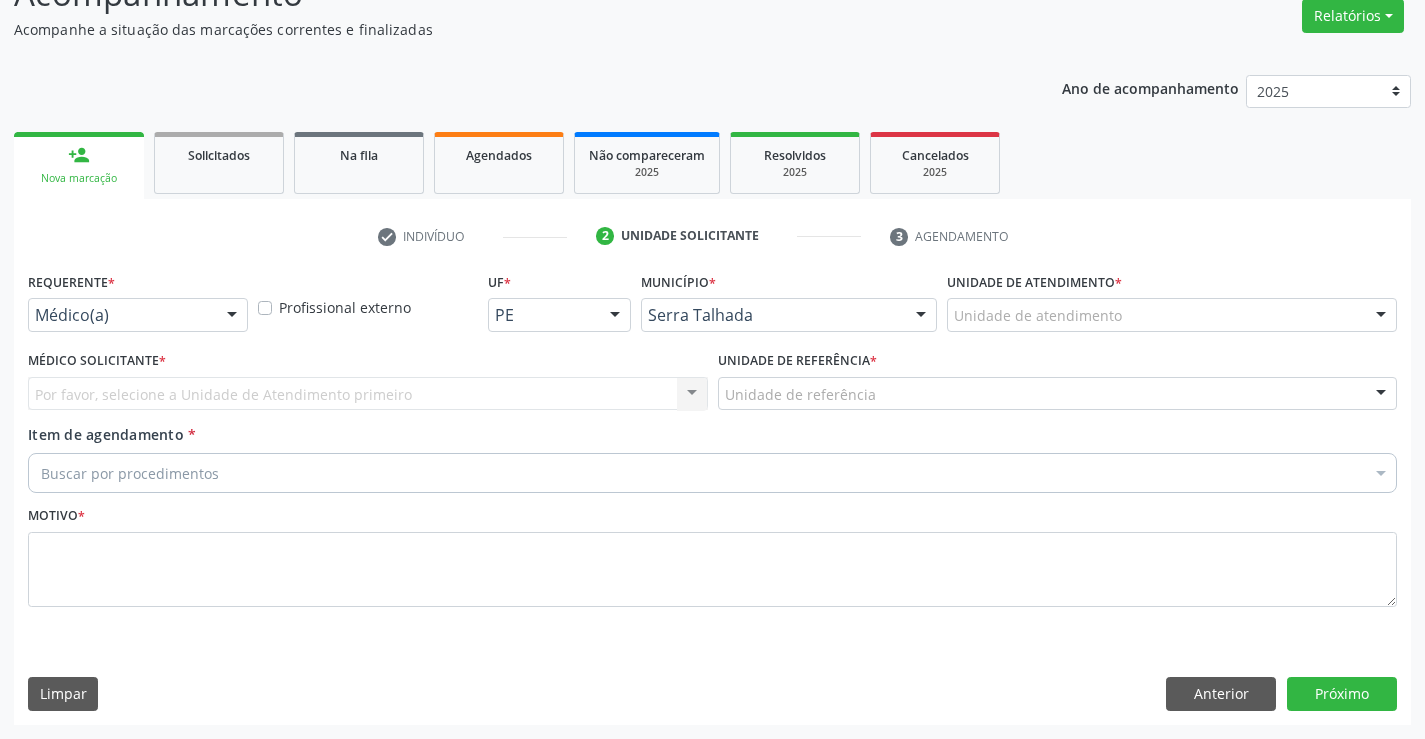scroll, scrollTop: 167, scrollLeft: 0, axis: vertical 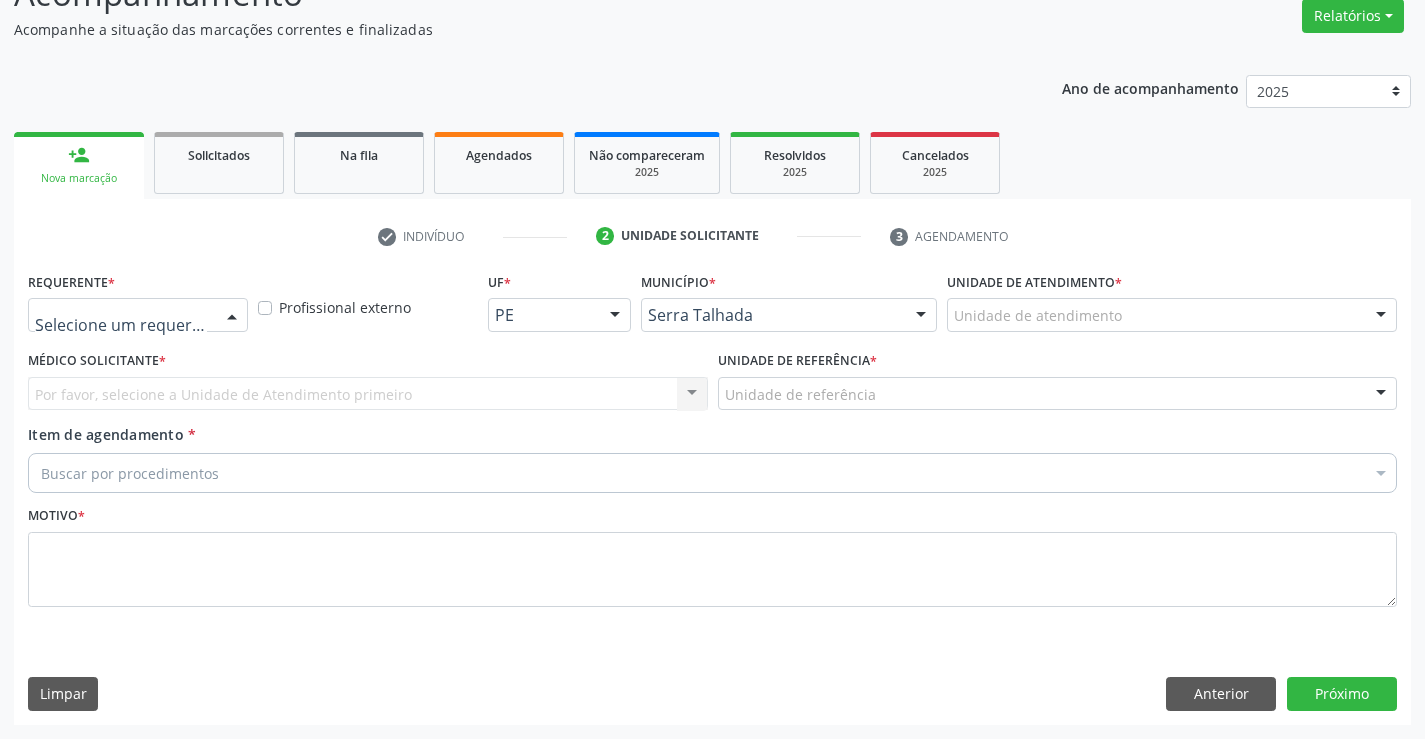 click at bounding box center (232, 316) 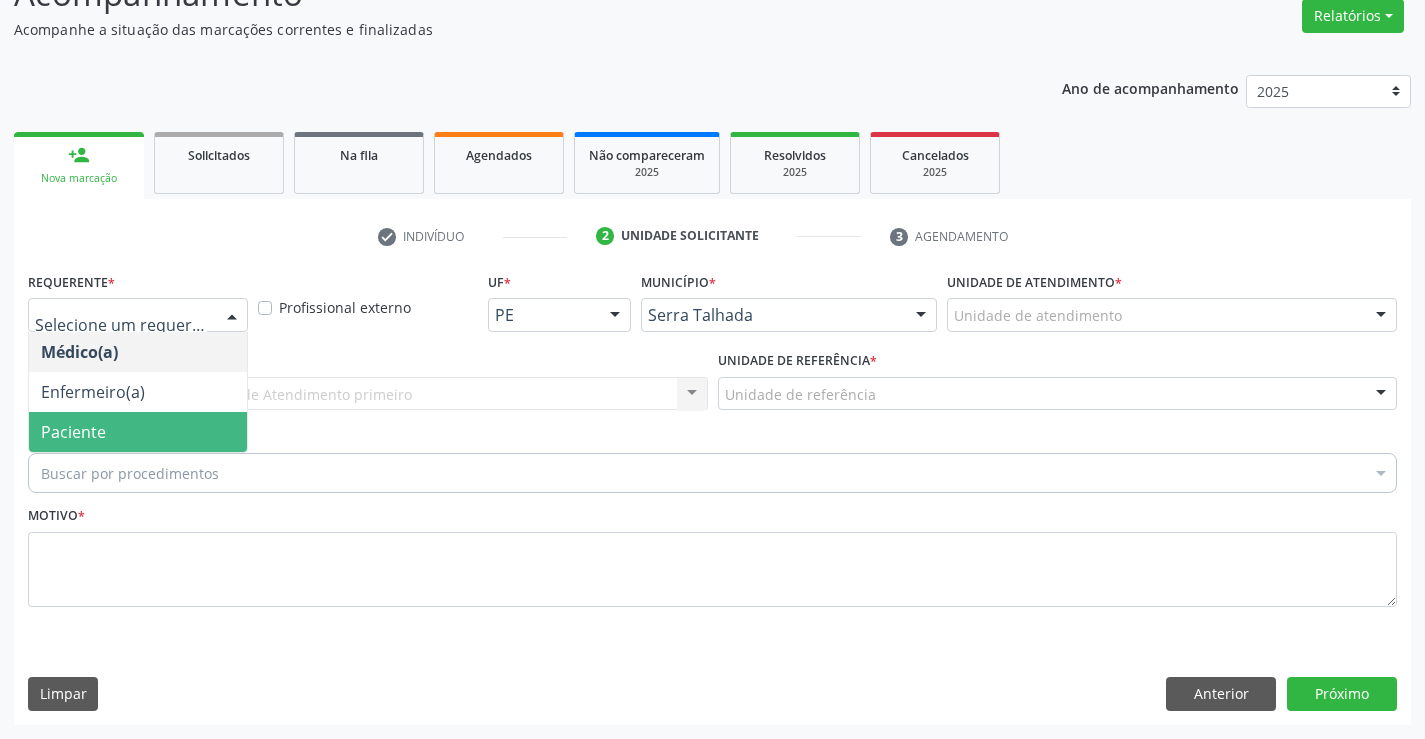click on "Paciente" at bounding box center (138, 432) 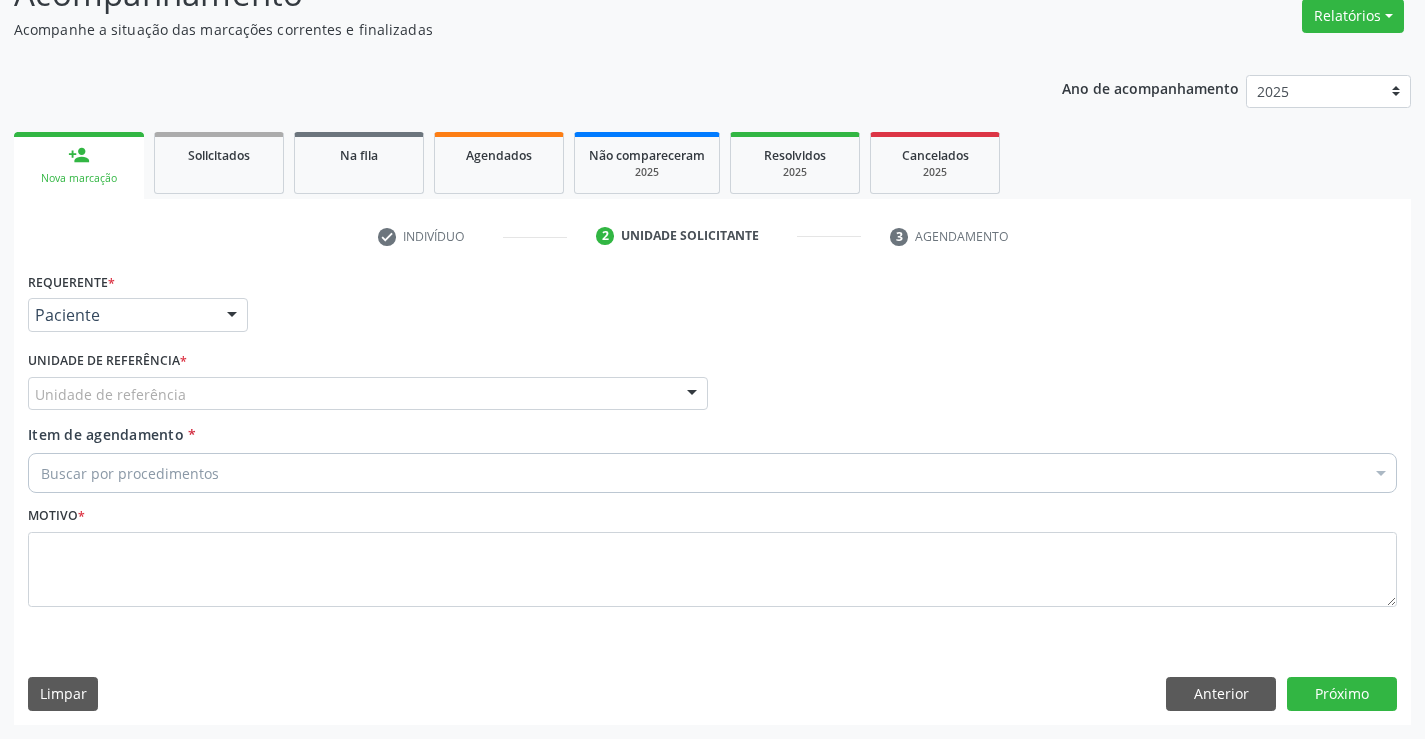 click on "Unidade de referência" at bounding box center [368, 394] 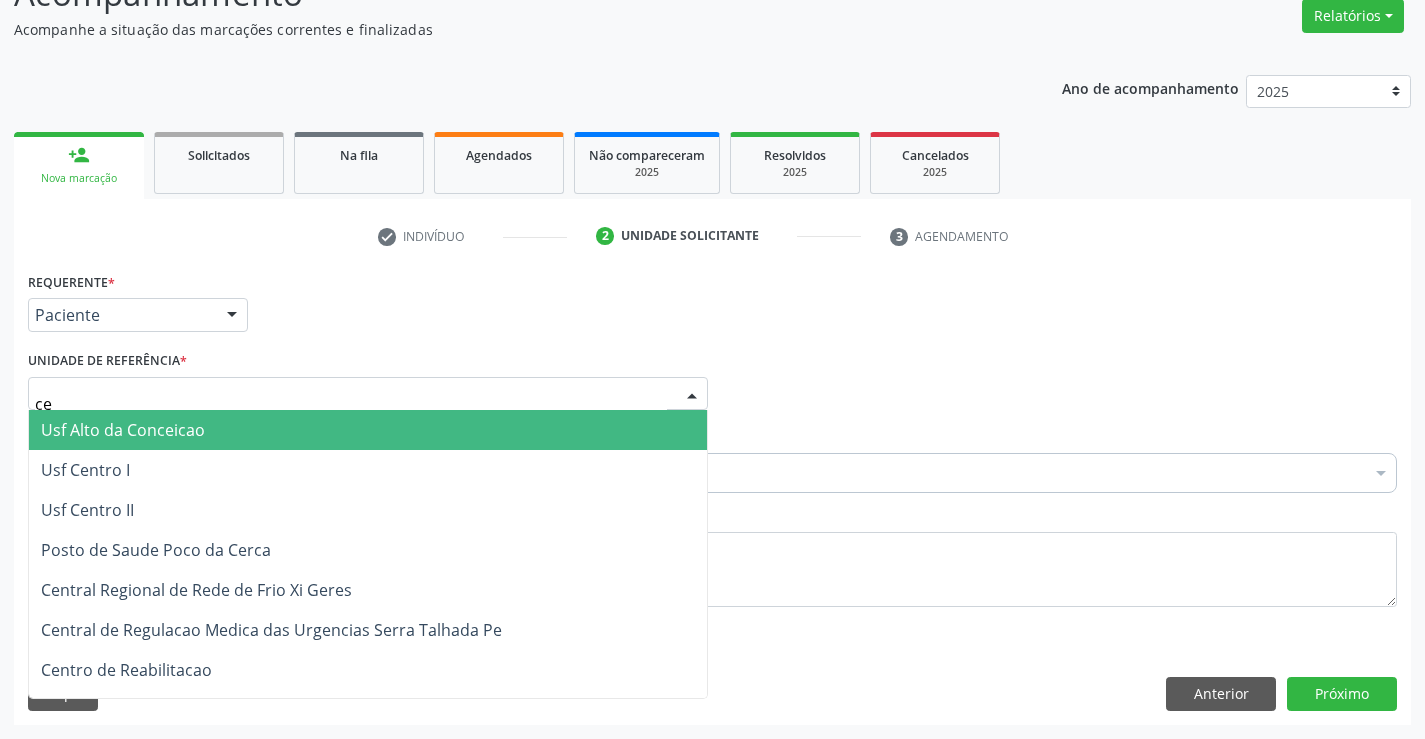 type on "cen" 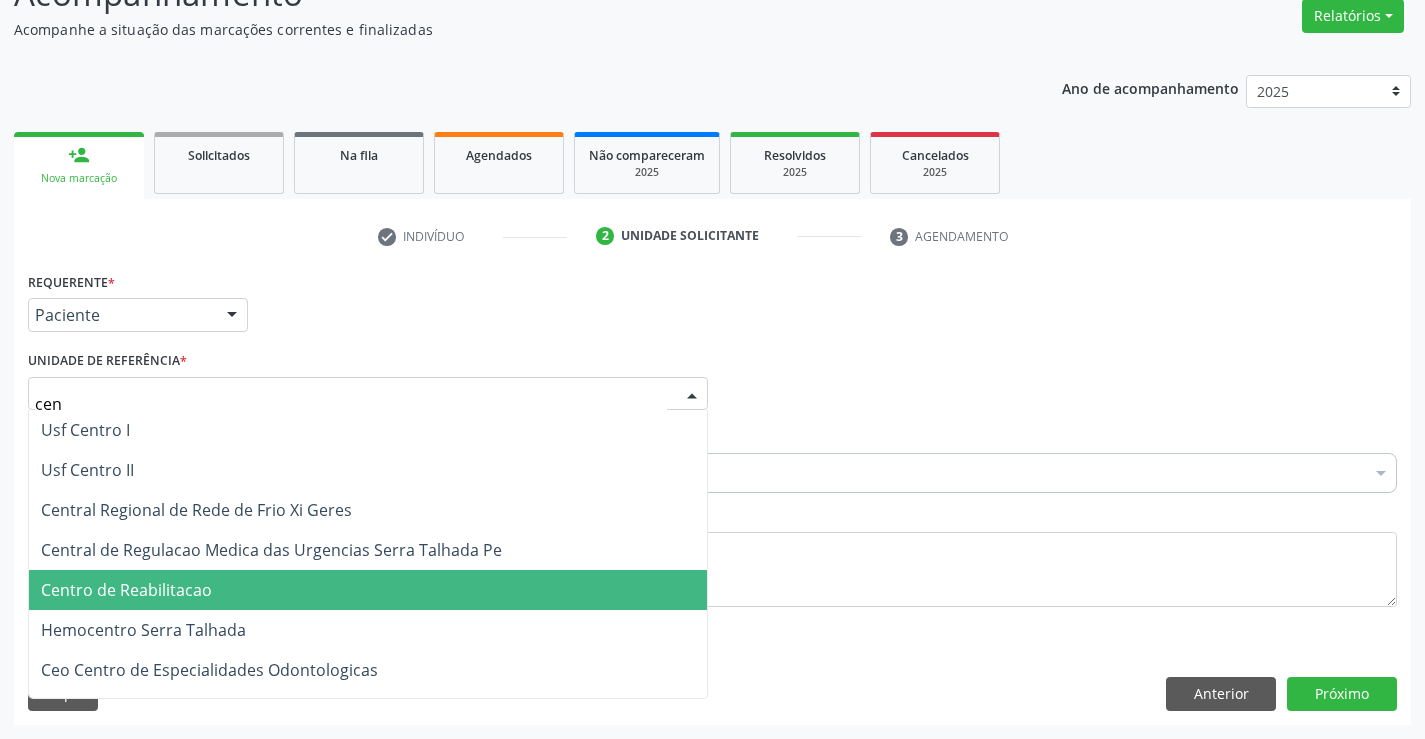 click on "Centro de Reabilitacao" at bounding box center [126, 590] 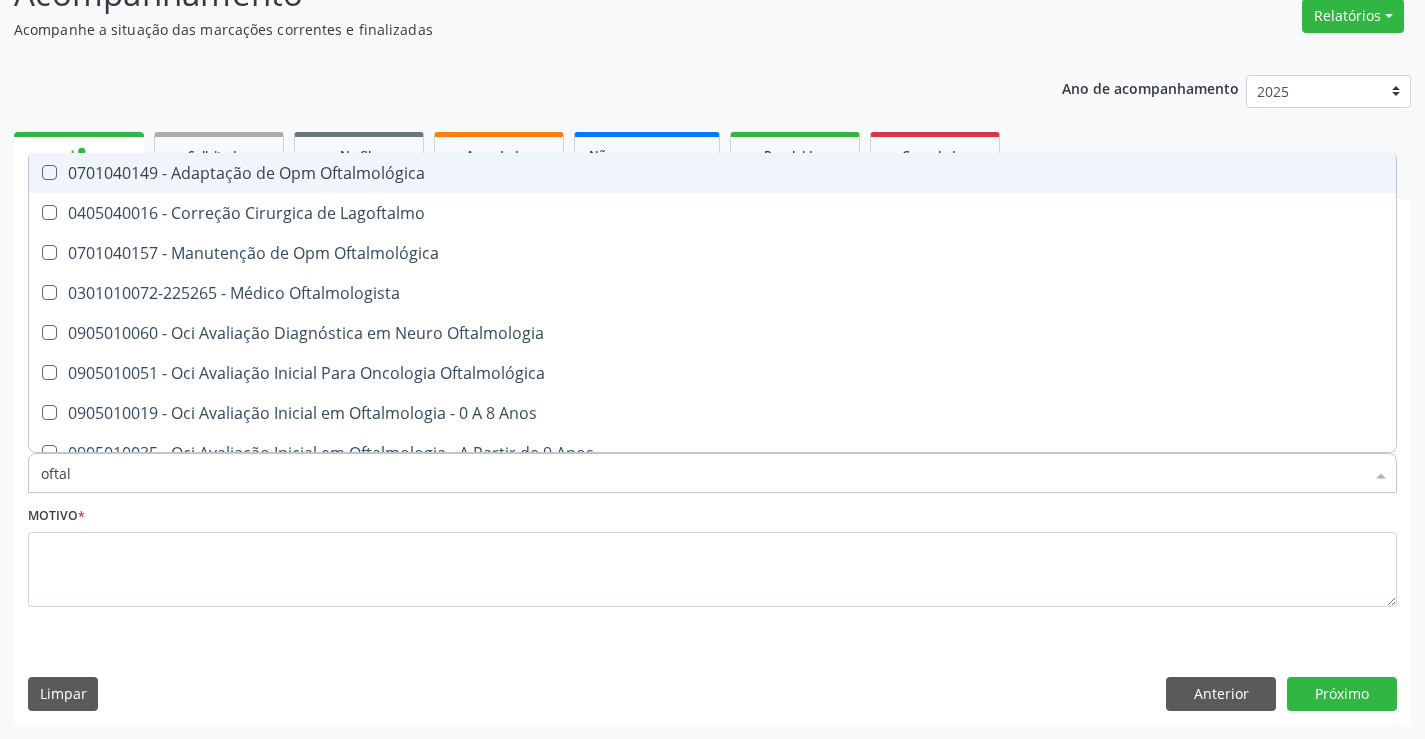 type on "oftalm" 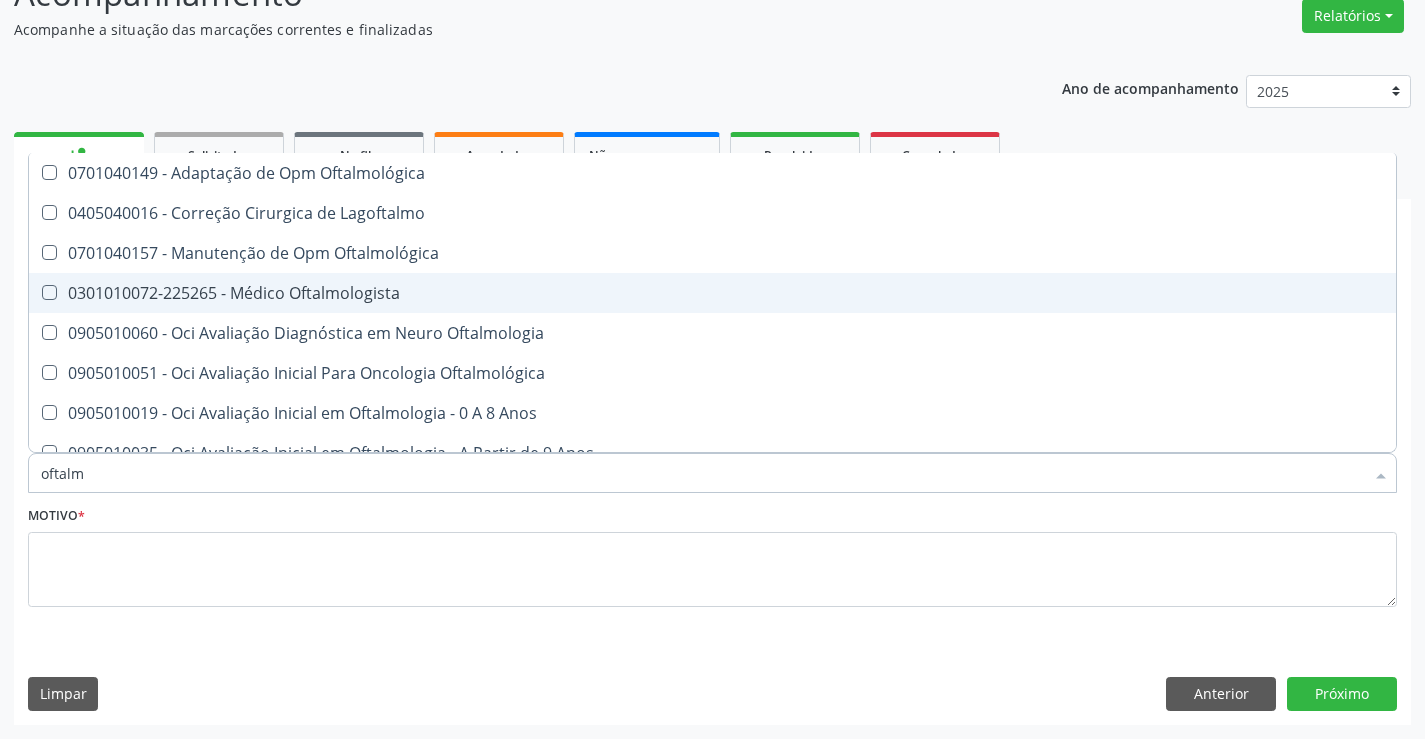 click on "0301010072-225265 - Médico Oftalmologista" at bounding box center (712, 293) 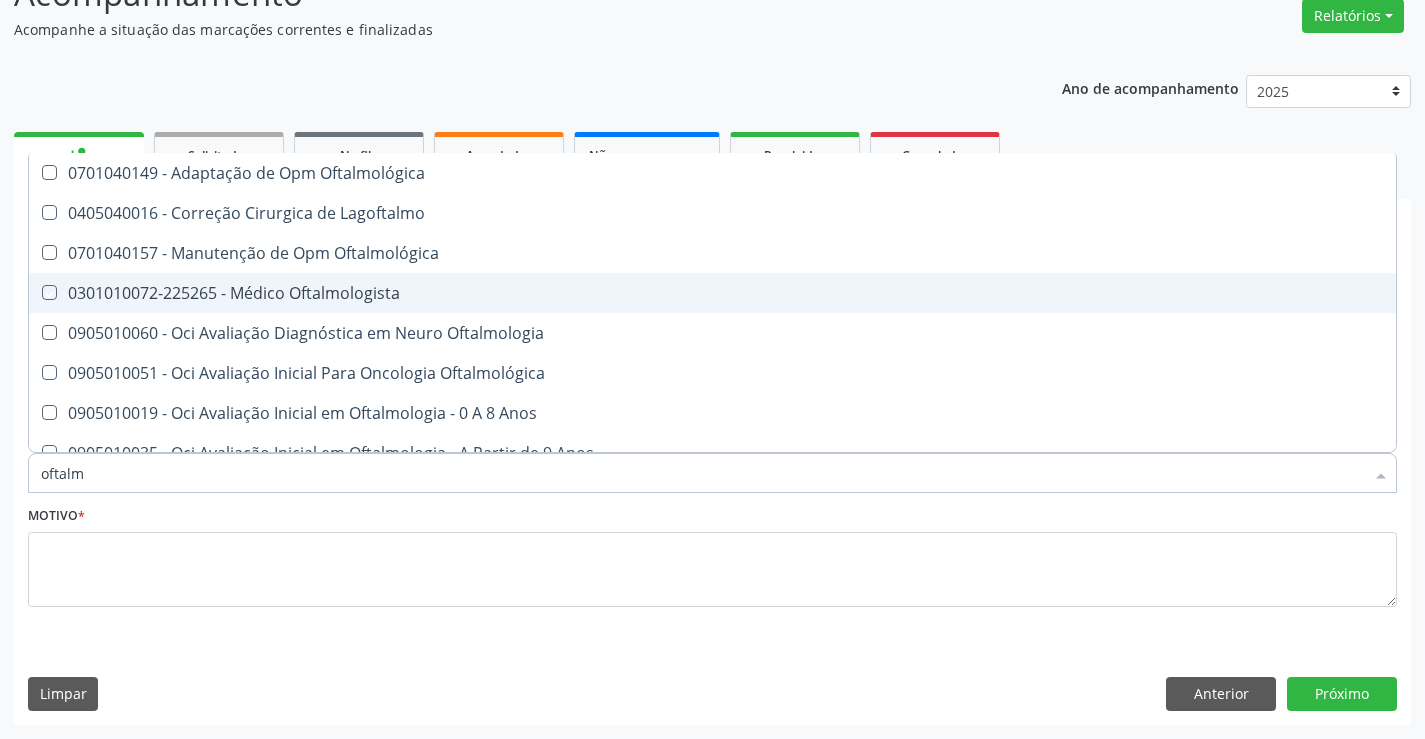 checkbox on "true" 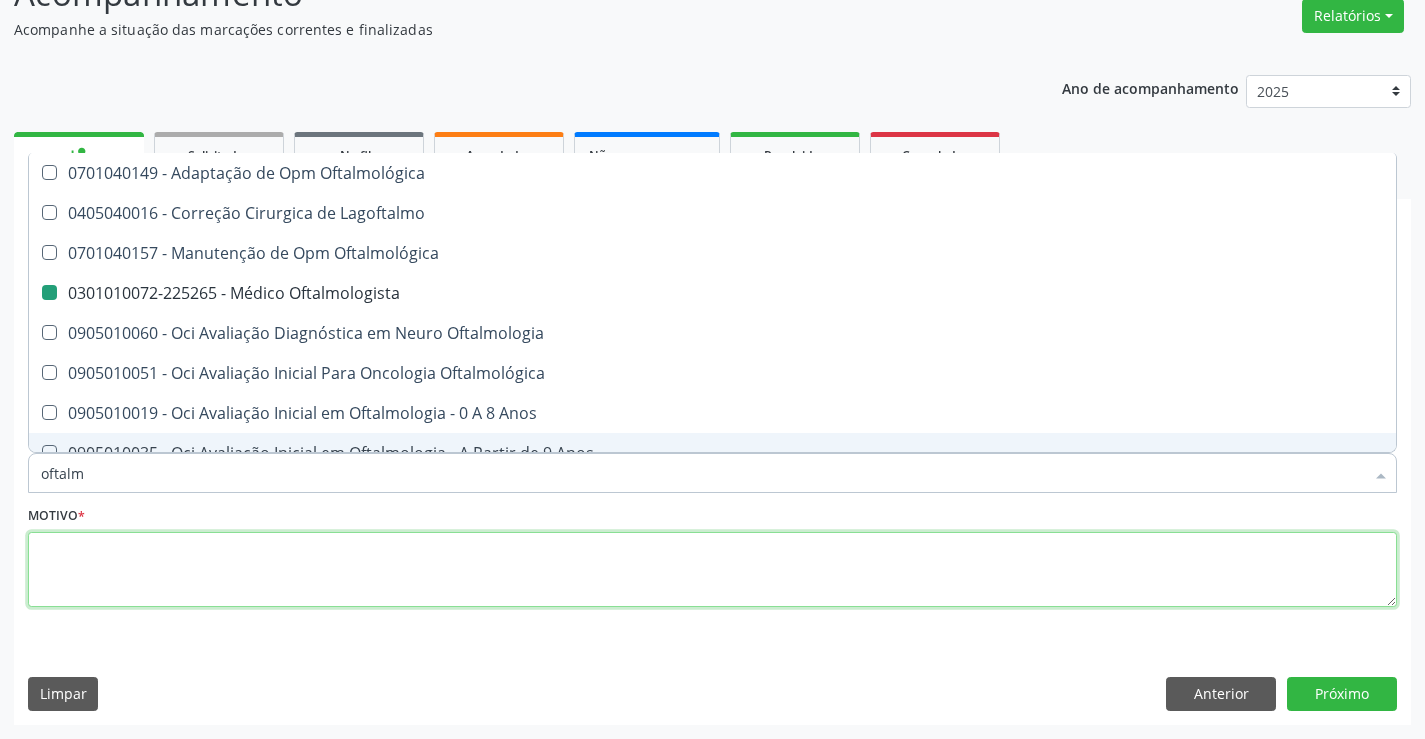 click at bounding box center (712, 570) 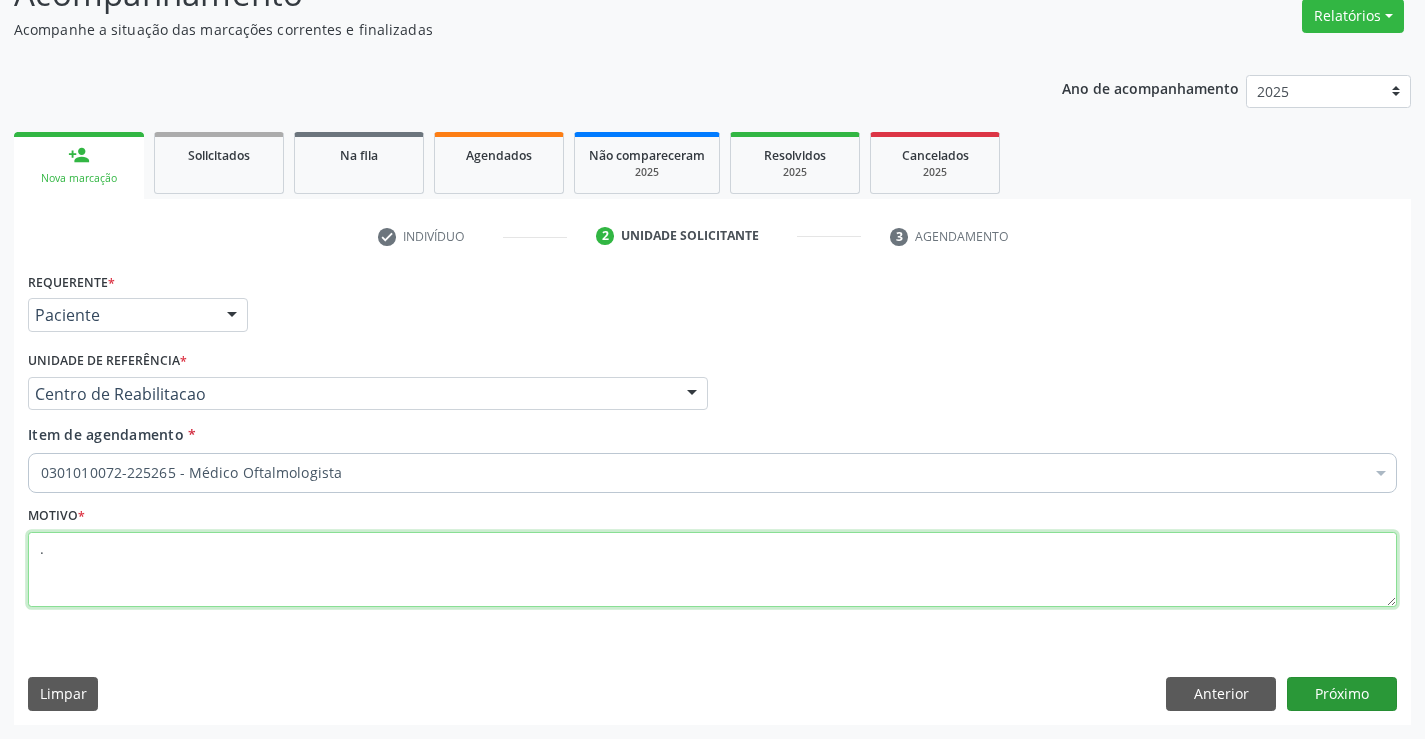 type on "." 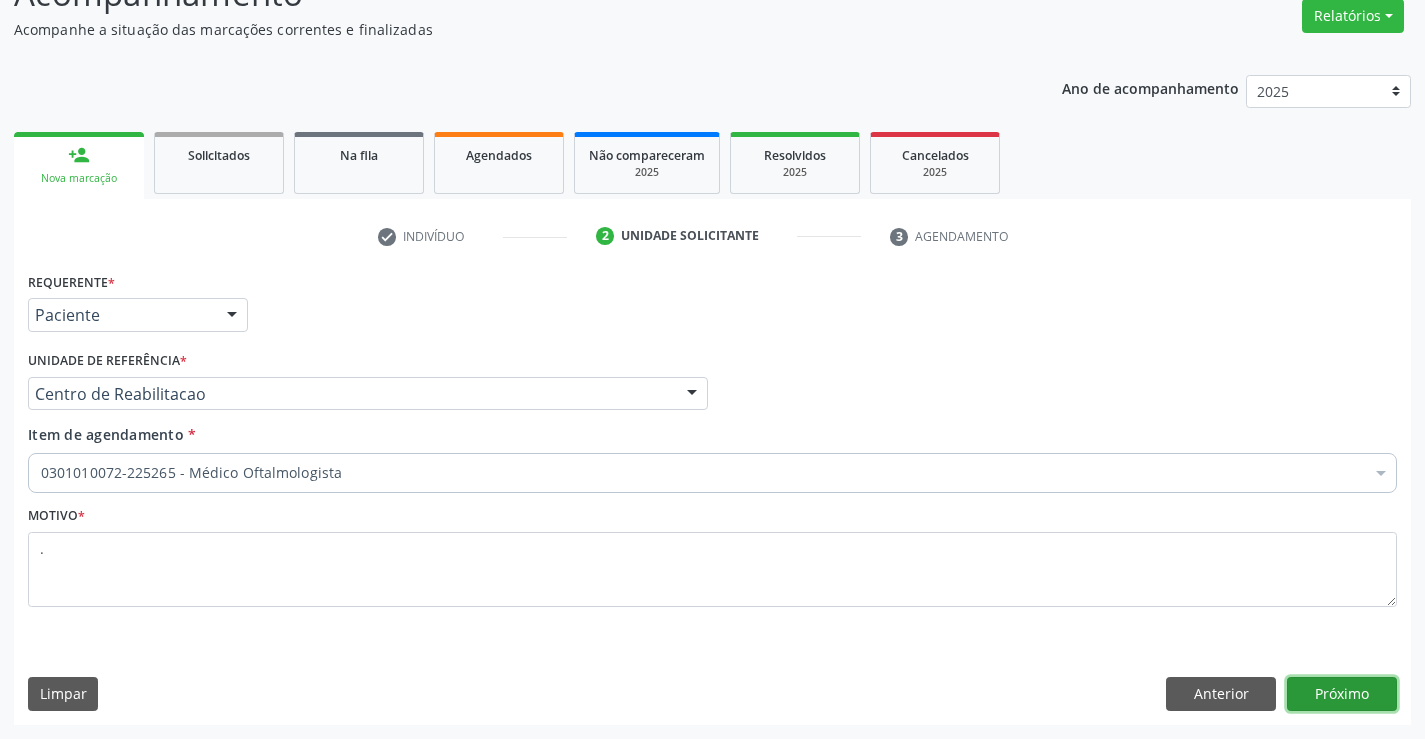 click on "Próximo" at bounding box center (1342, 694) 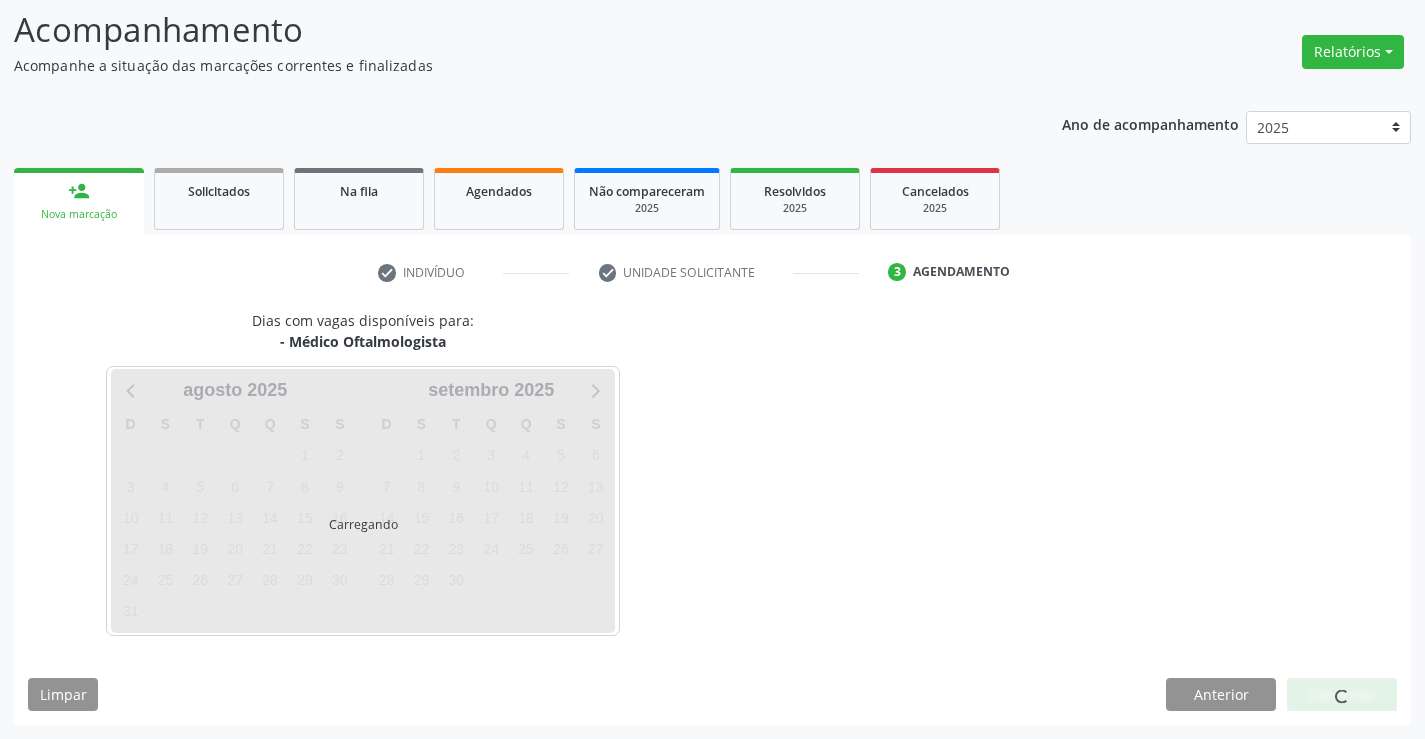 scroll, scrollTop: 131, scrollLeft: 0, axis: vertical 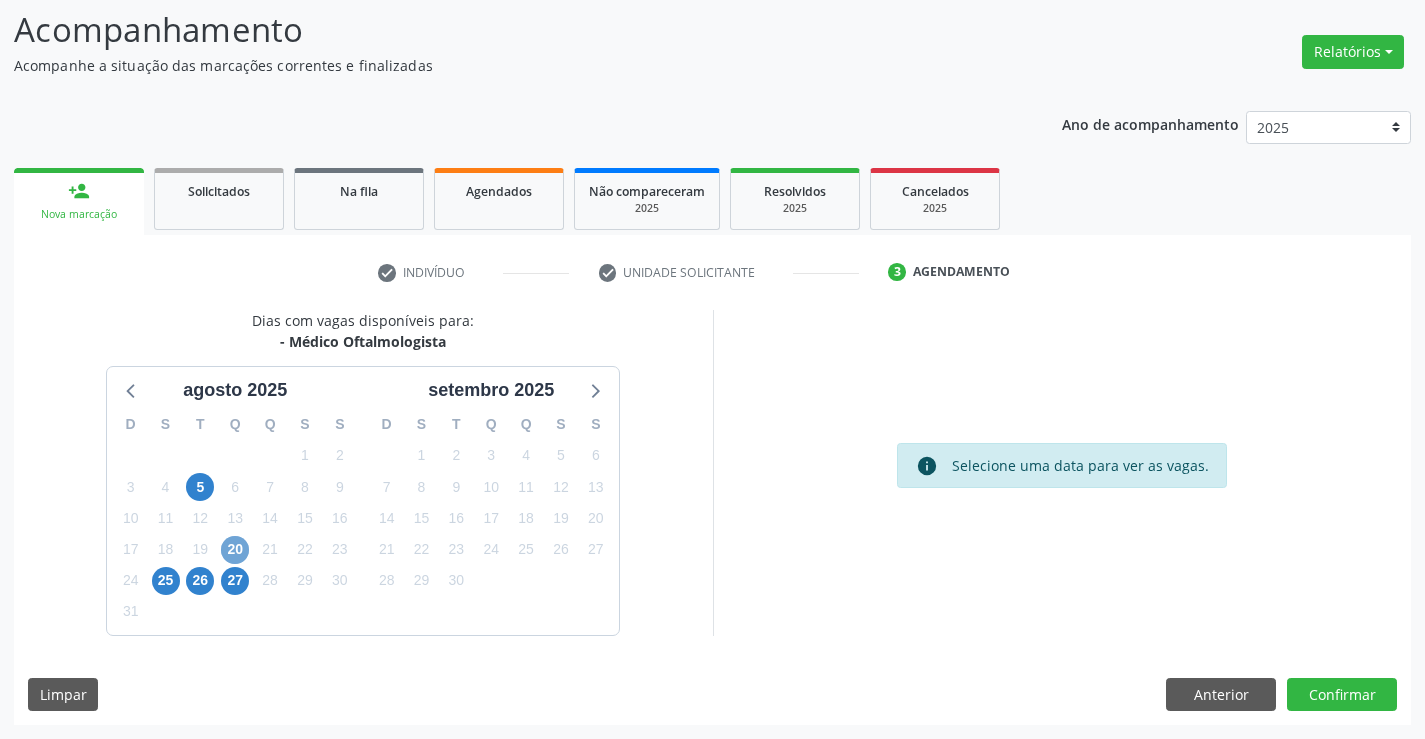 click on "20" at bounding box center [235, 550] 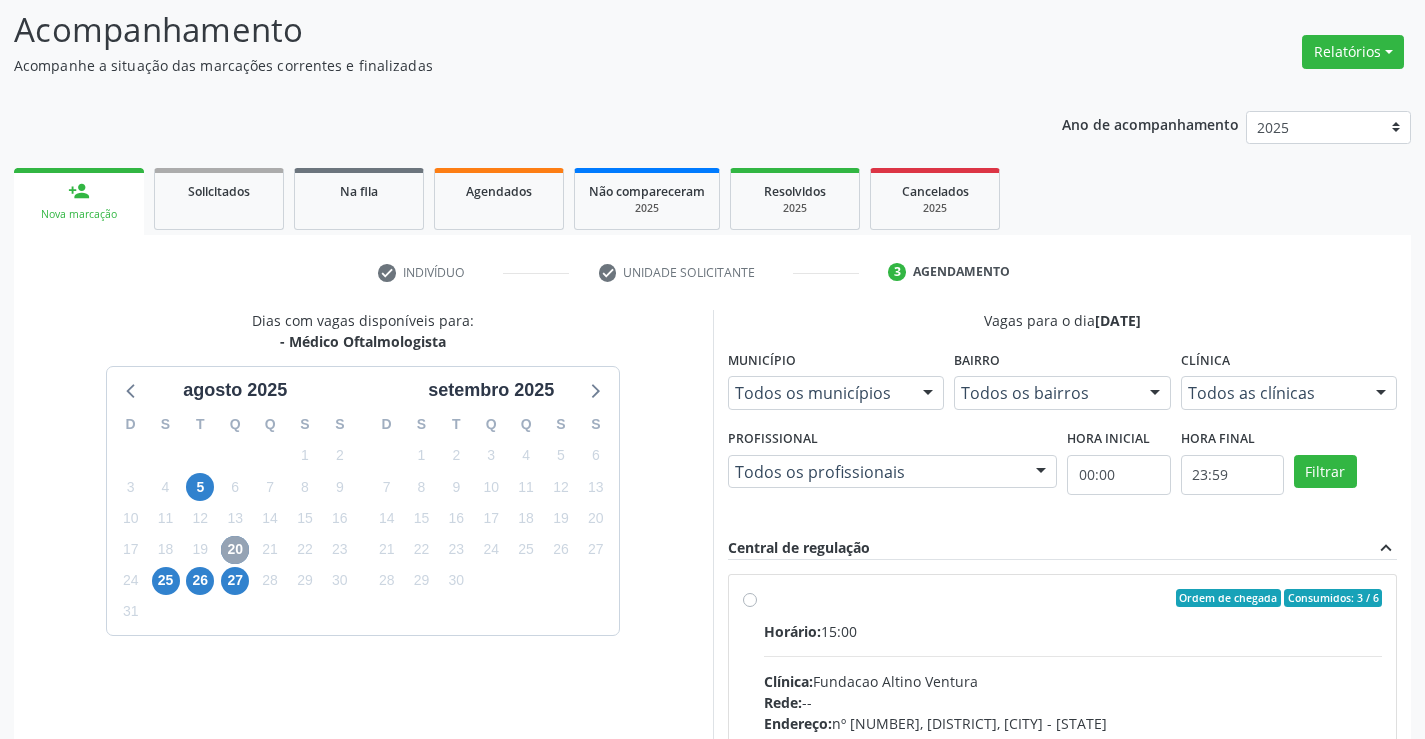 scroll, scrollTop: 420, scrollLeft: 0, axis: vertical 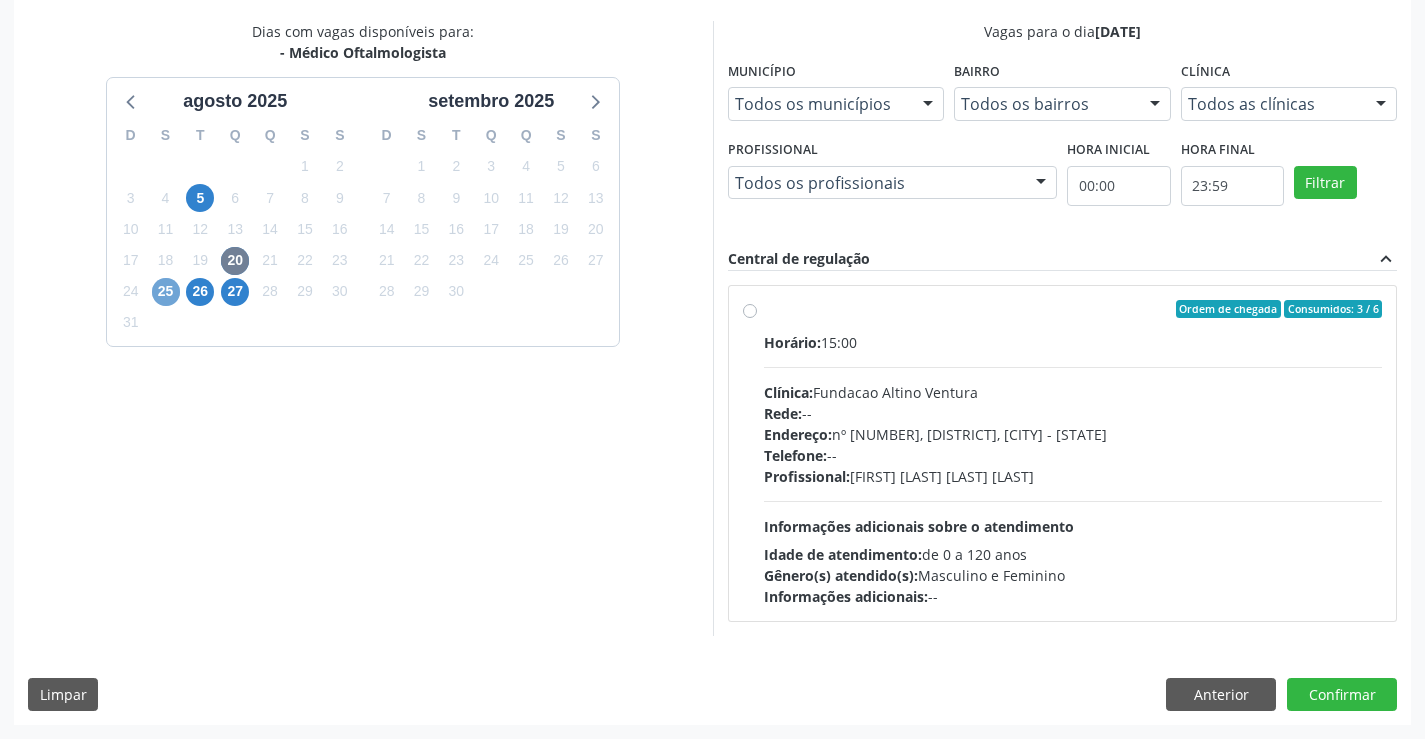 click on "25" at bounding box center (166, 292) 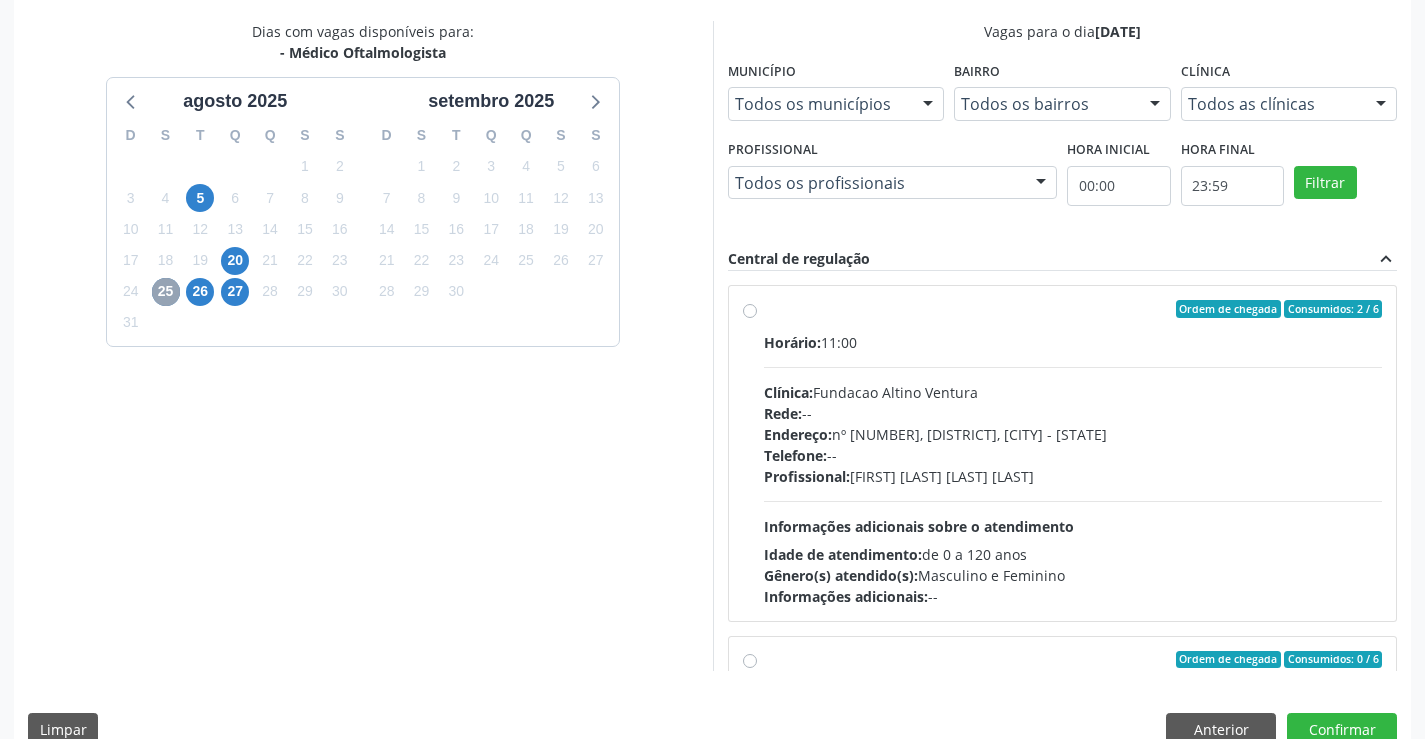 scroll, scrollTop: 456, scrollLeft: 0, axis: vertical 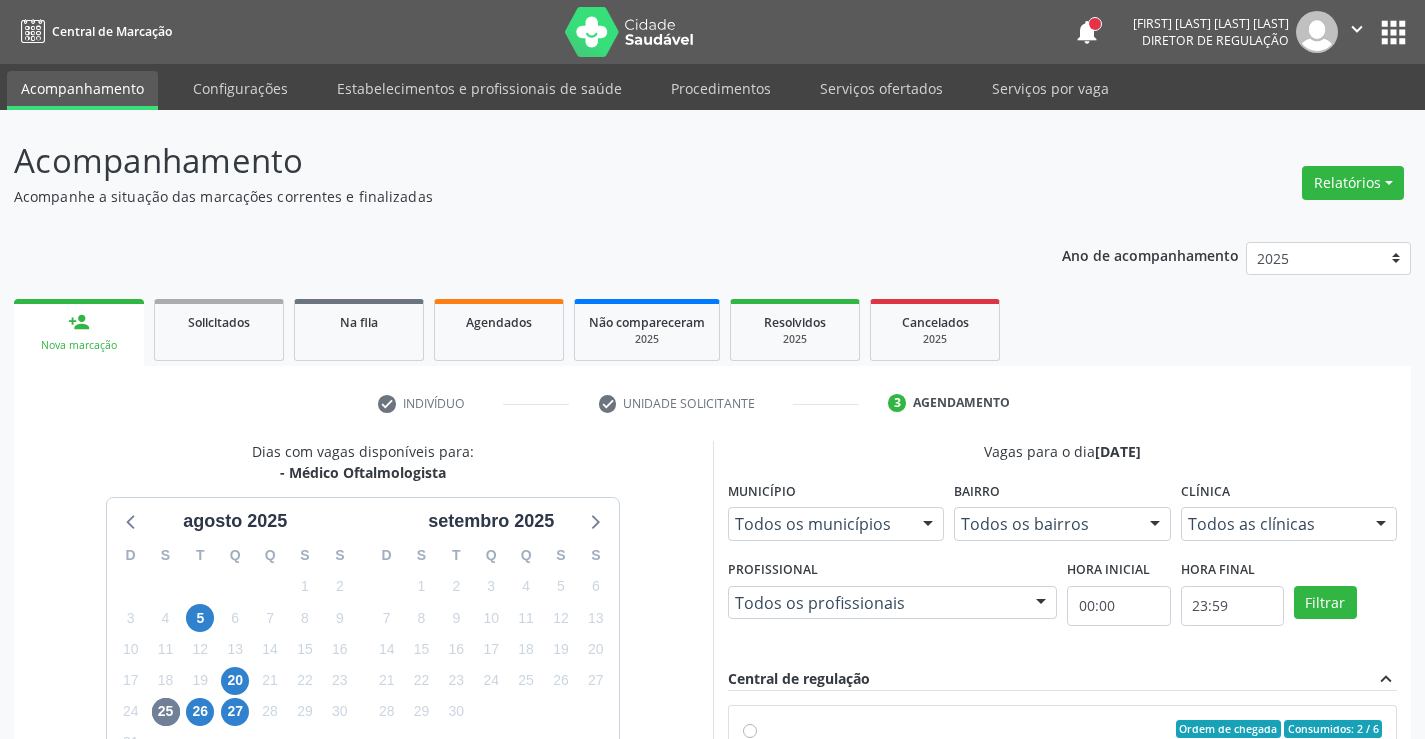 click on "Acompanhamento" at bounding box center (82, 90) 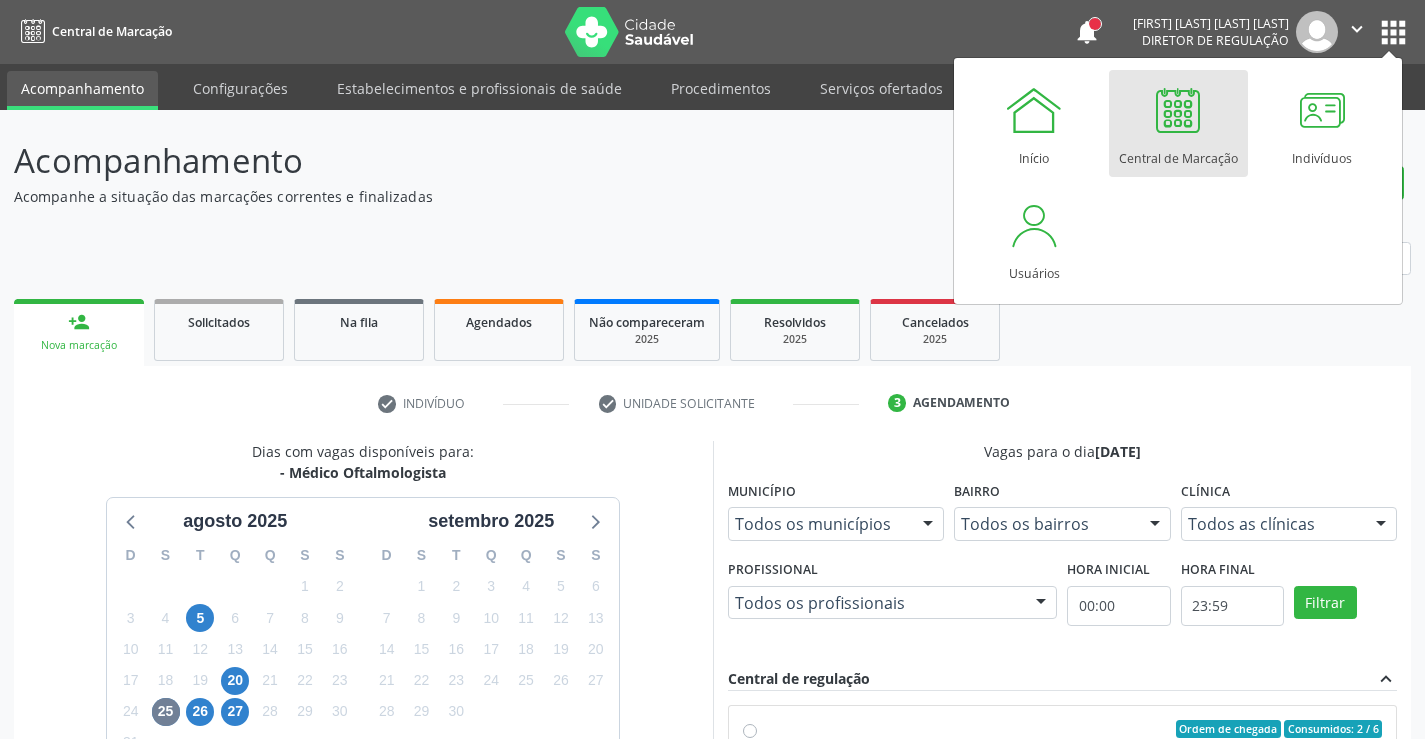 drag, startPoint x: 1235, startPoint y: 130, endPoint x: 1309, endPoint y: 147, distance: 75.9276 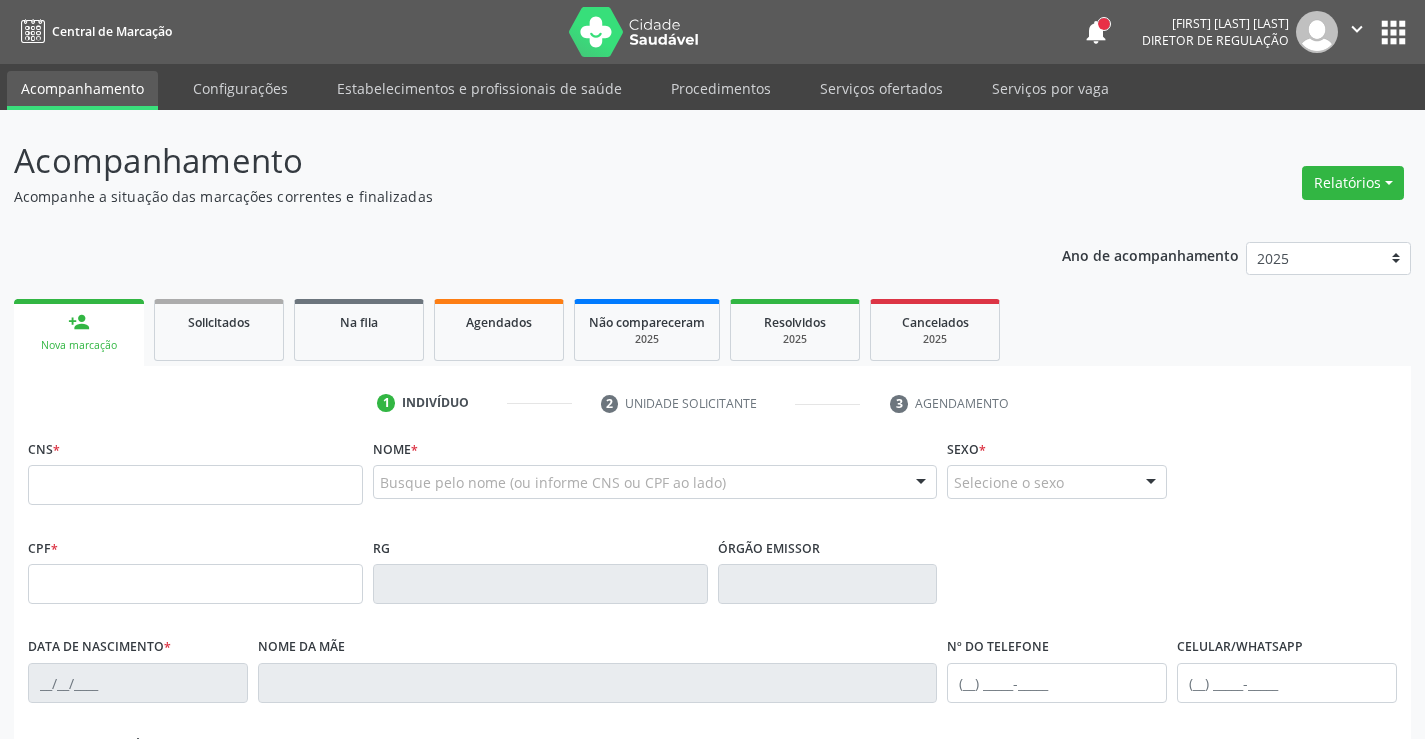 scroll, scrollTop: 0, scrollLeft: 0, axis: both 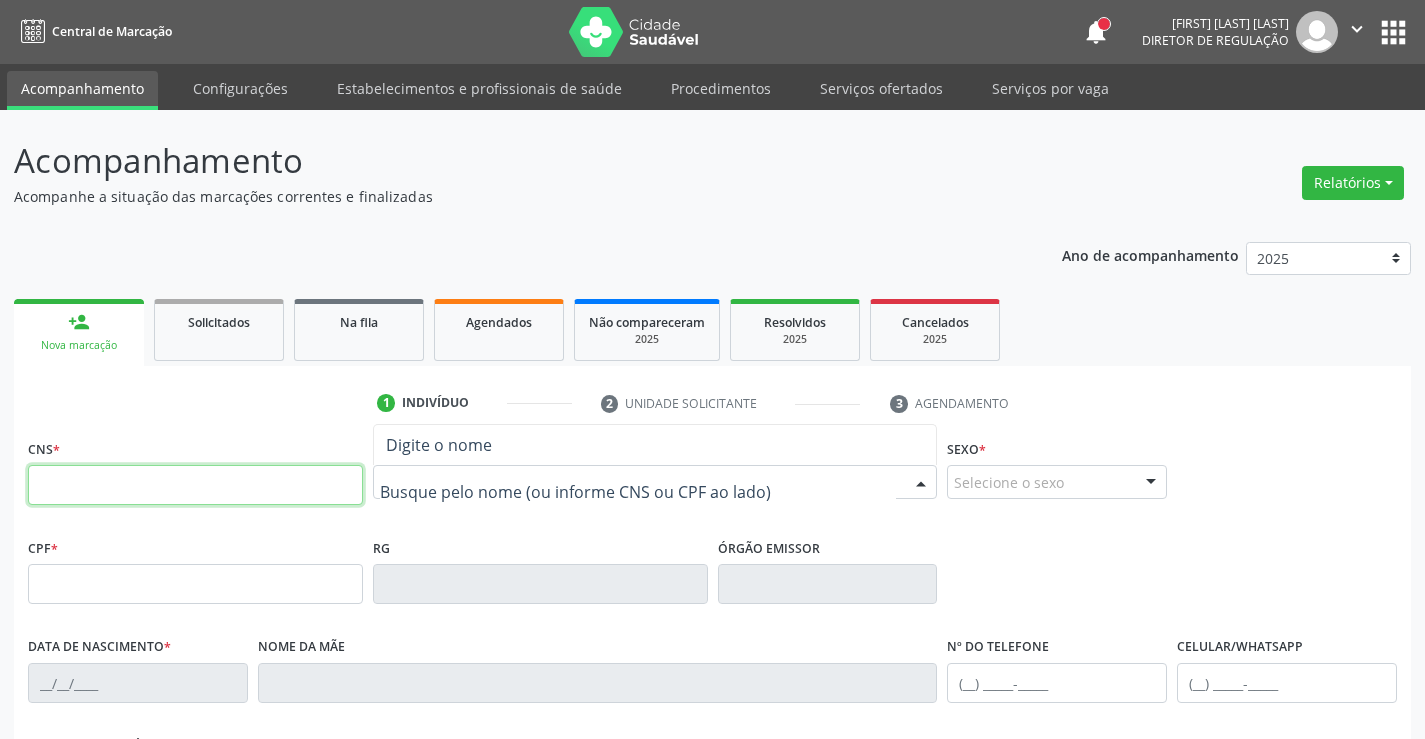 click at bounding box center (195, 485) 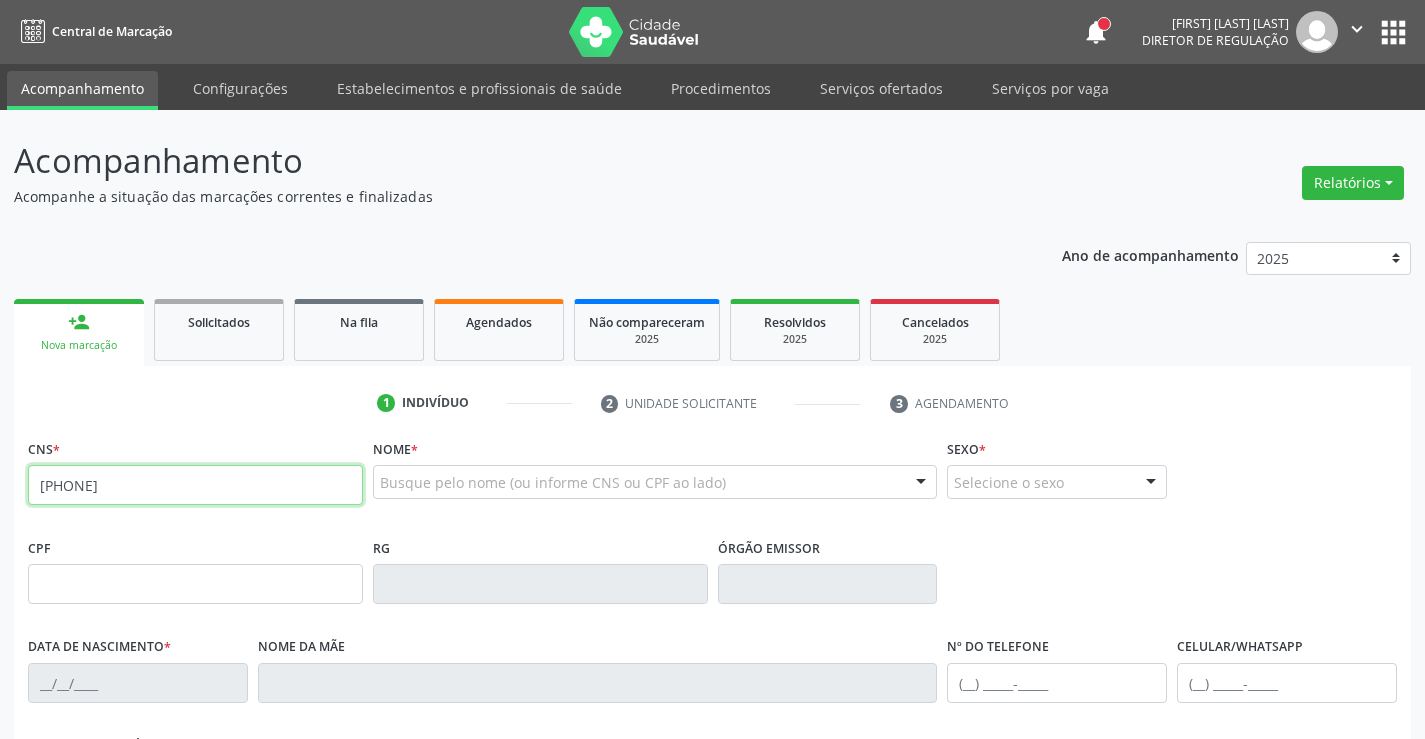 type on "700 5009 3180 9053" 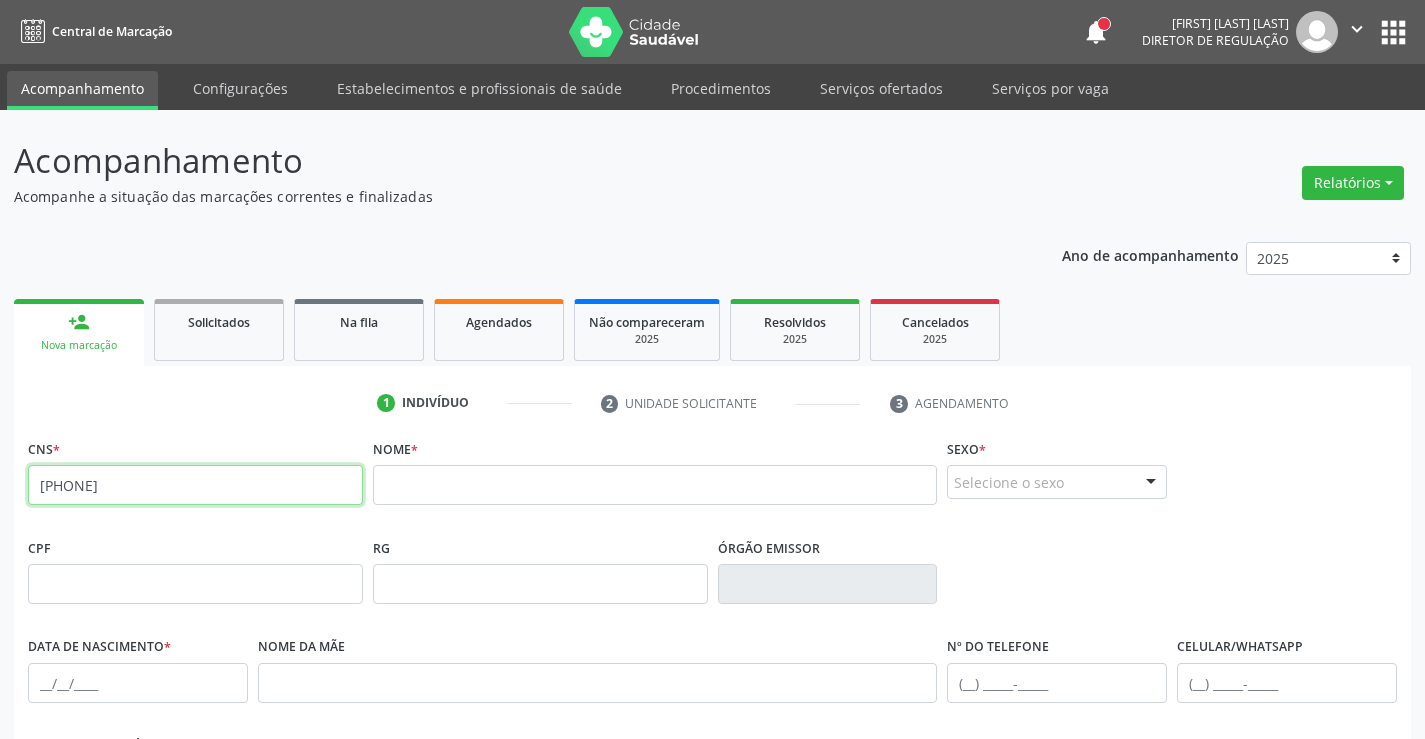 drag, startPoint x: 202, startPoint y: 499, endPoint x: 0, endPoint y: 483, distance: 202.63268 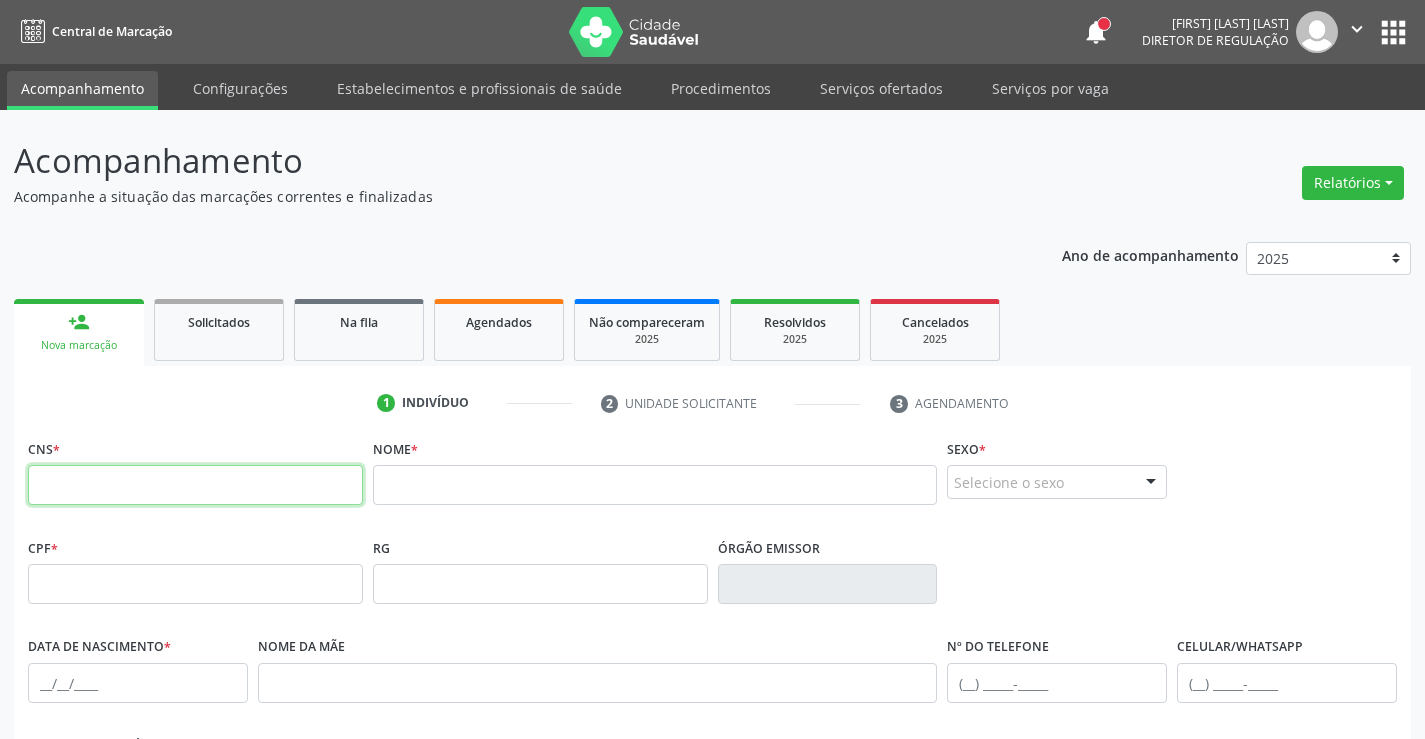 type 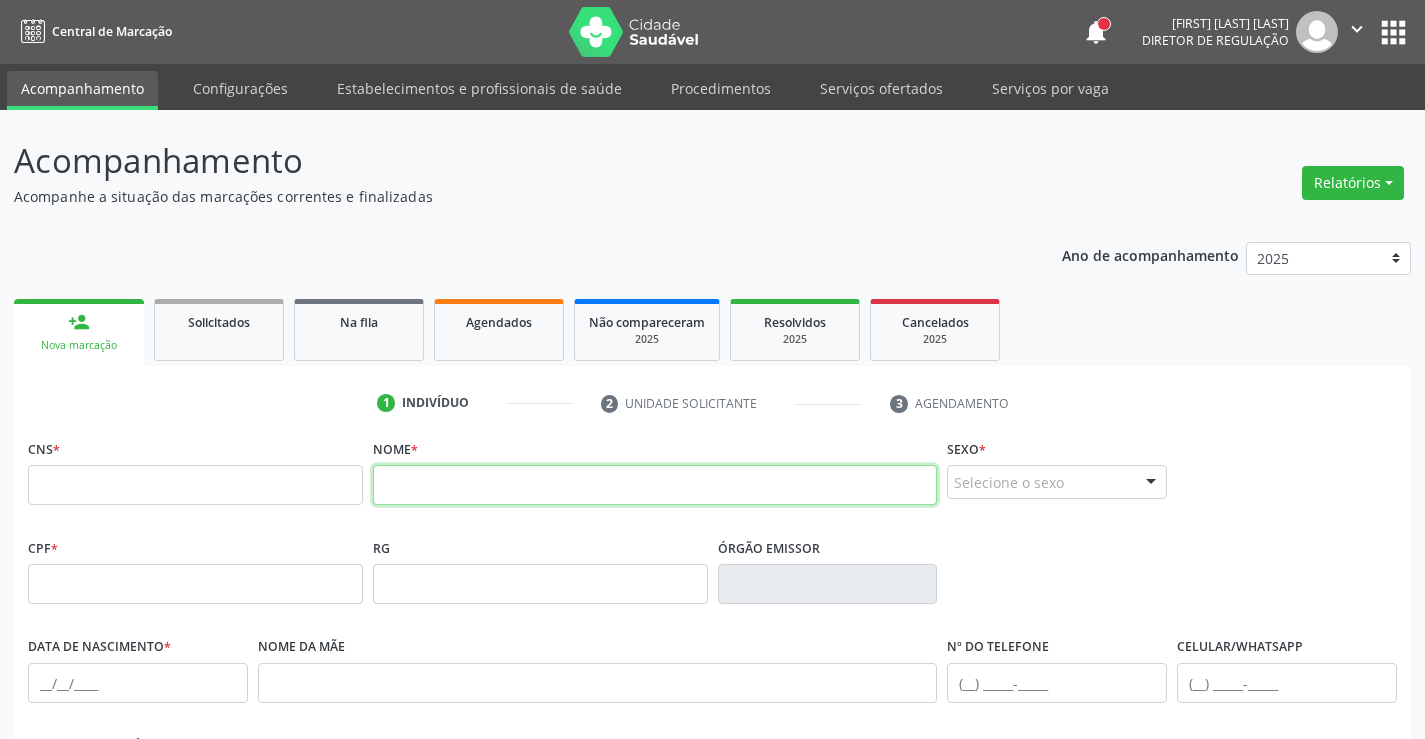 click at bounding box center [655, 485] 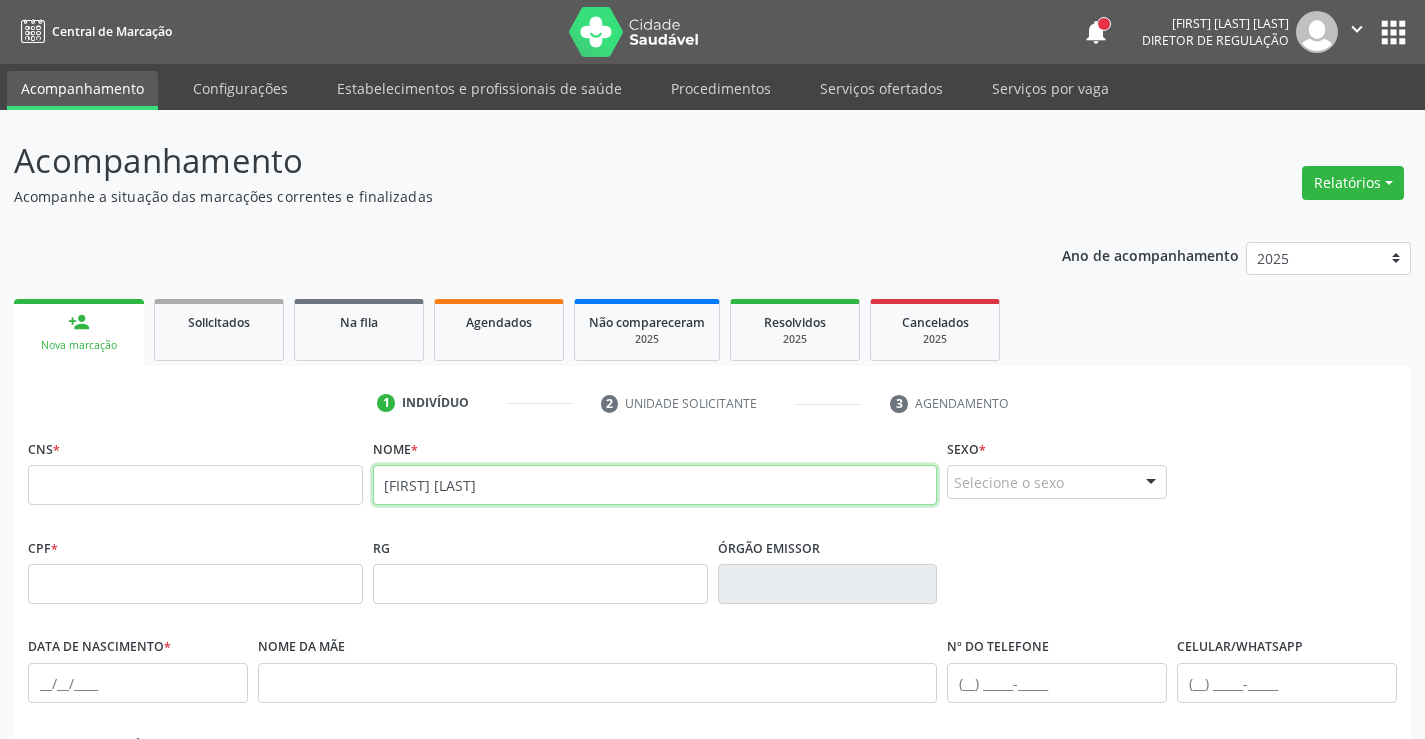 type on "[FIRST] [LAST]" 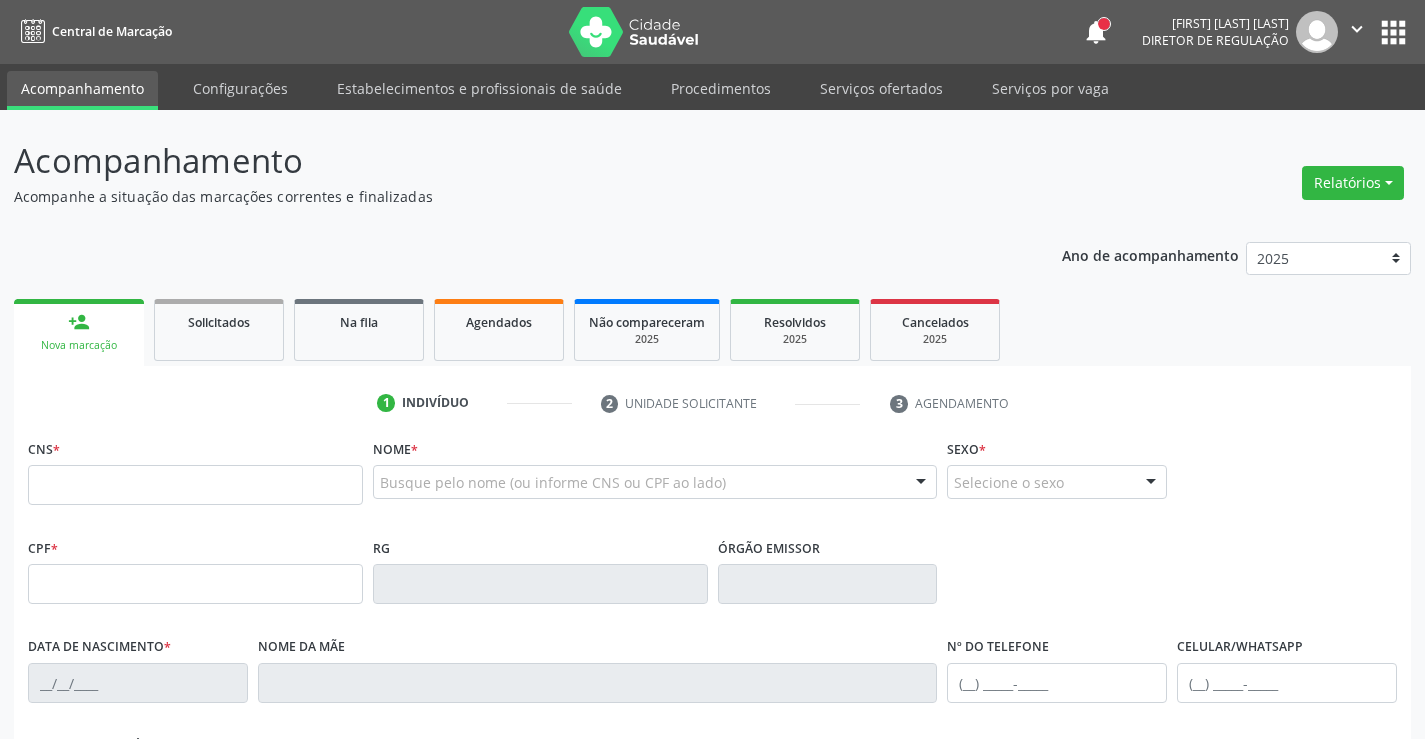 scroll, scrollTop: 0, scrollLeft: 0, axis: both 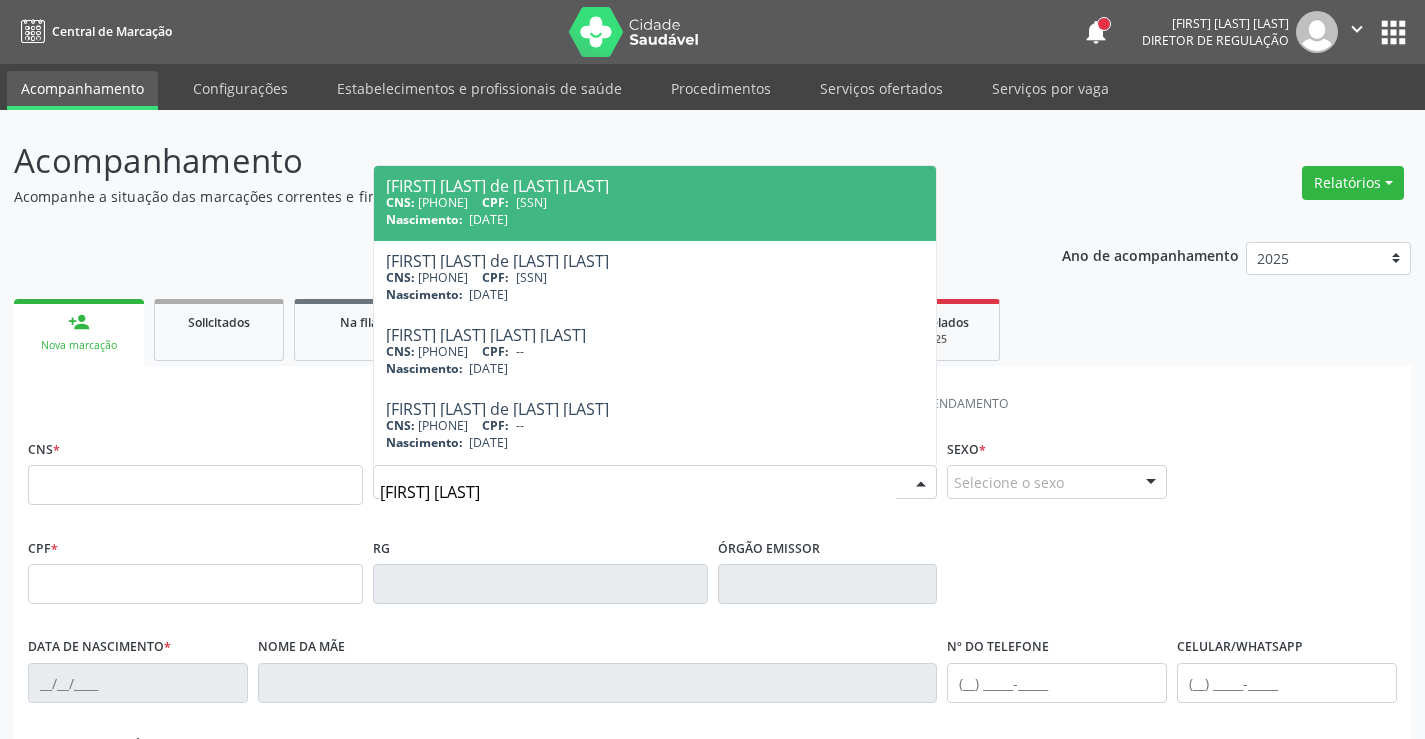 type on "[FIRST] [LAST]" 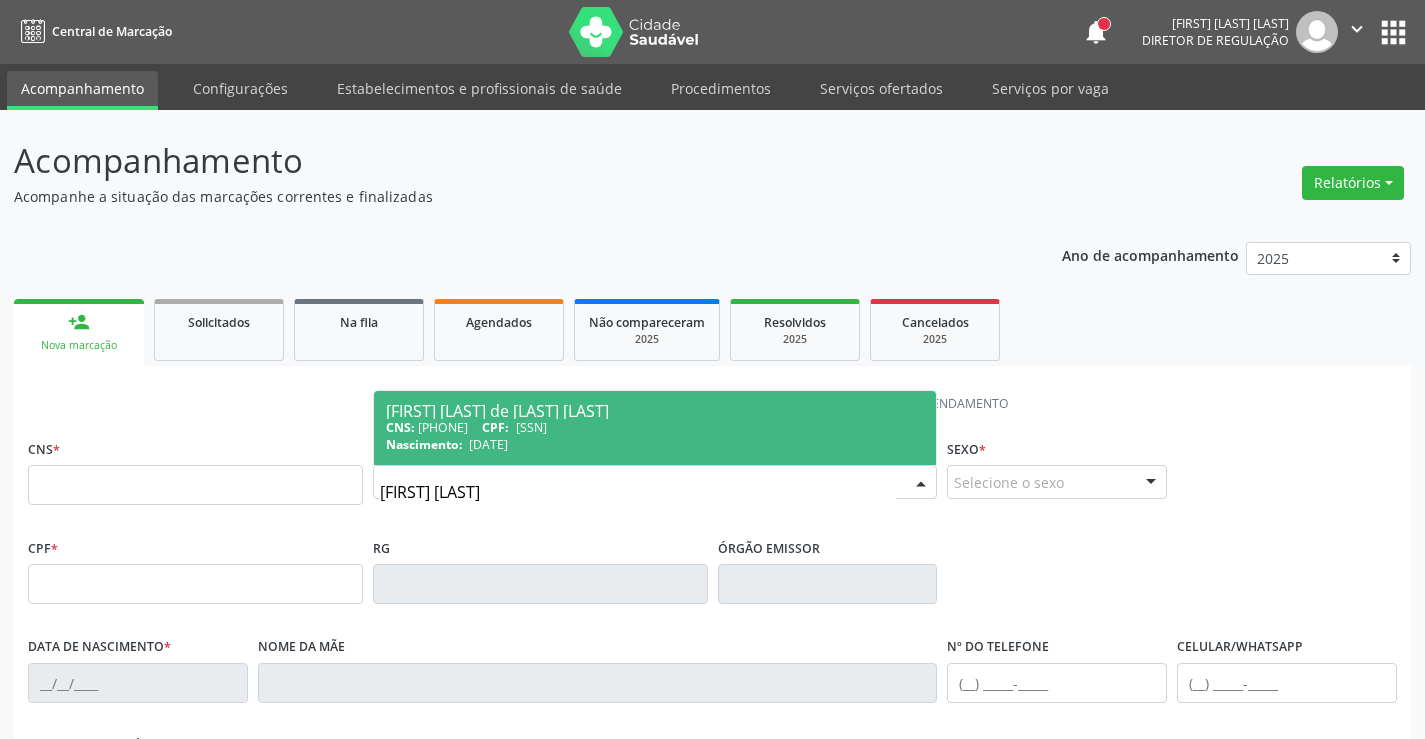 scroll, scrollTop: 100, scrollLeft: 0, axis: vertical 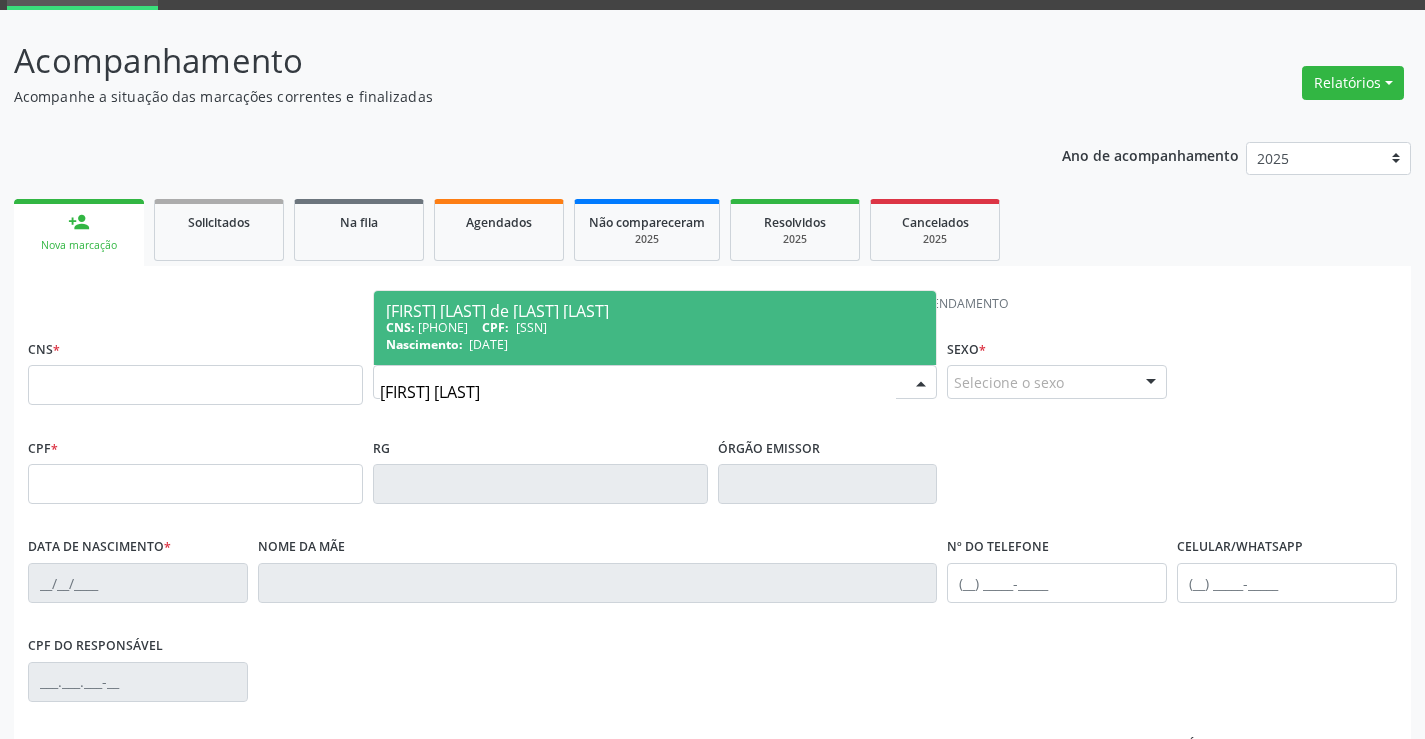 click on "[SSN]" at bounding box center [531, 327] 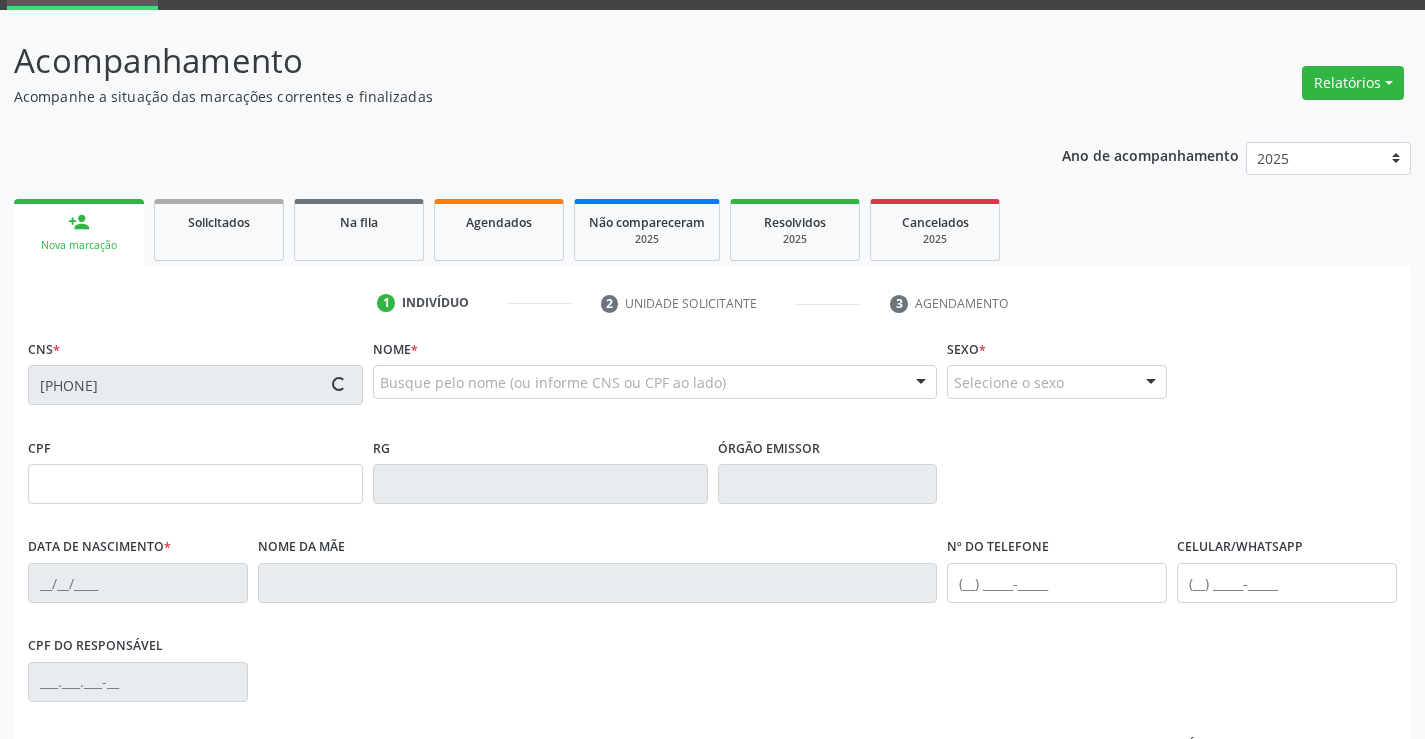 scroll, scrollTop: 345, scrollLeft: 0, axis: vertical 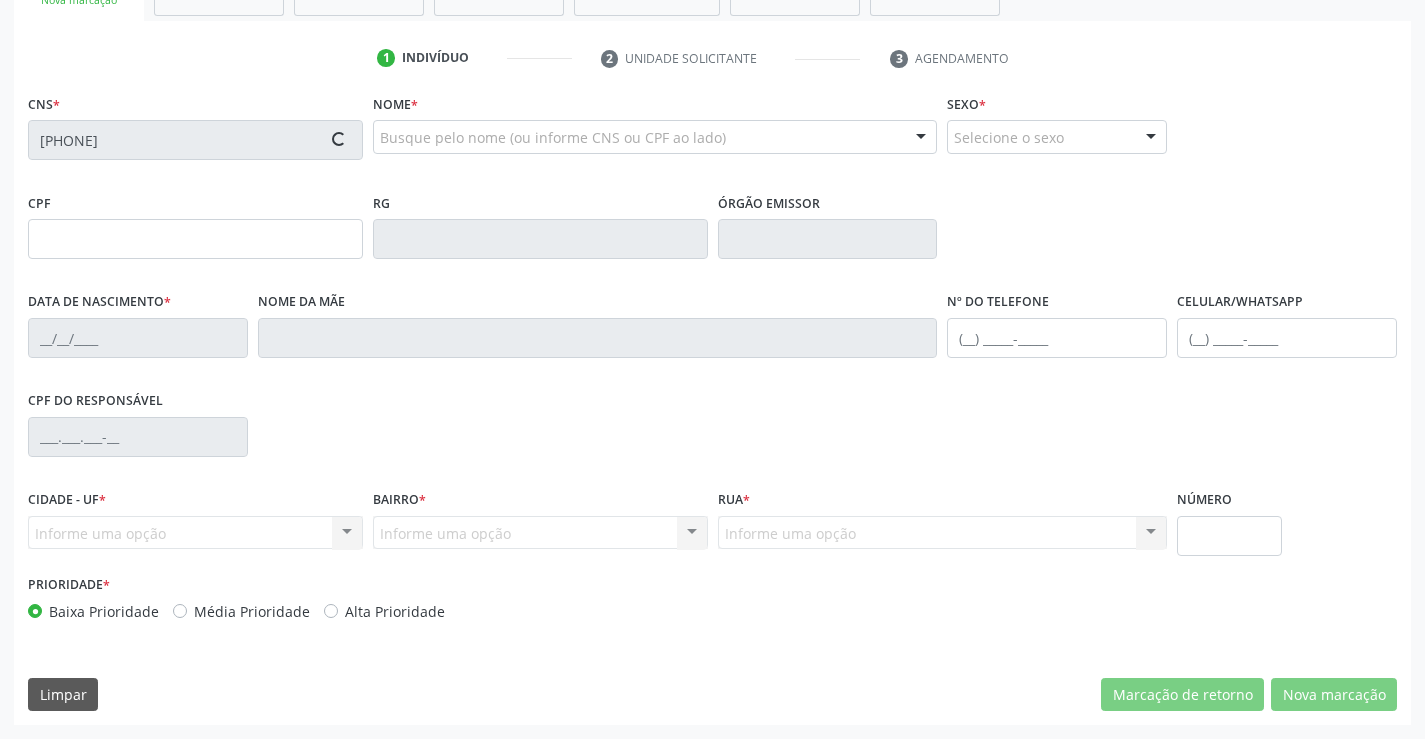 type on "[SSN]" 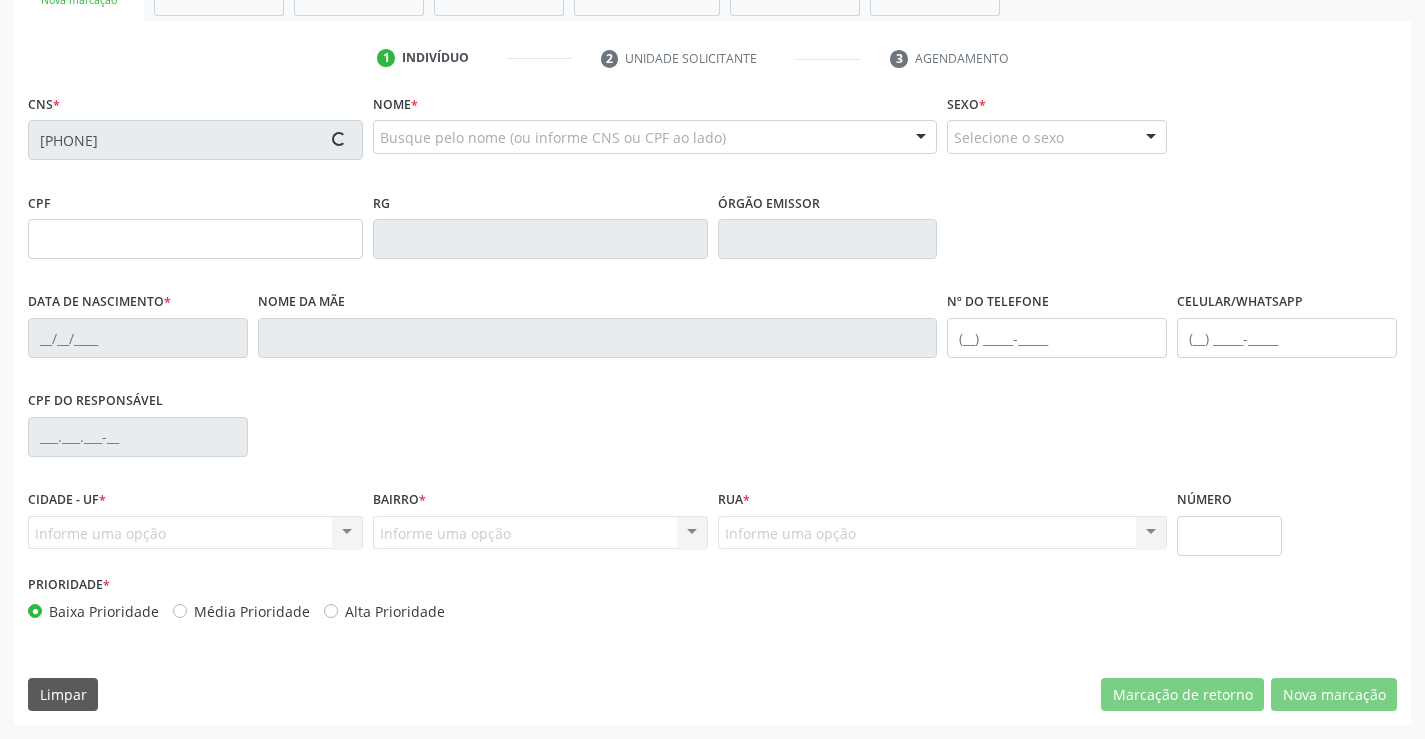 type on "262" 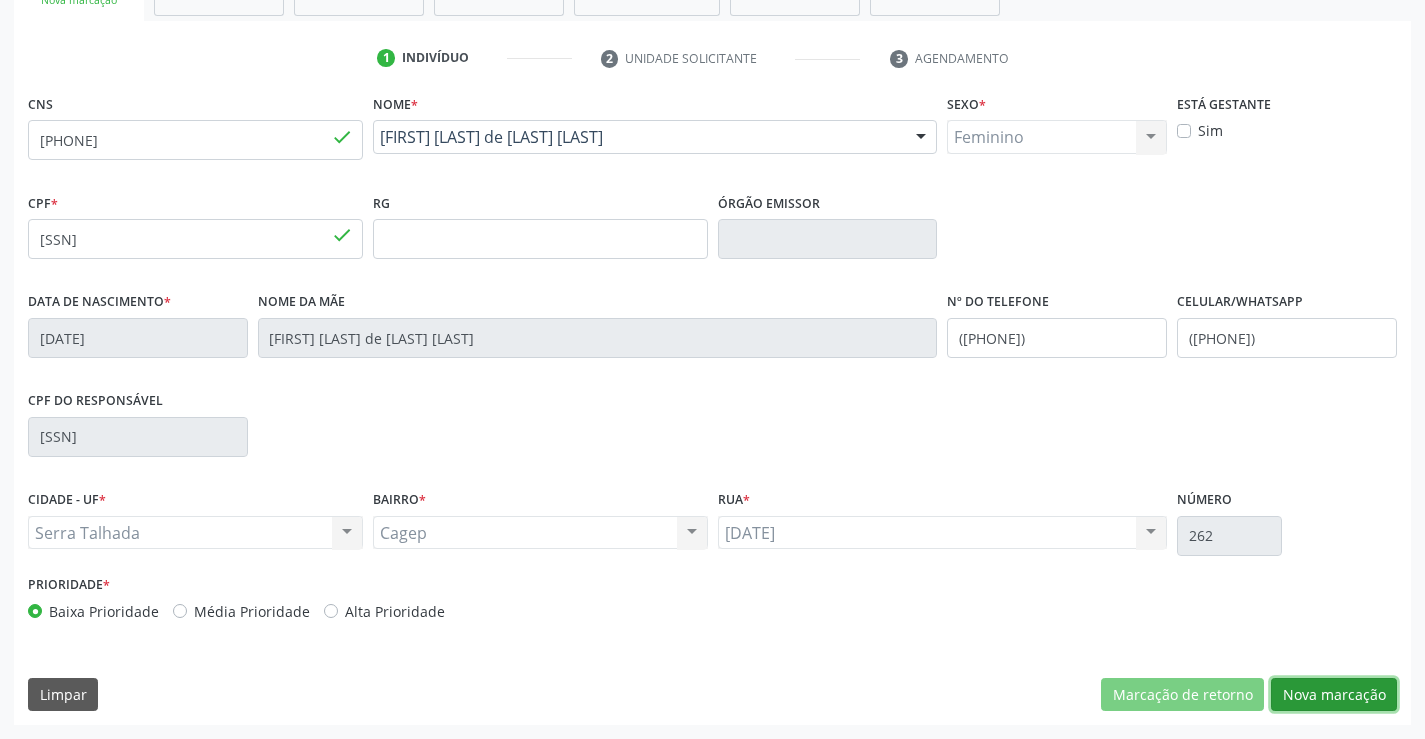 click on "Nova marcação" at bounding box center (1334, 695) 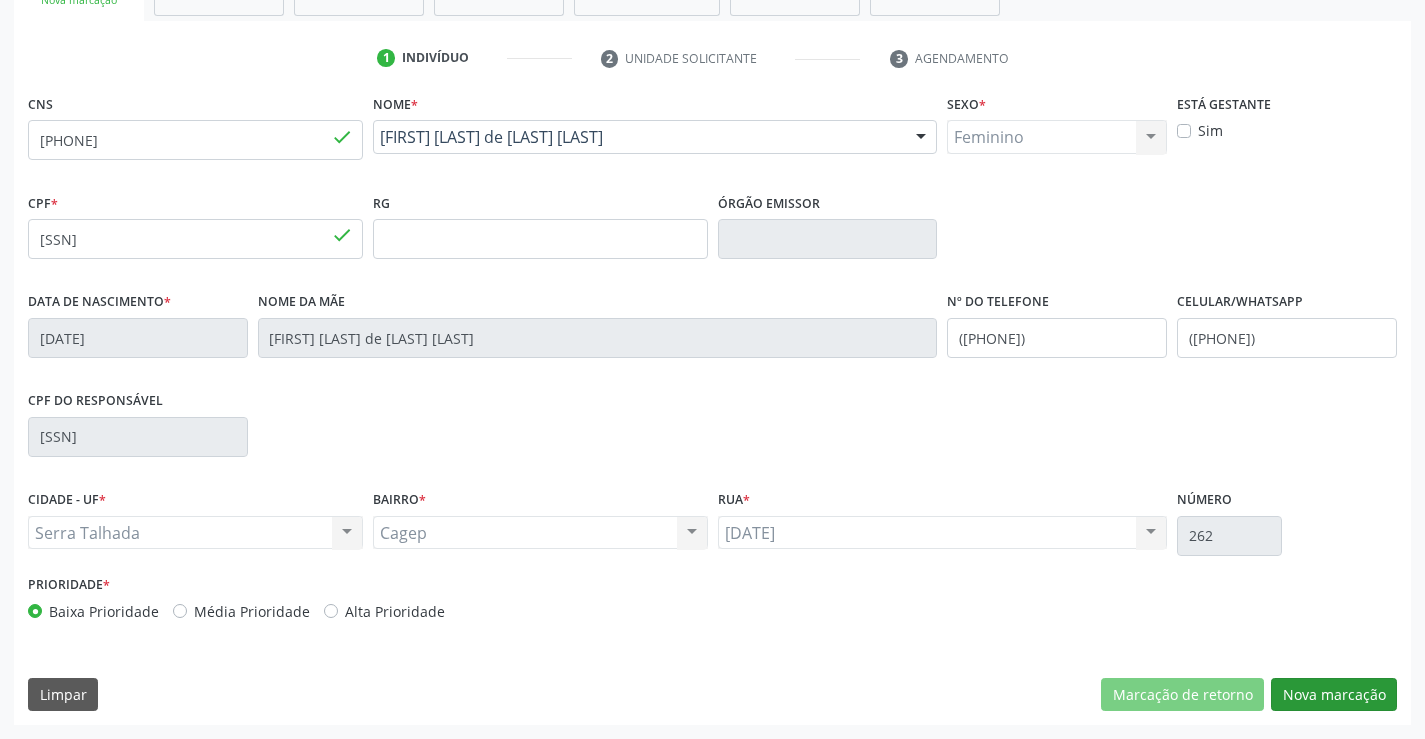 scroll, scrollTop: 167, scrollLeft: 0, axis: vertical 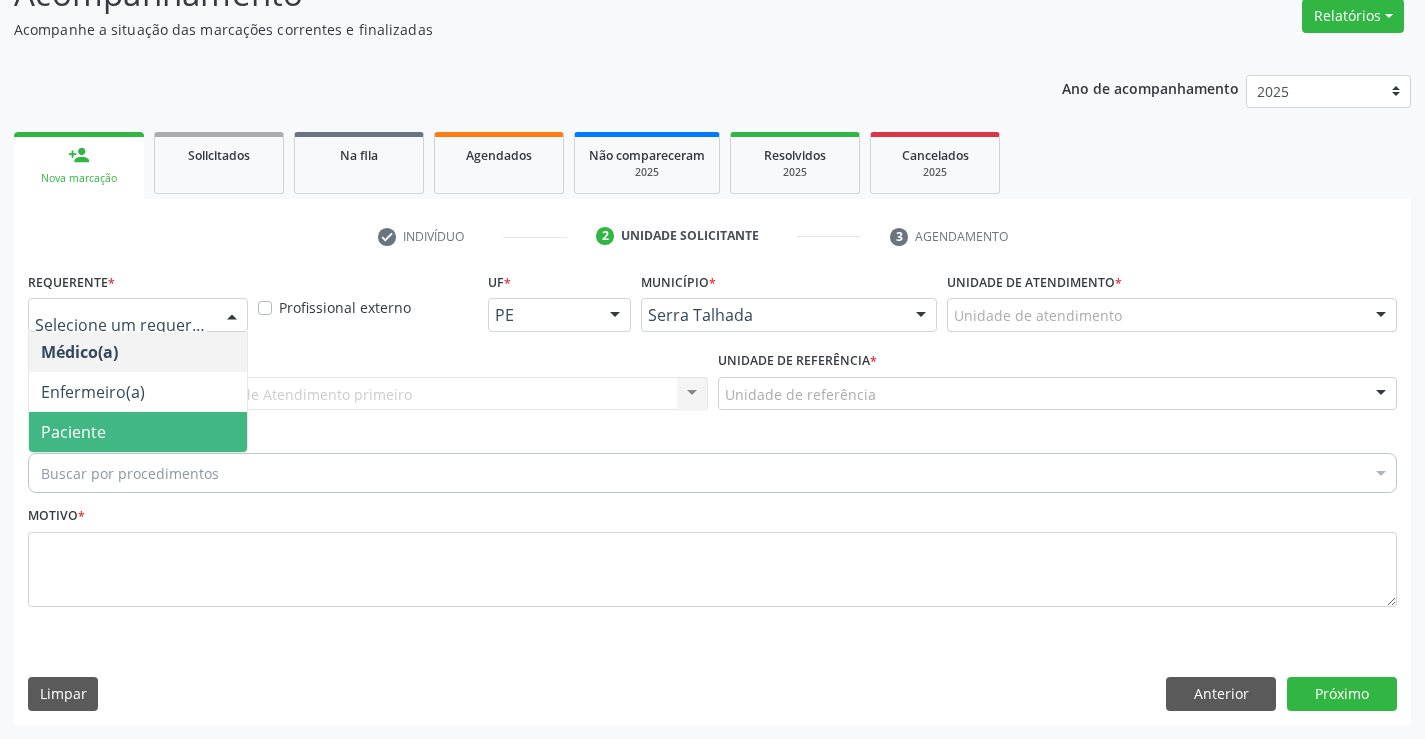 click on "Paciente" at bounding box center (138, 432) 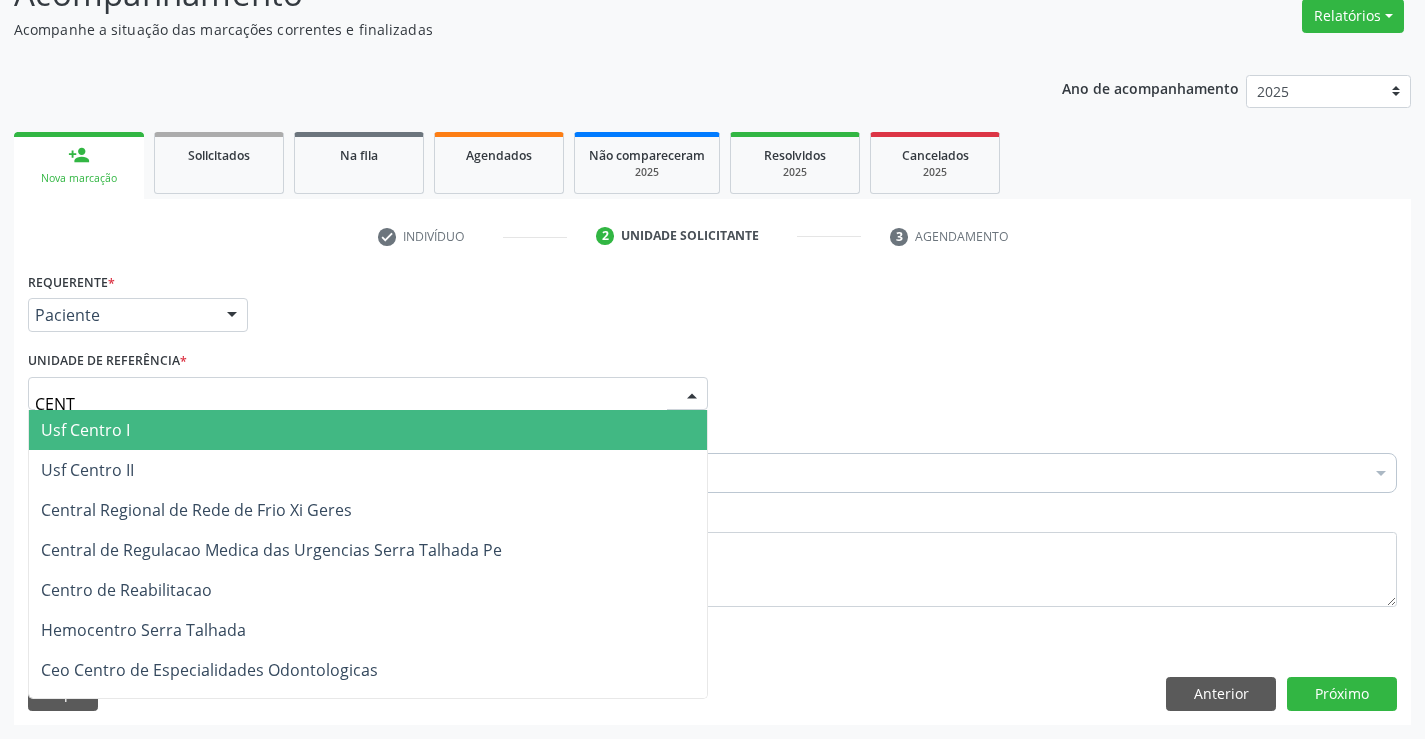 type on "CENTR" 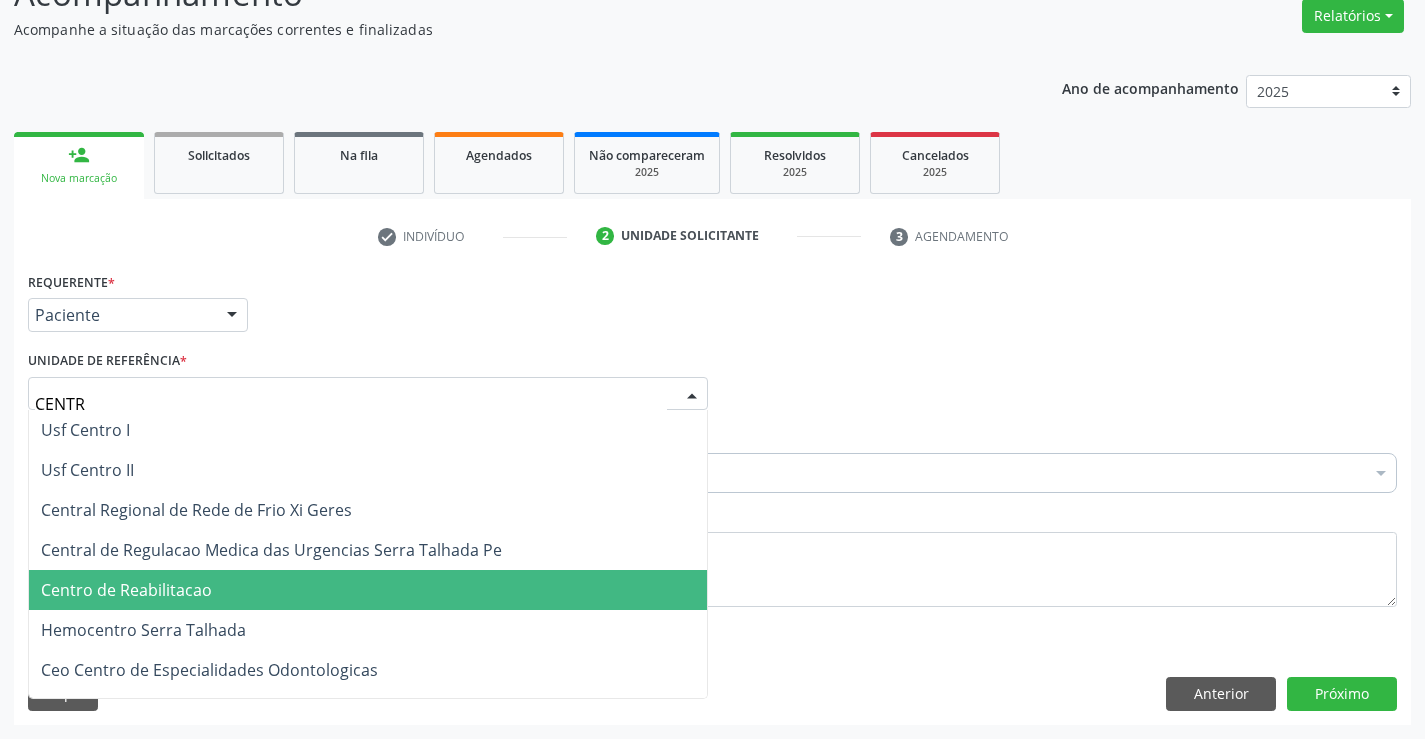 click on "Centro de Reabilitacao" at bounding box center (368, 590) 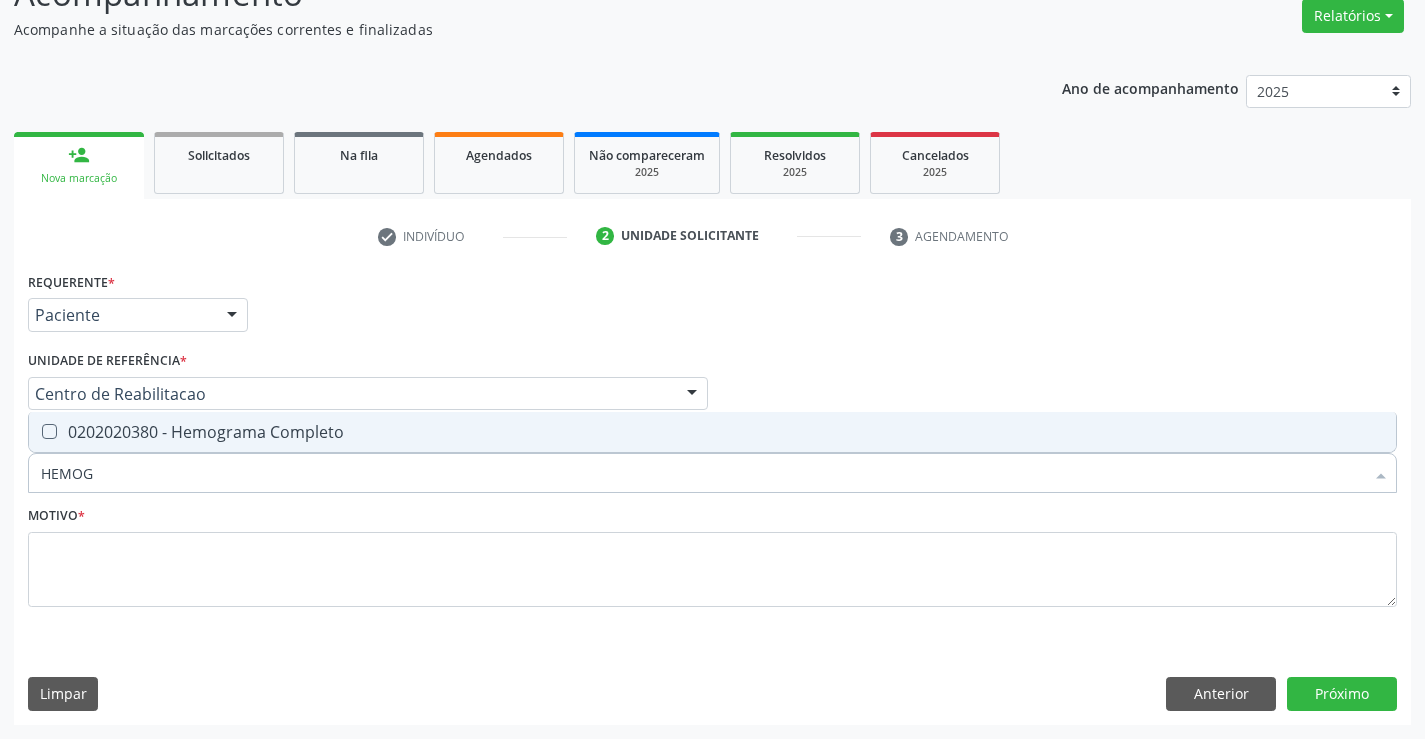 type on "HEMOGR" 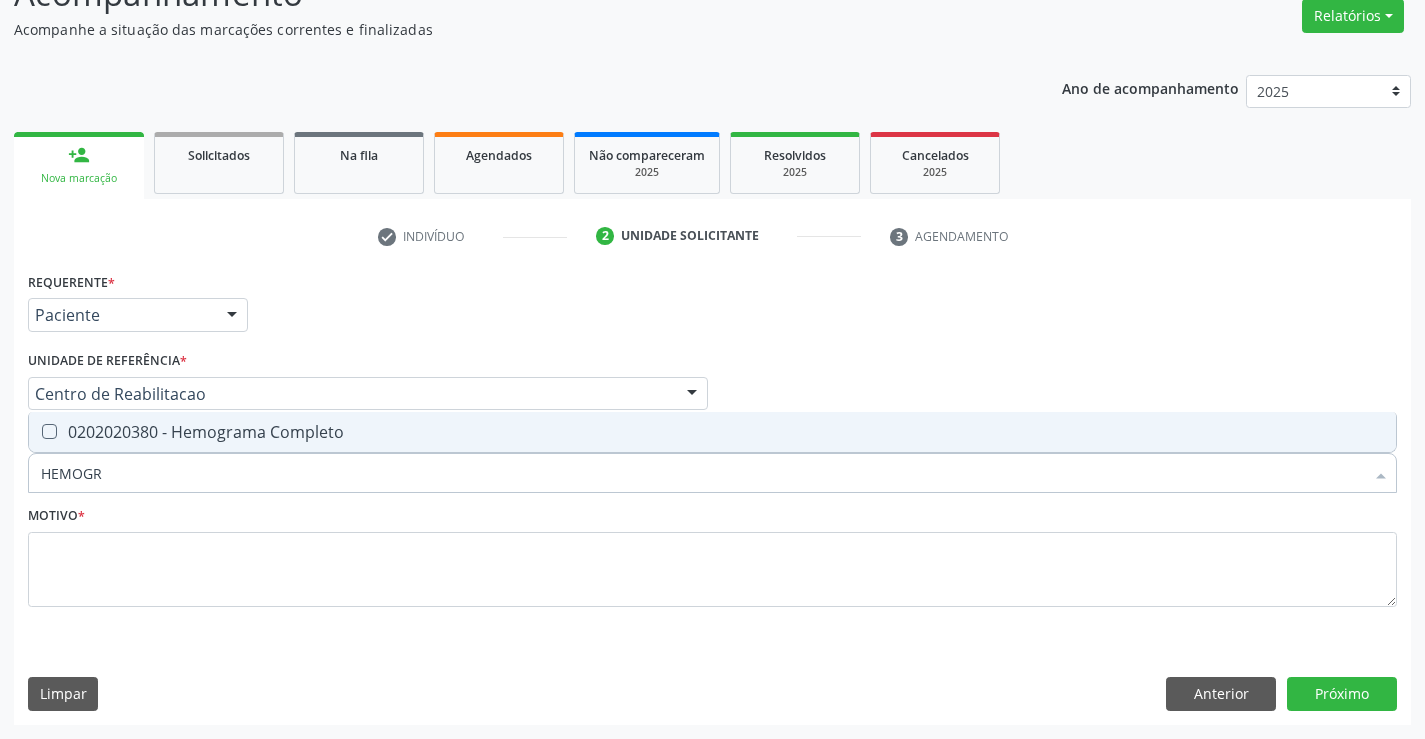 click on "0202020380 - Hemograma Completo" at bounding box center [712, 432] 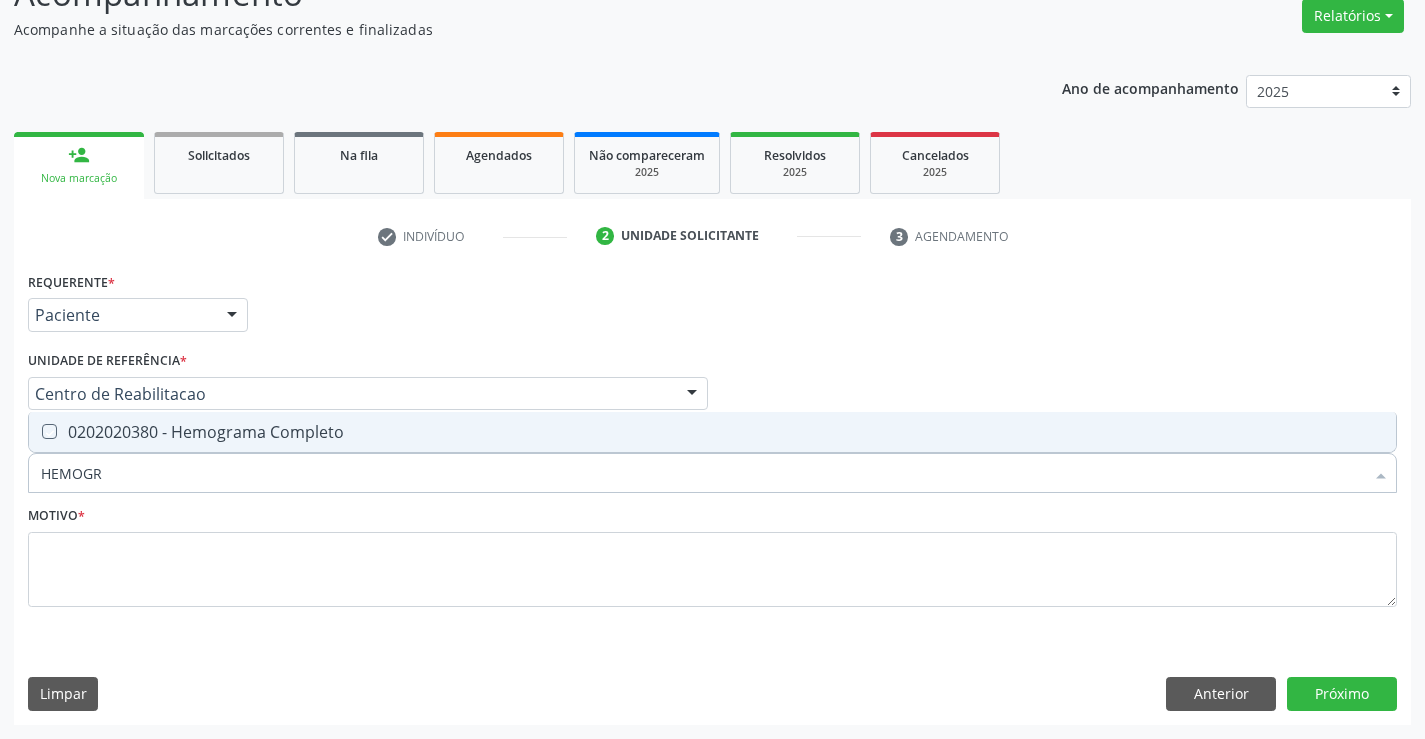checkbox on "true" 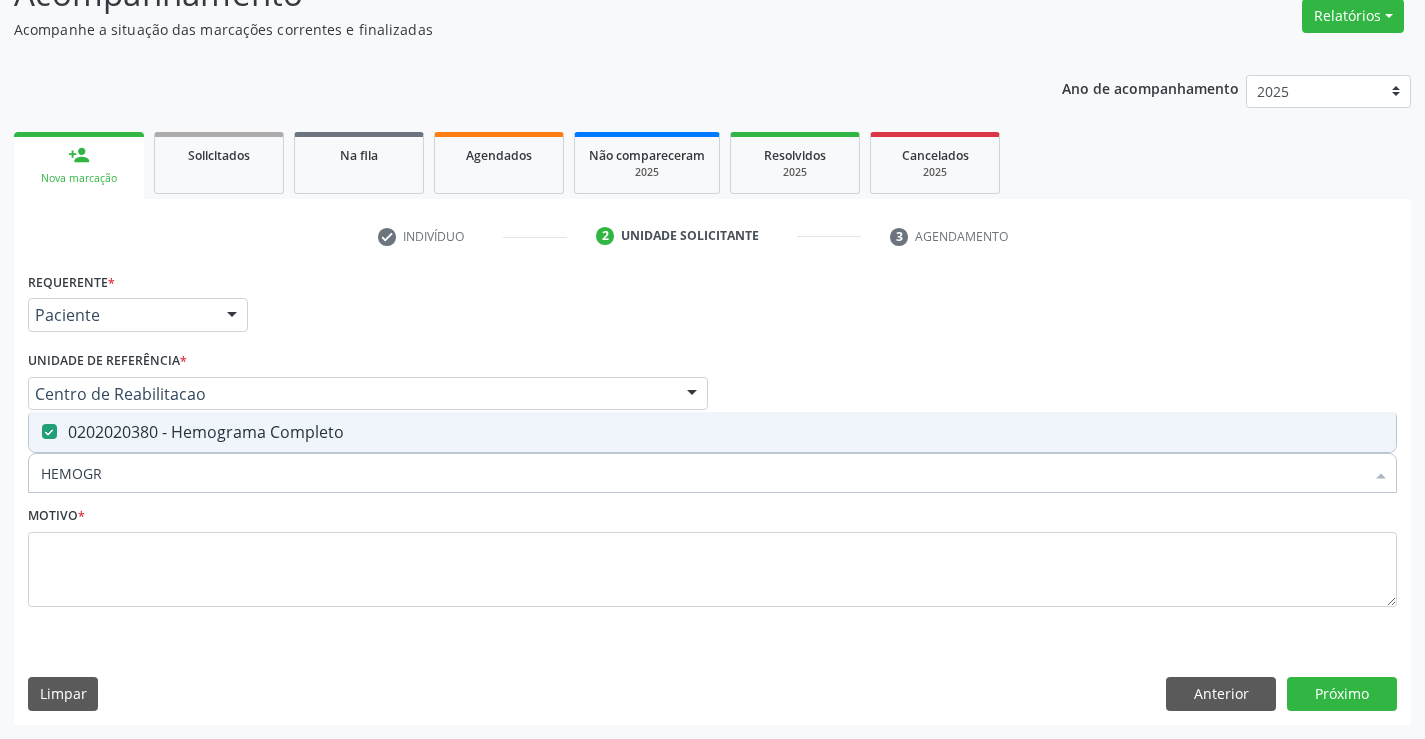 click on "HEMOGR" at bounding box center (702, 473) 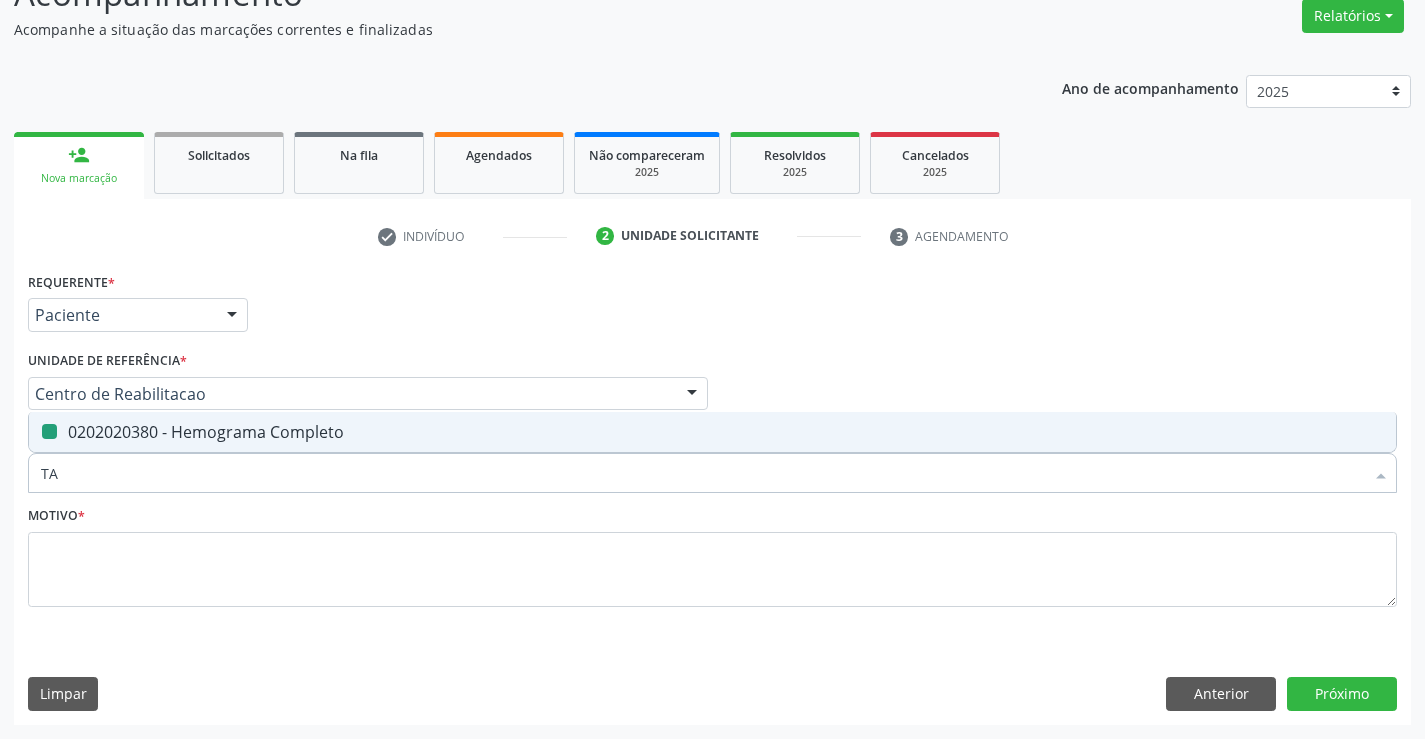 type on "TAP" 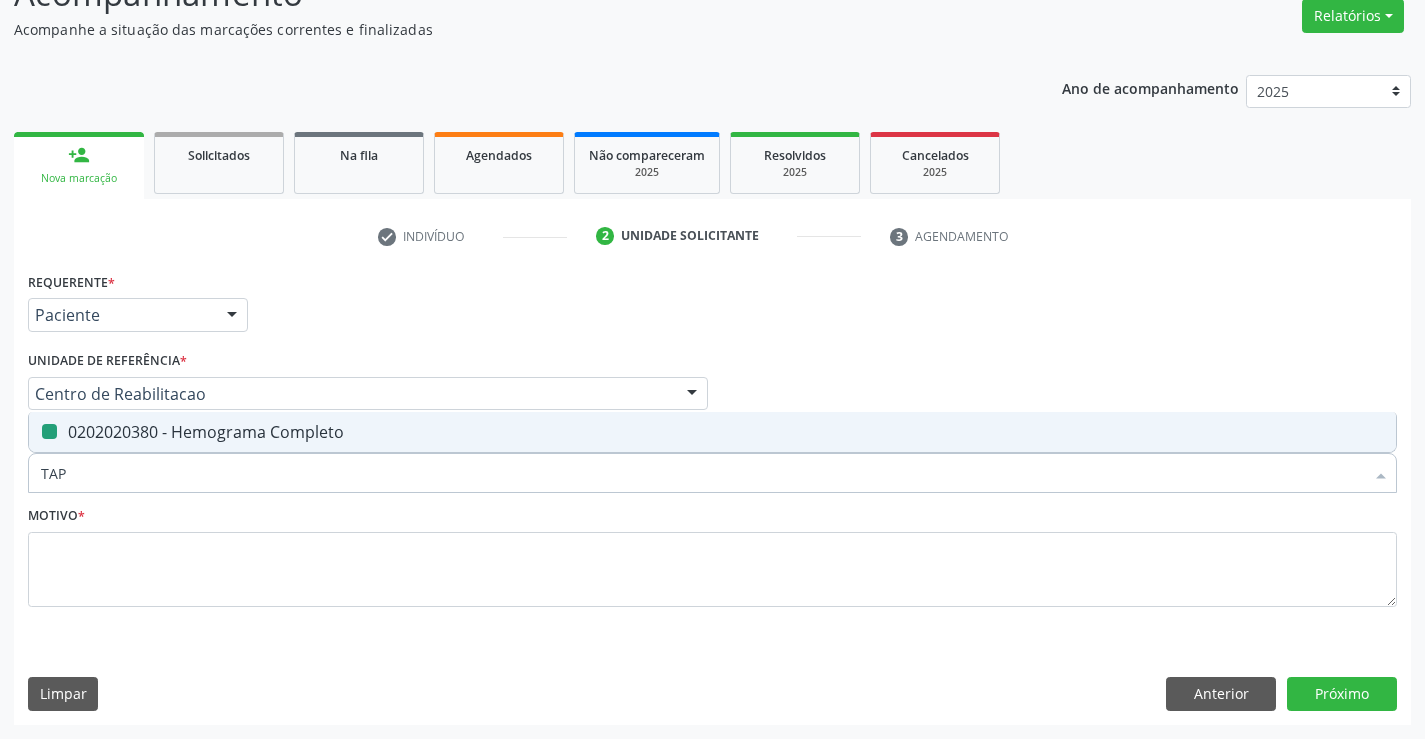 checkbox on "false" 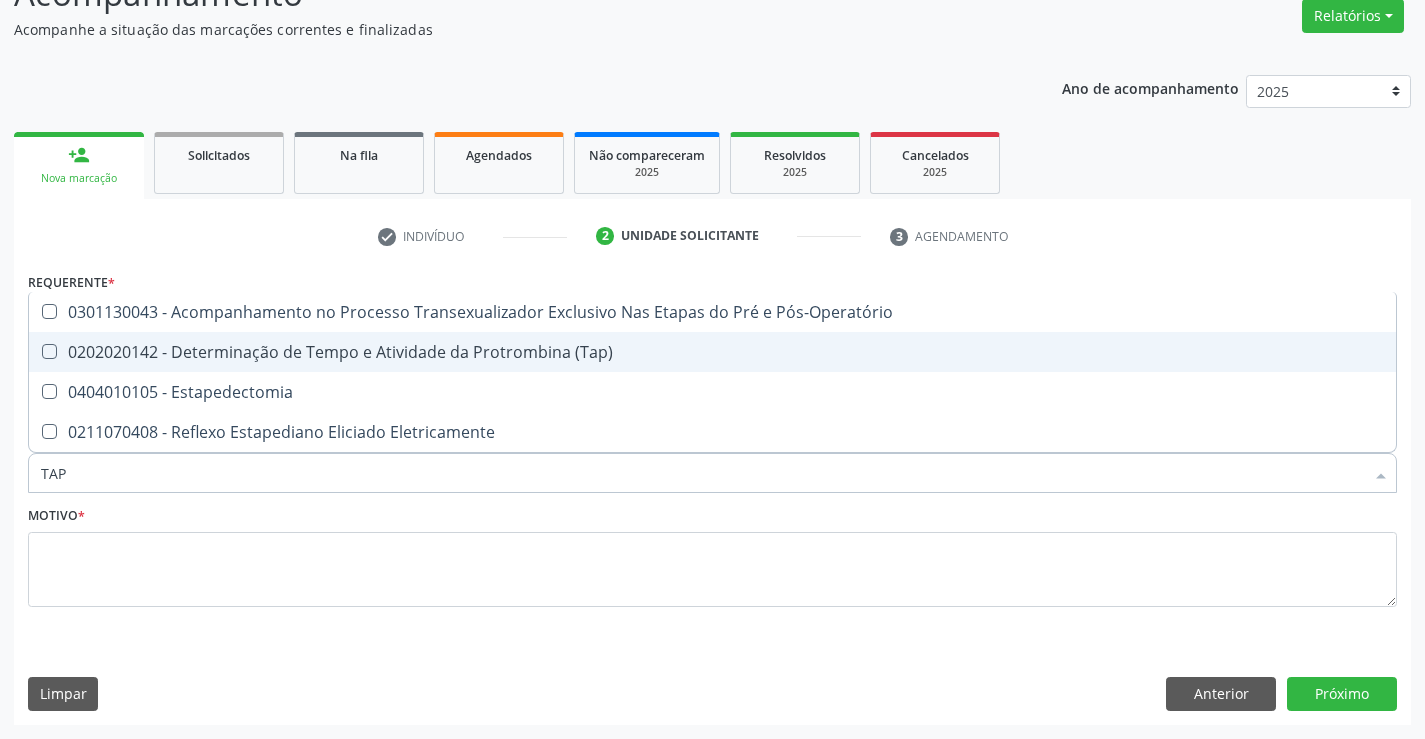 click on "0202020142 - Determinação de Tempo e Atividade da Protrombina (Tap)" at bounding box center [712, 352] 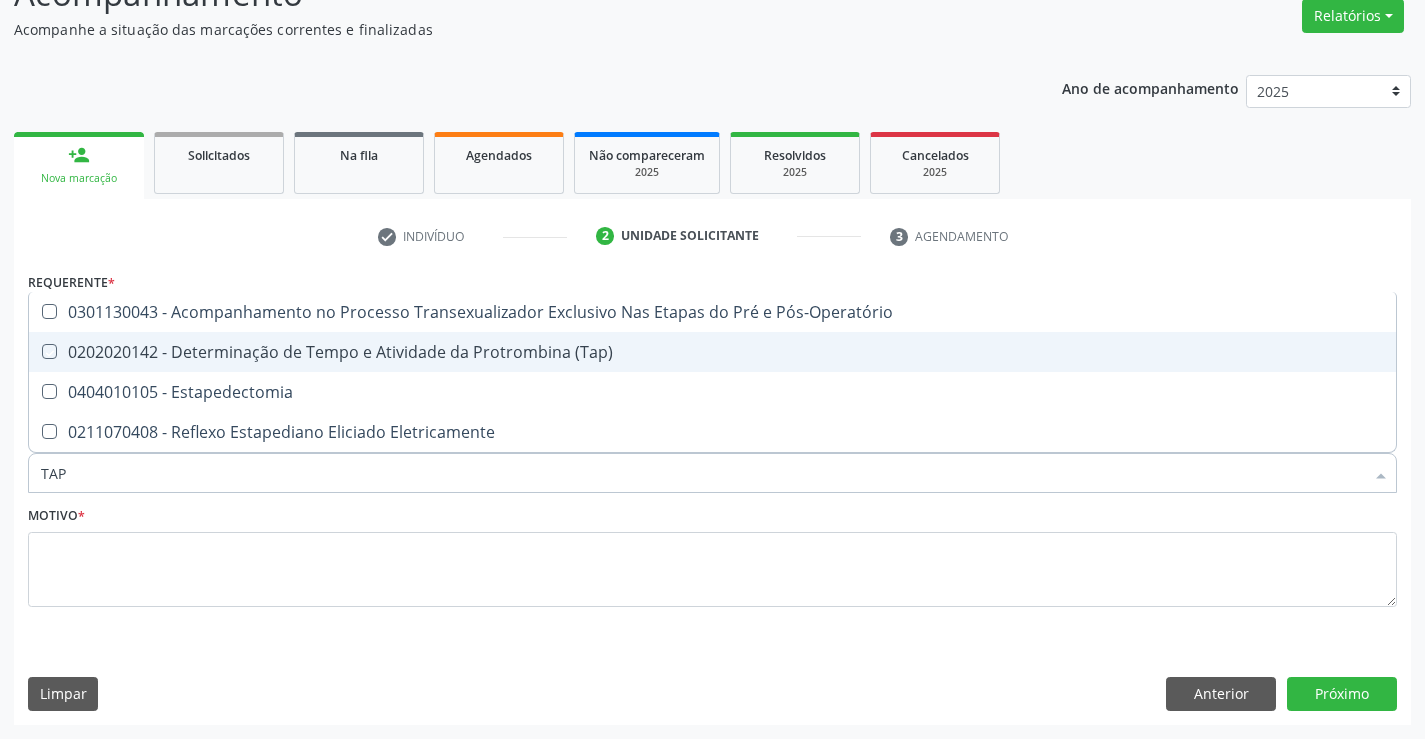 checkbox on "true" 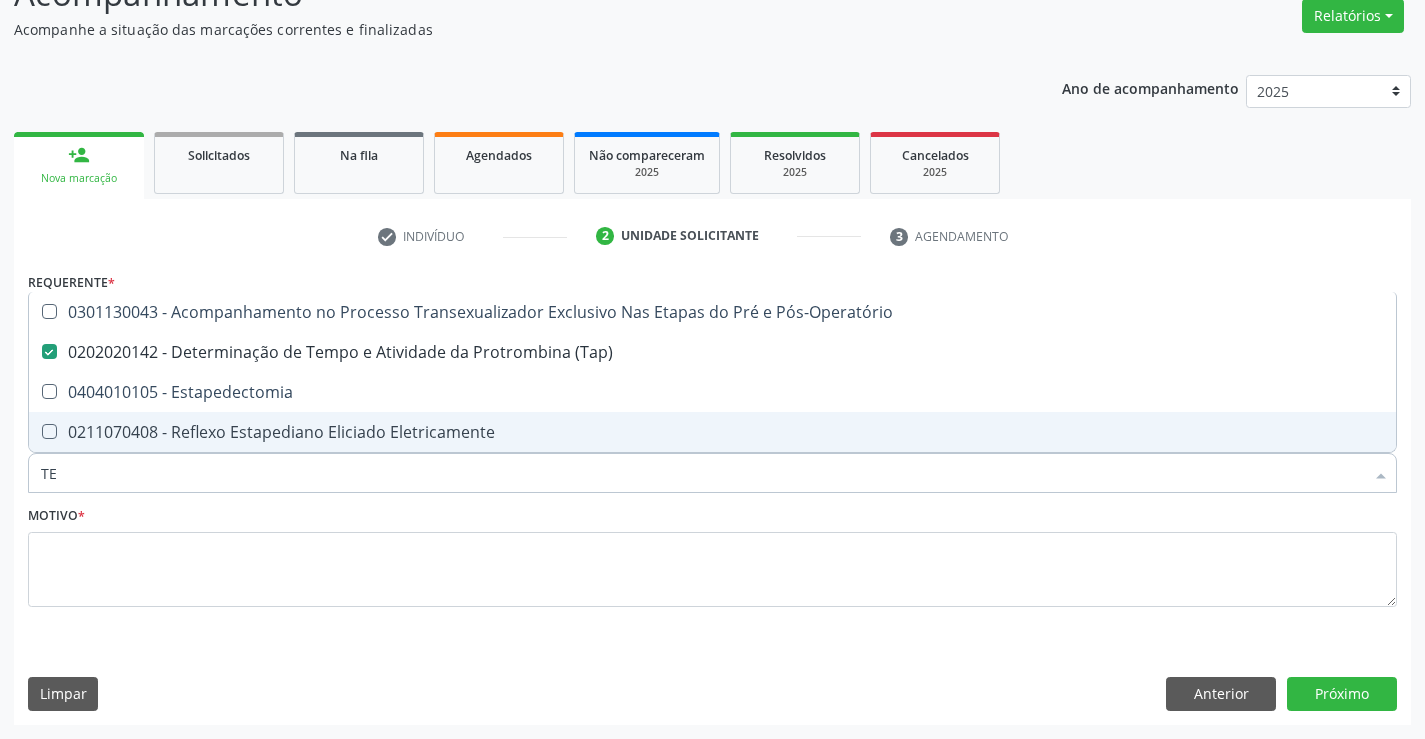 type on "TEM" 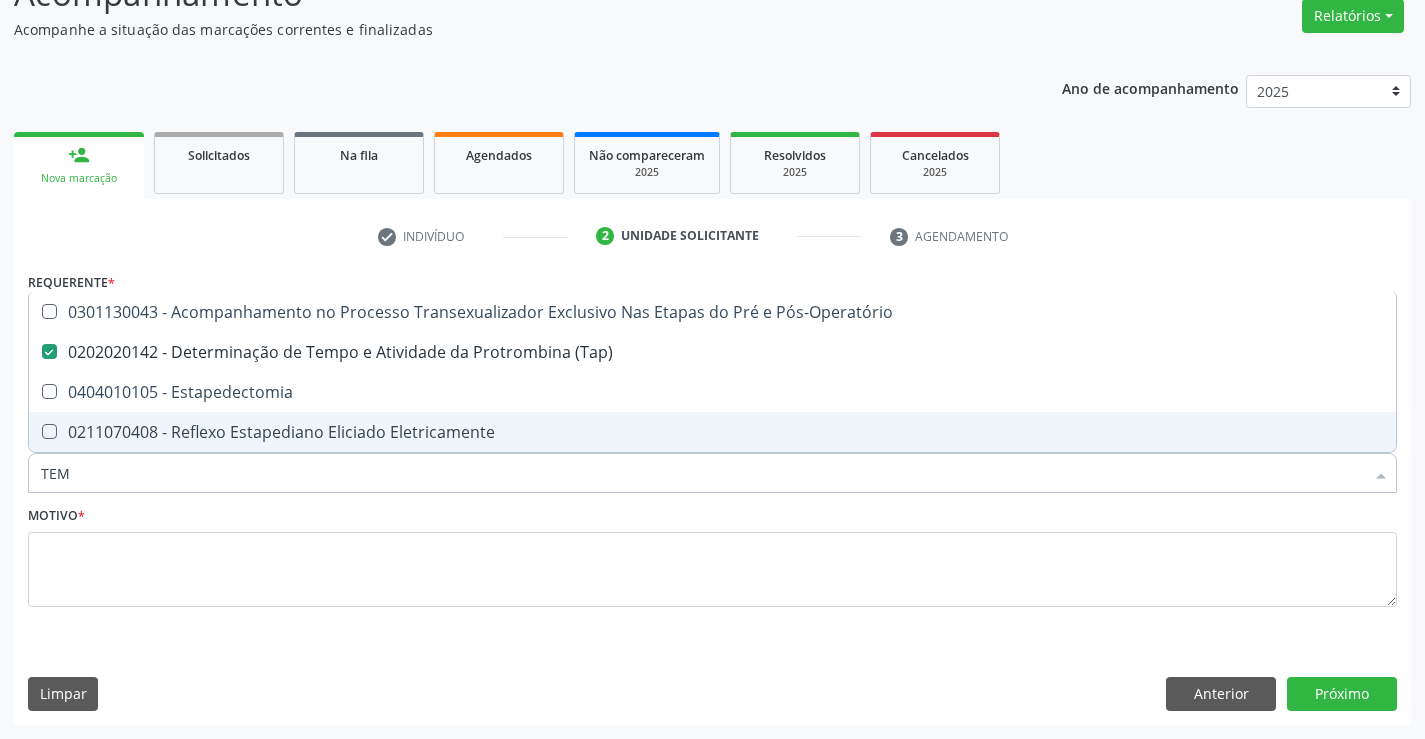 checkbox on "false" 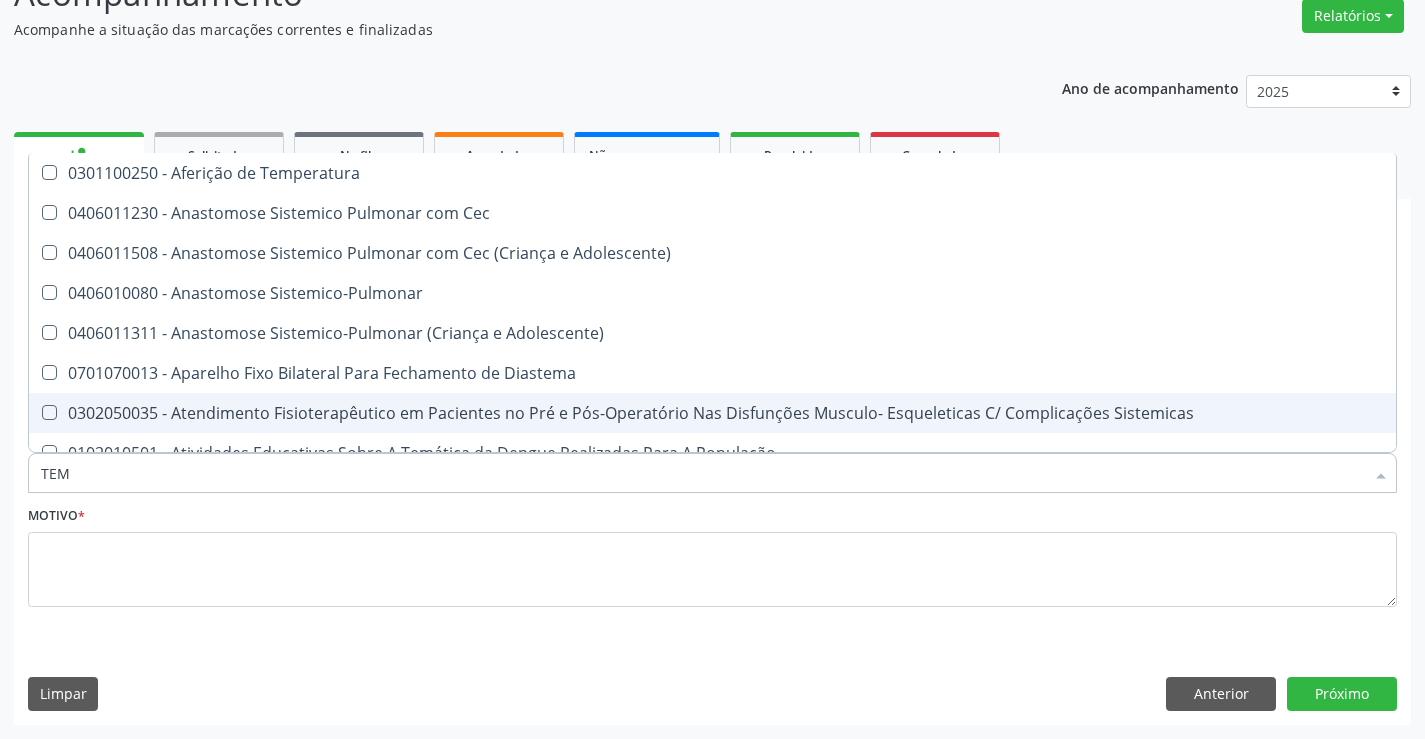 type on "TEMP" 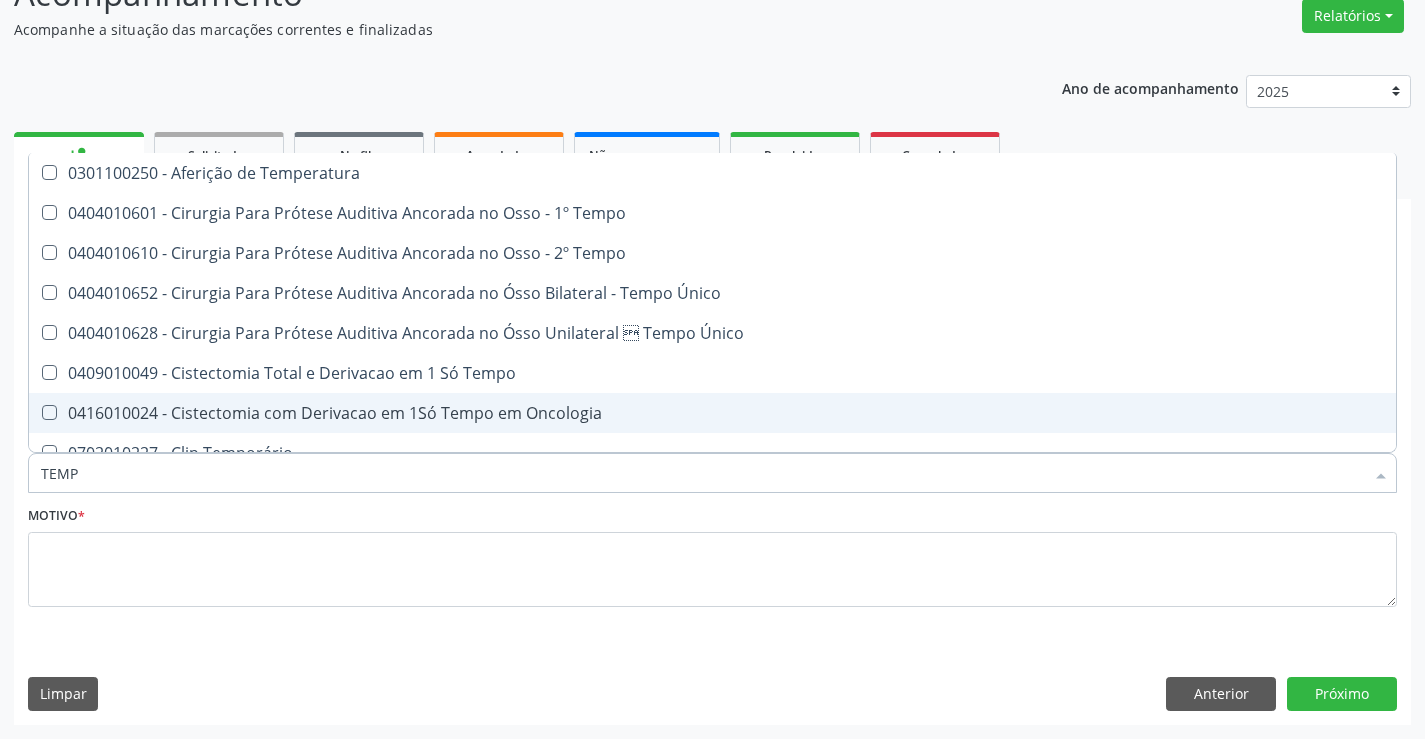 type on "TEMPO" 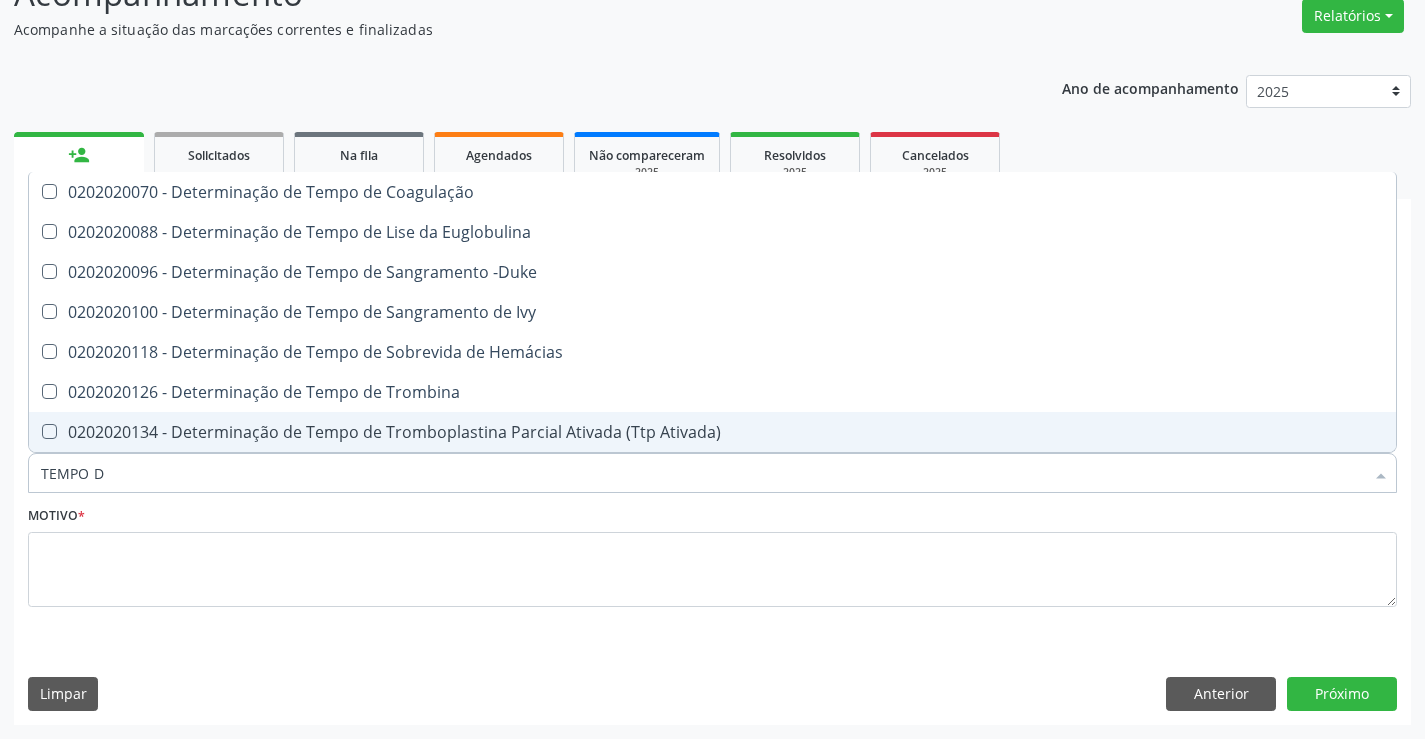type on "TEMPO DE" 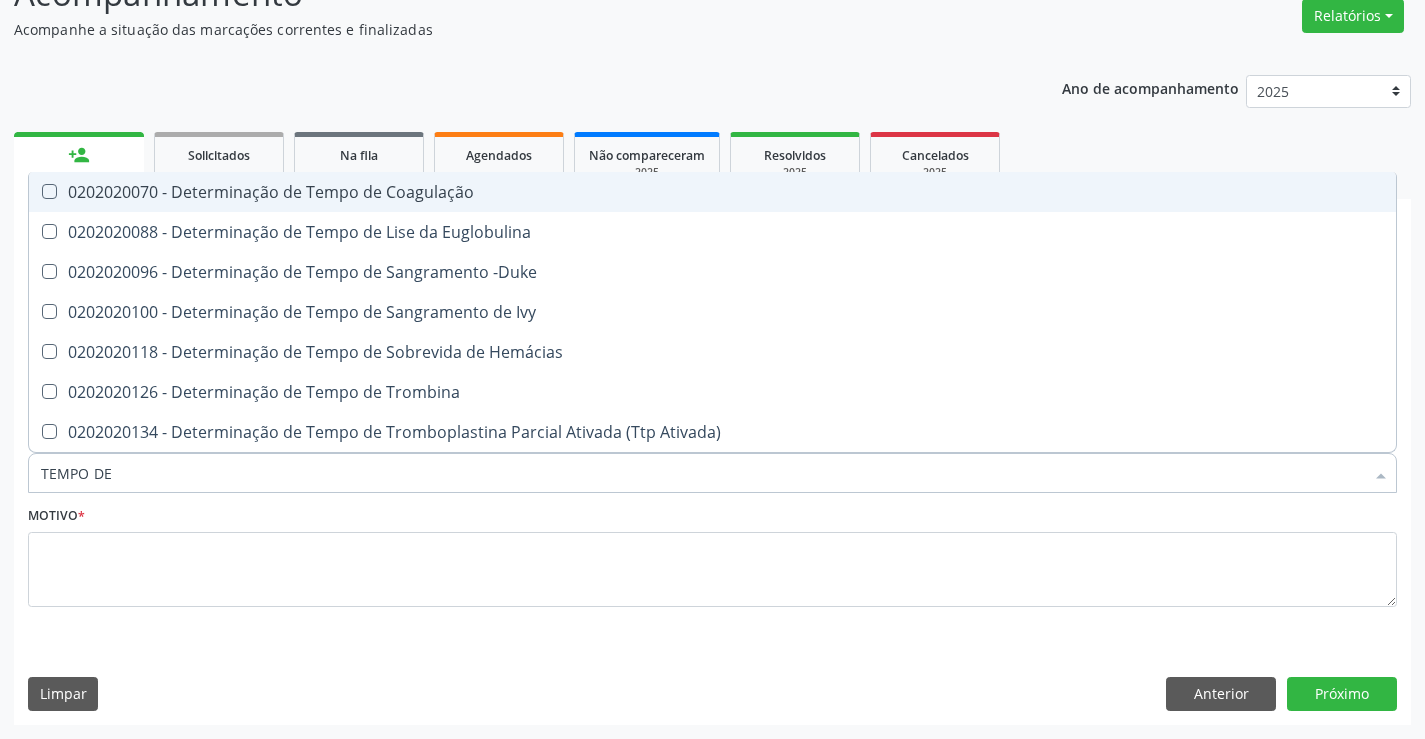click on "0202020070 - Determinação de Tempo de Coagulação" at bounding box center [712, 192] 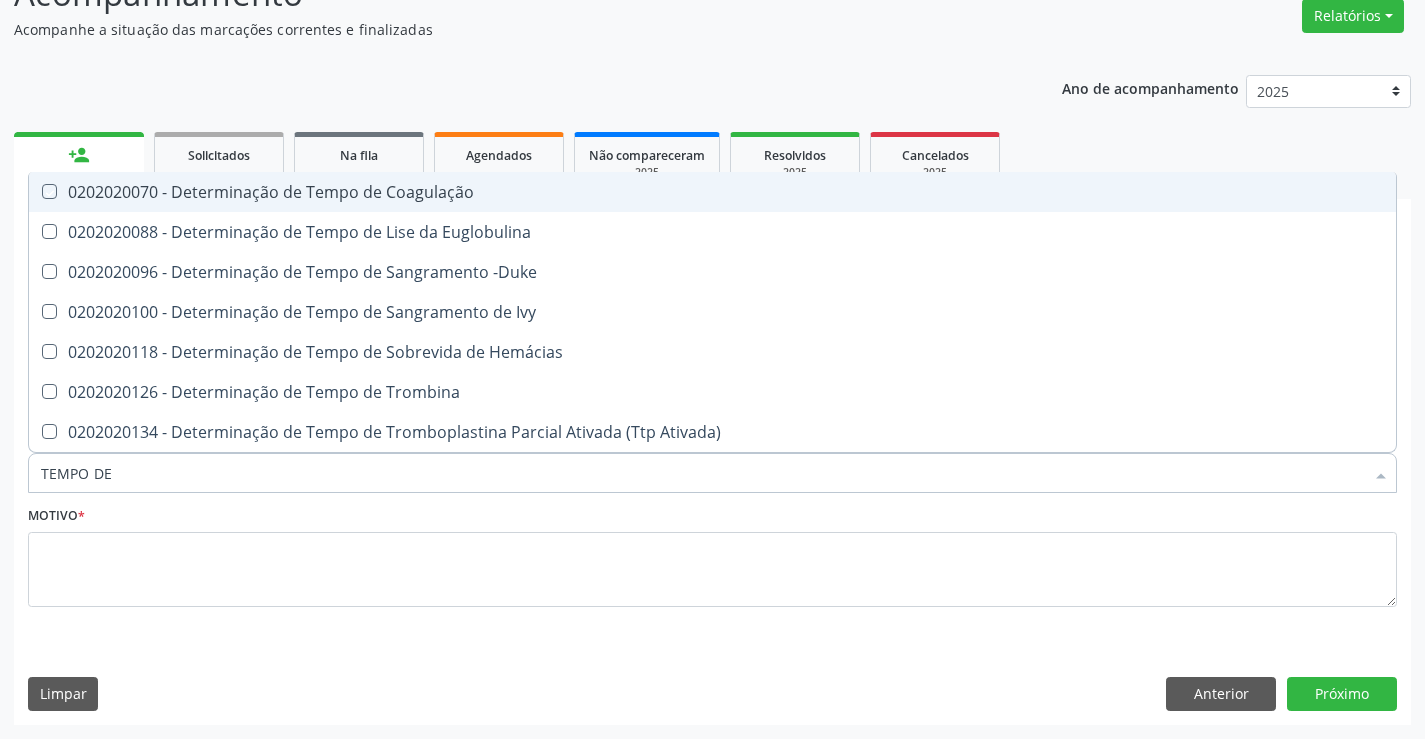 checkbox on "true" 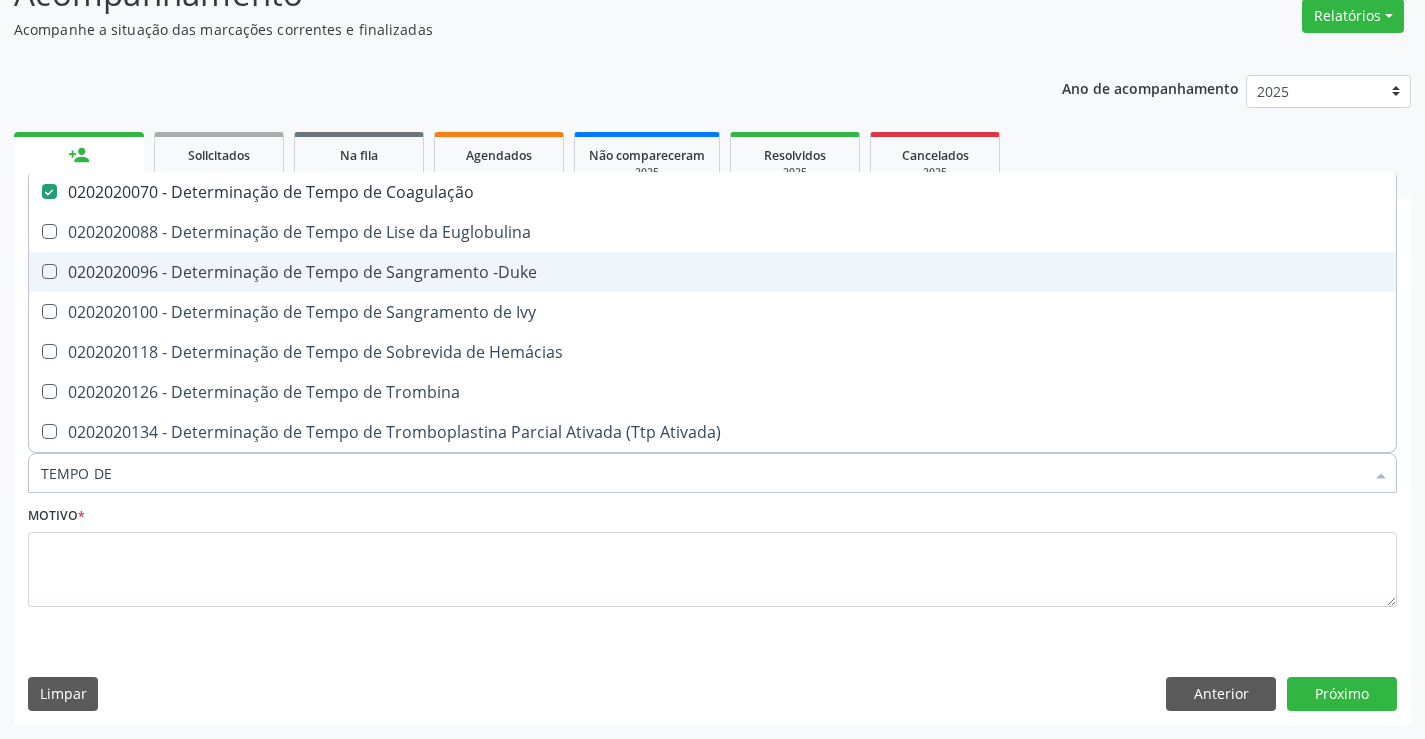 click on "0202020096 - Determinação de Tempo de Sangramento -Duke" at bounding box center (712, 272) 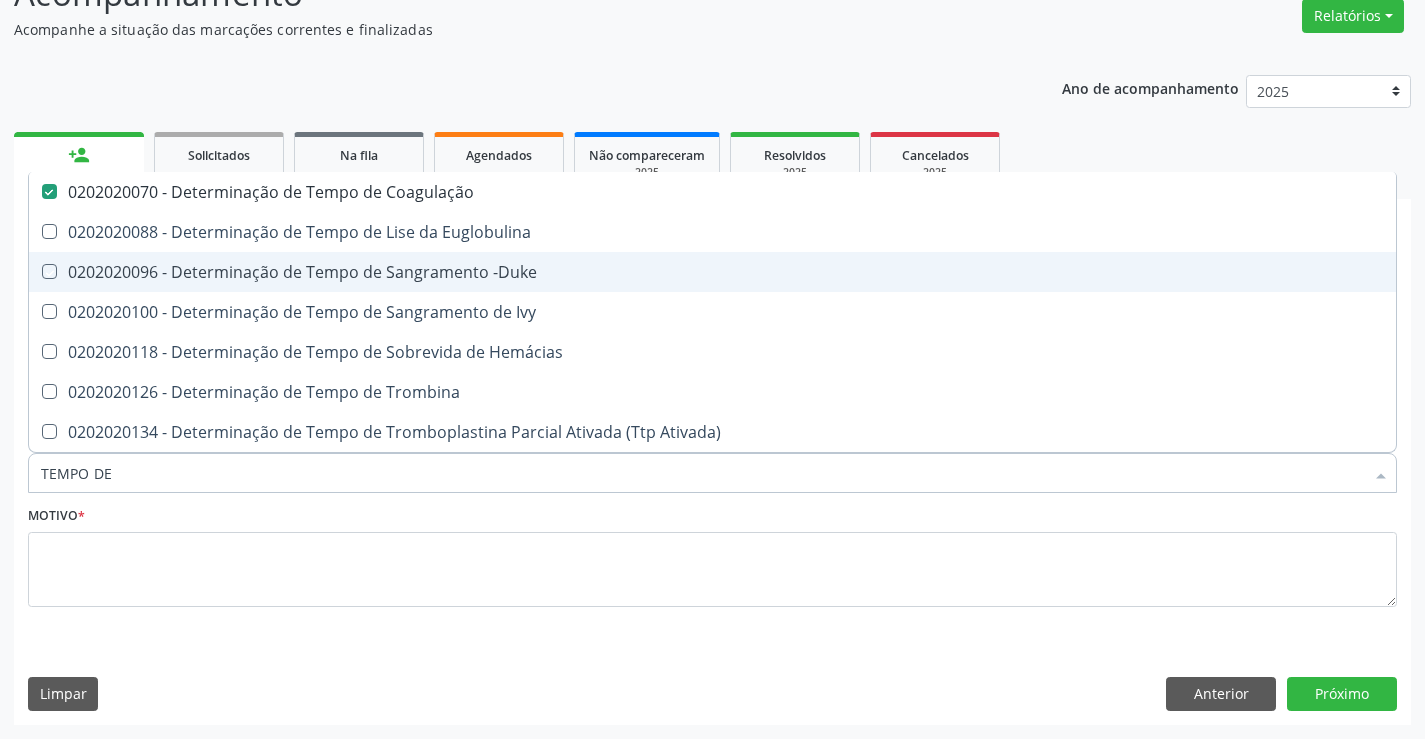 checkbox on "true" 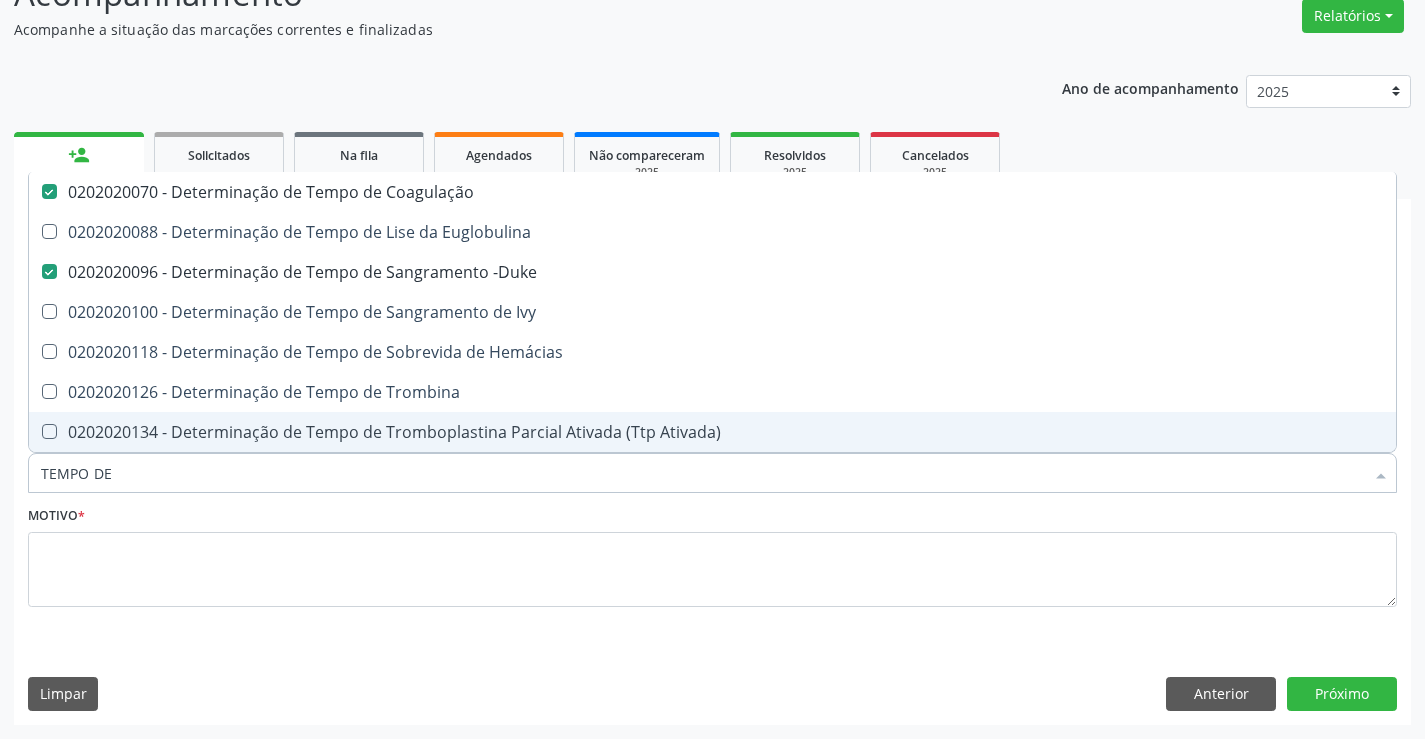 drag, startPoint x: 133, startPoint y: 485, endPoint x: 0, endPoint y: 480, distance: 133.09395 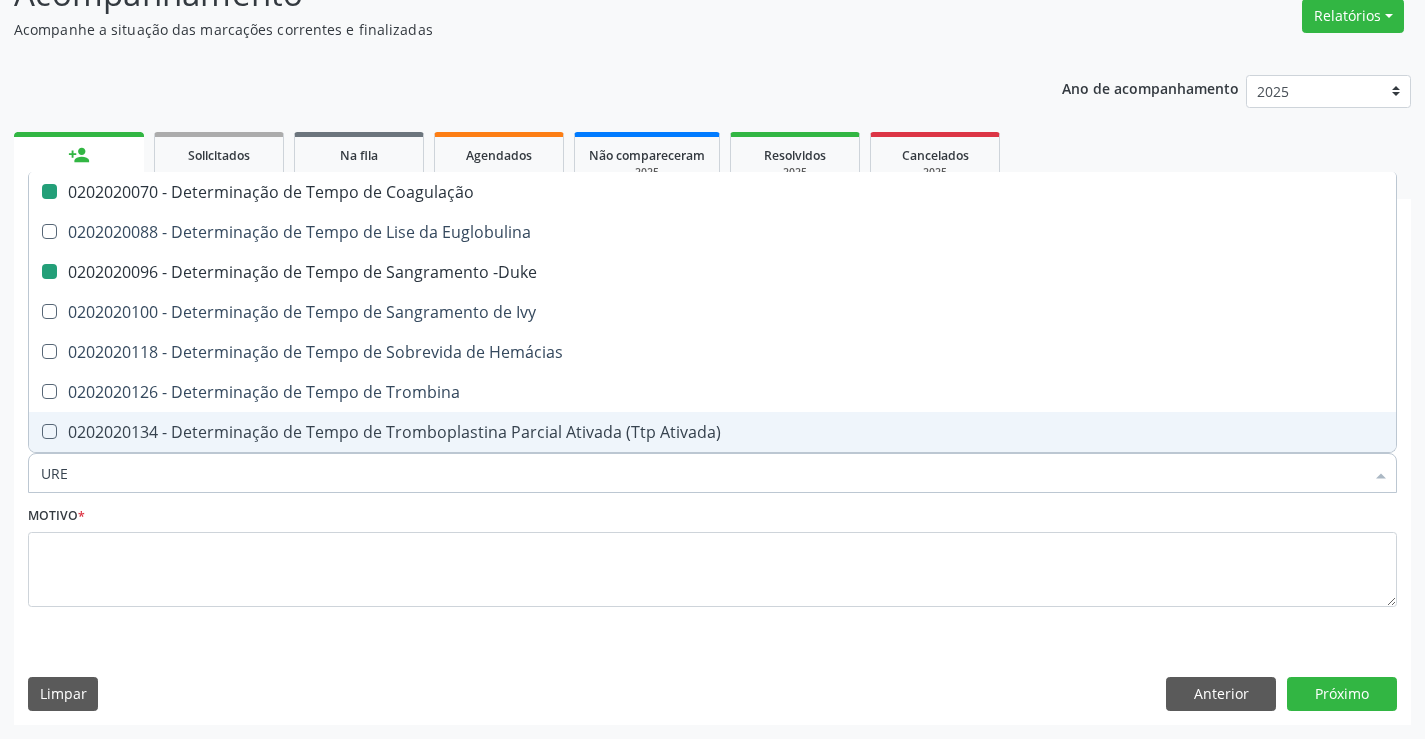 type on "UREI" 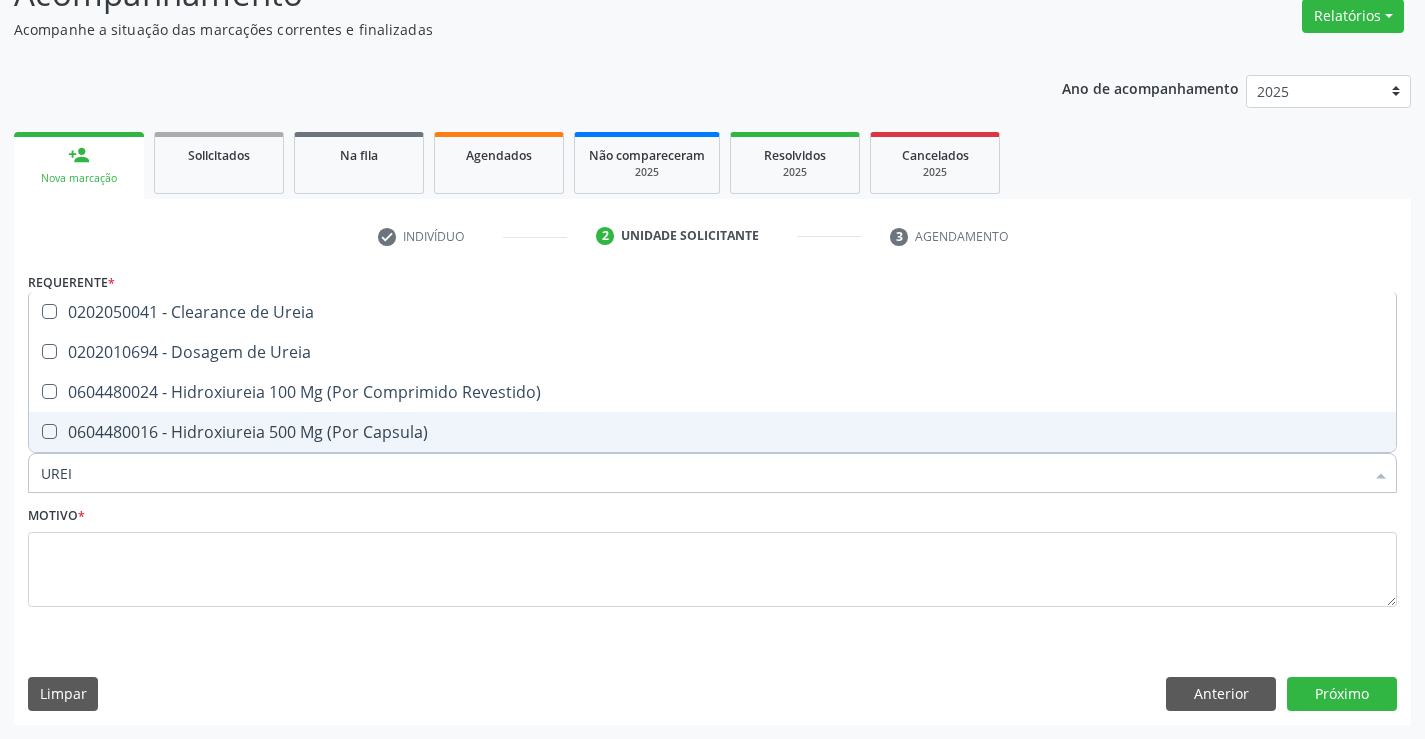 type on "UREIA" 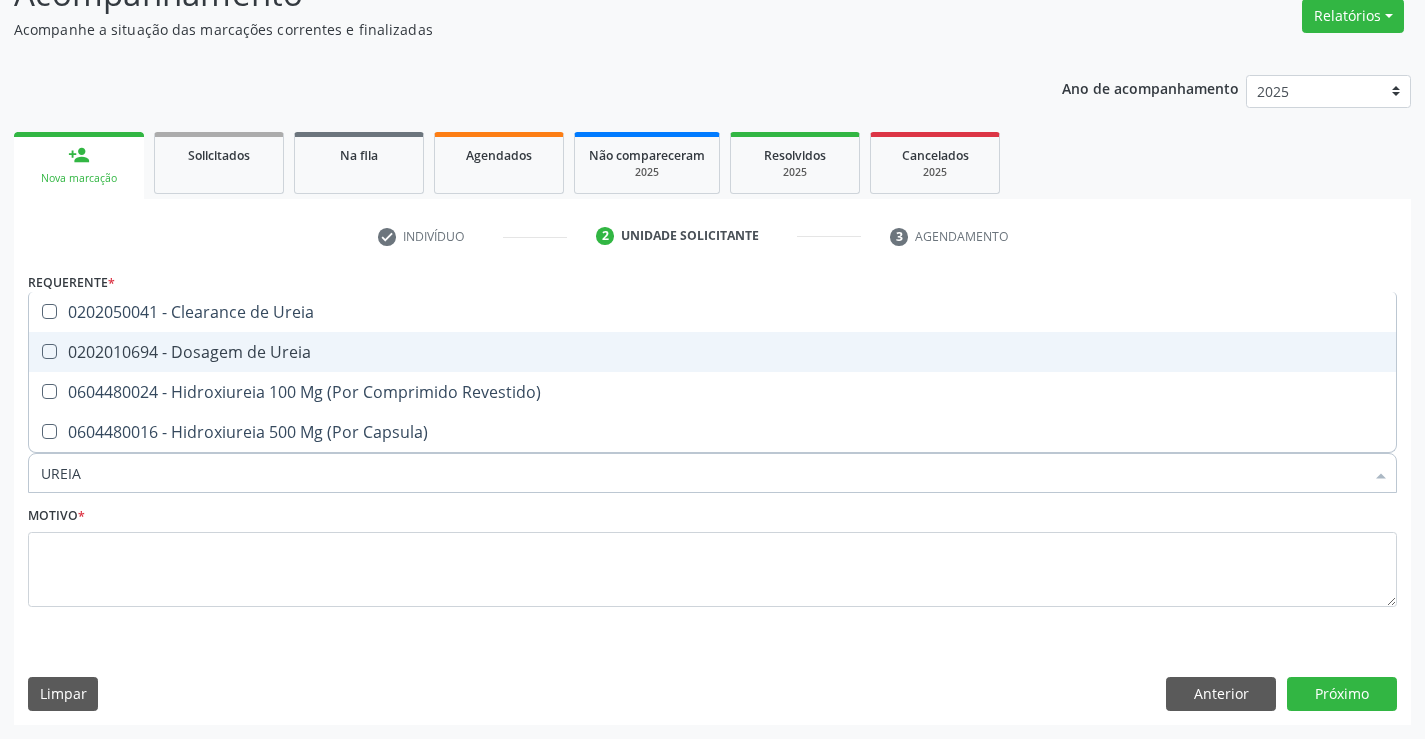 click on "0202010694 - Dosagem de Ureia" at bounding box center [712, 352] 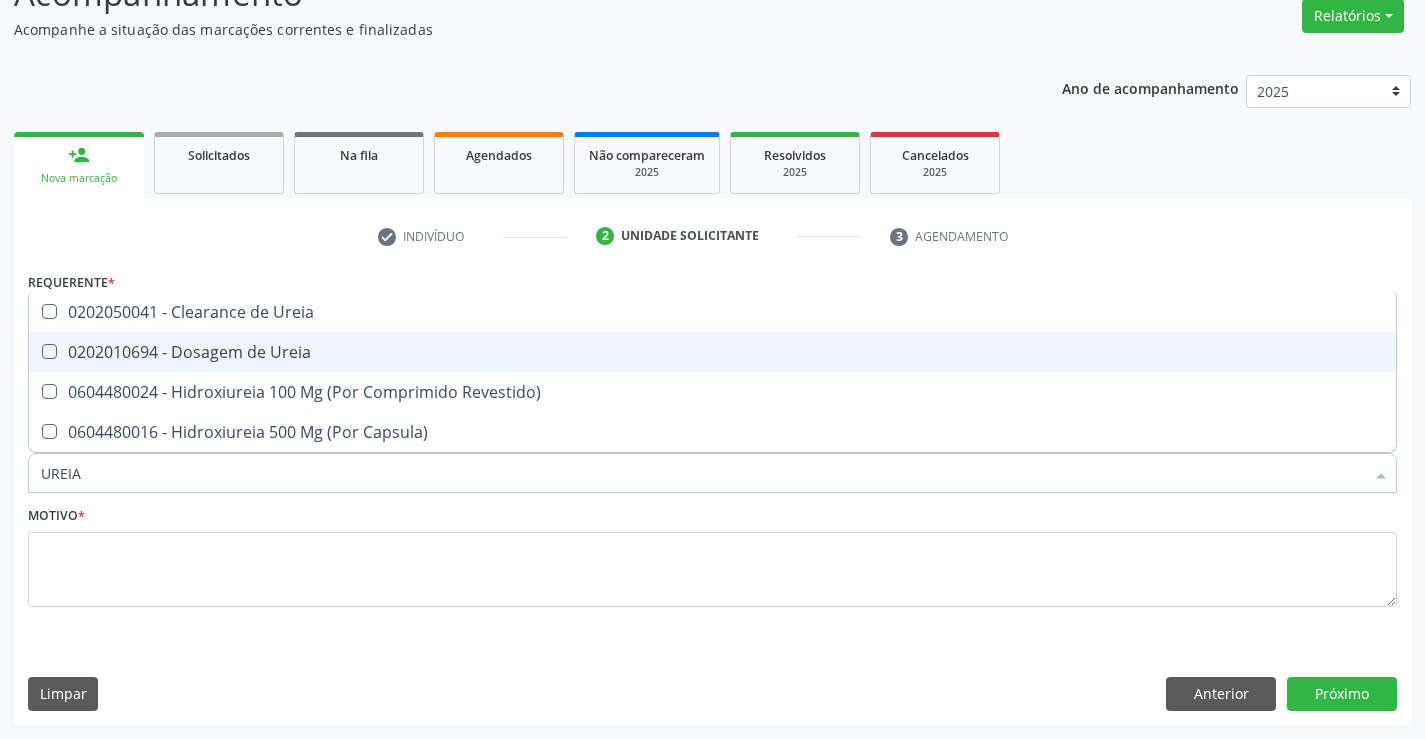 checkbox on "true" 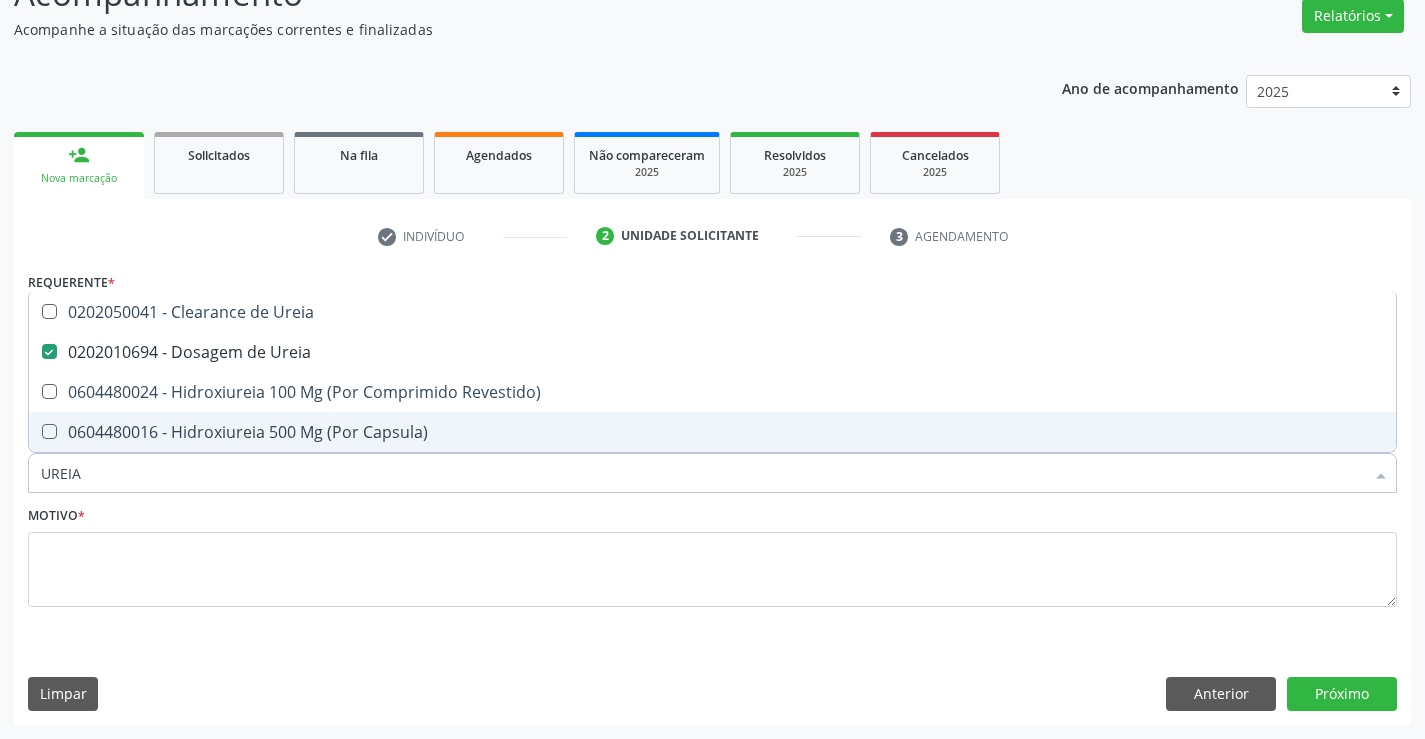 drag, startPoint x: 21, startPoint y: 470, endPoint x: 0, endPoint y: 470, distance: 21 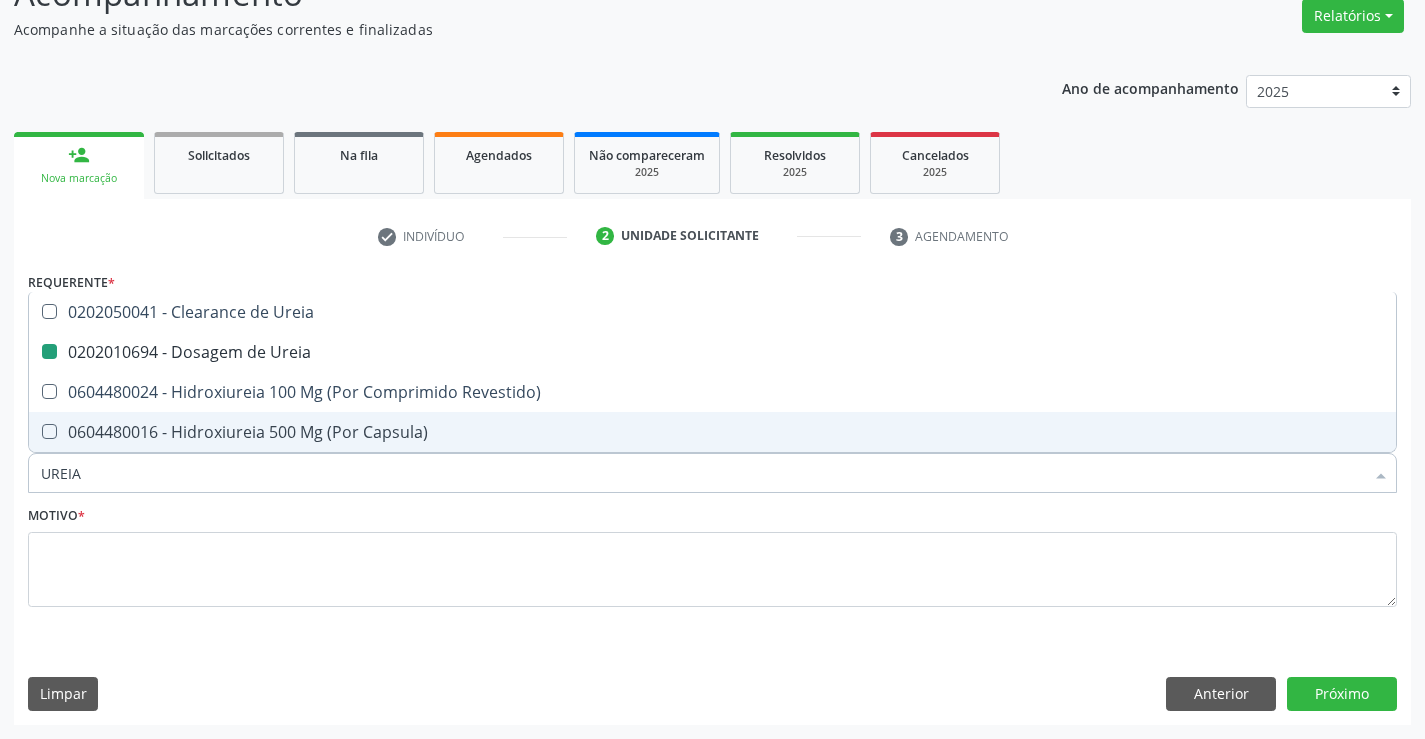 type on "C" 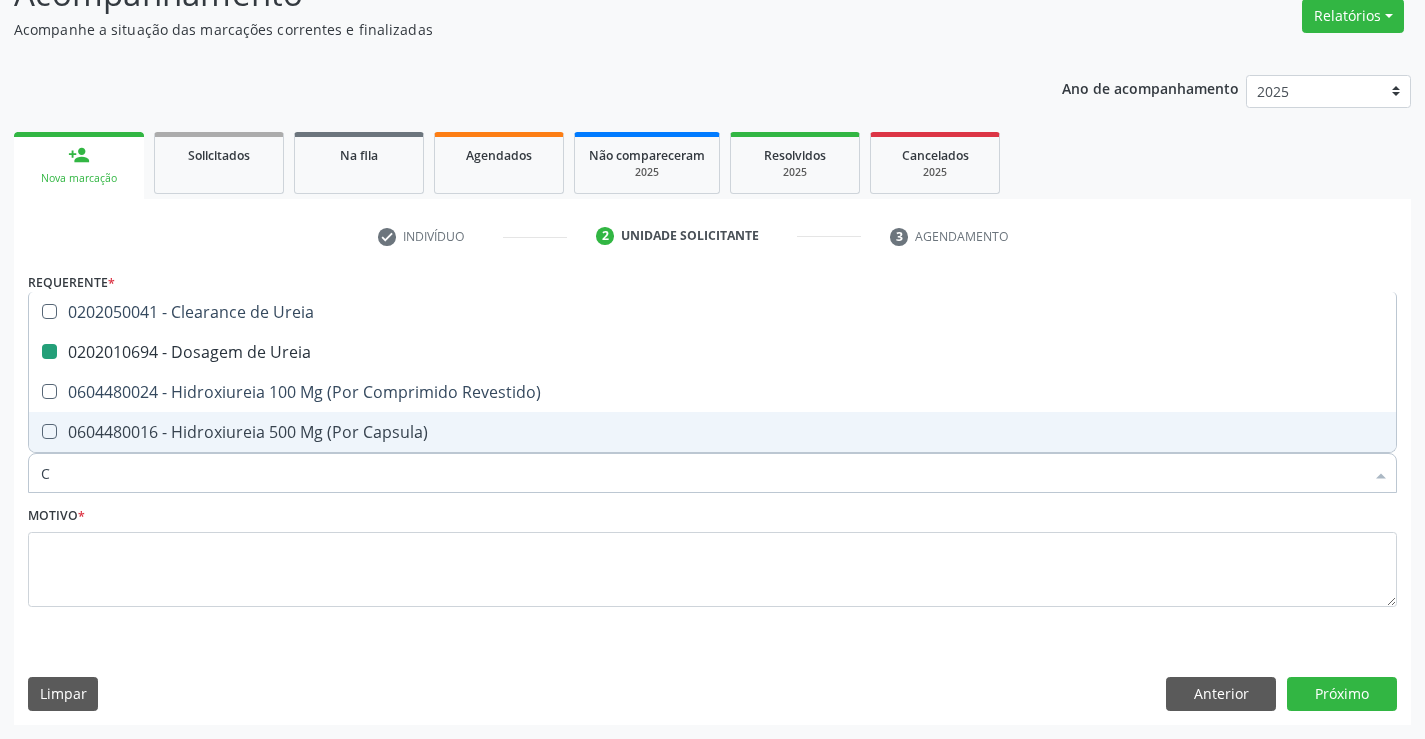 checkbox on "false" 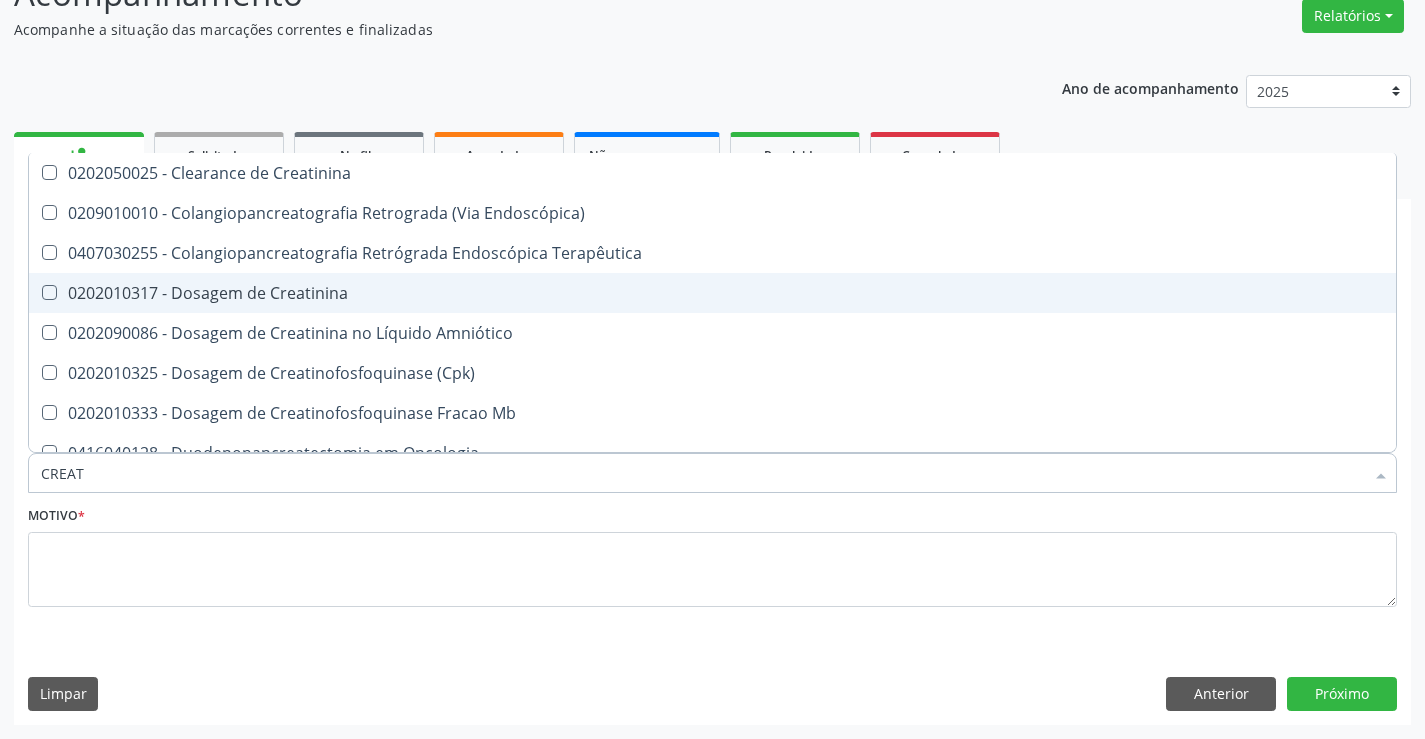 type on "CREATI" 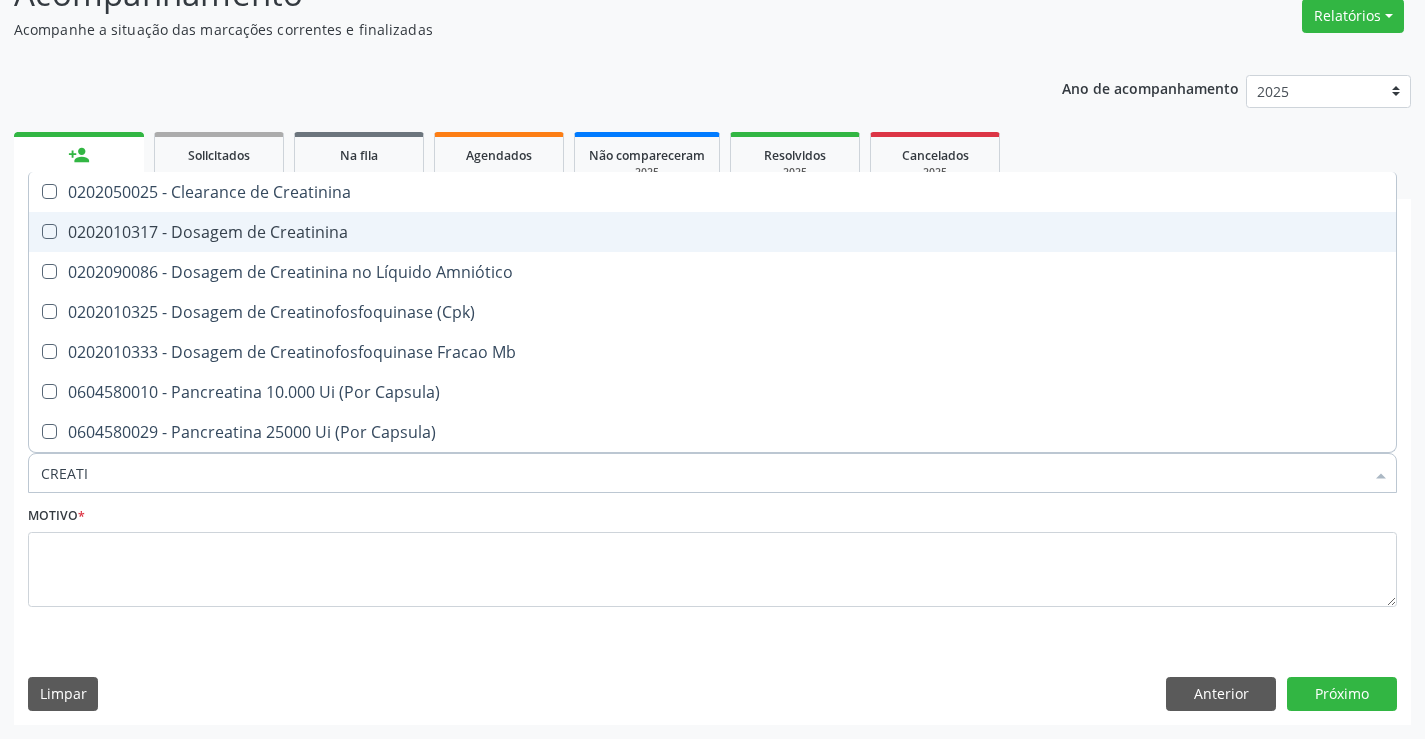 click on "0202010317 - Dosagem de Creatinina" at bounding box center [712, 232] 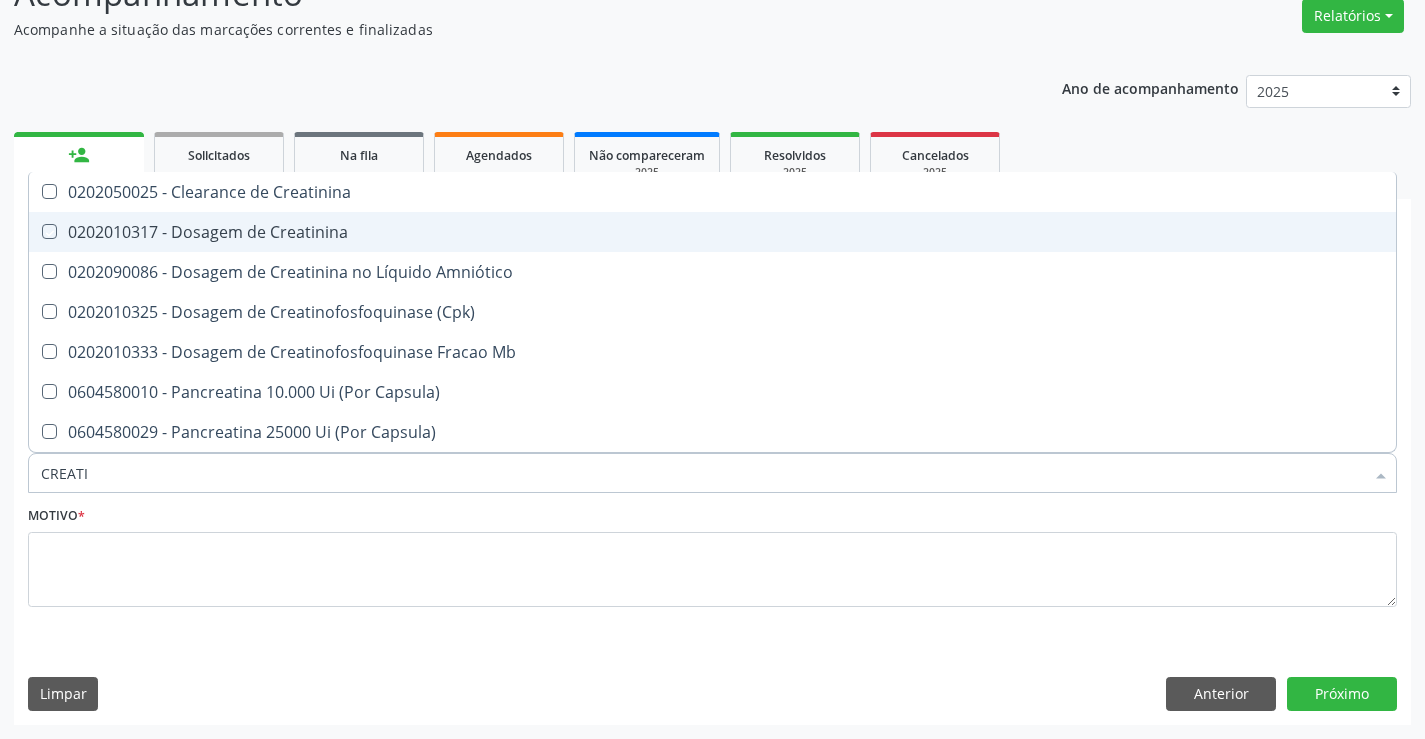 checkbox on "true" 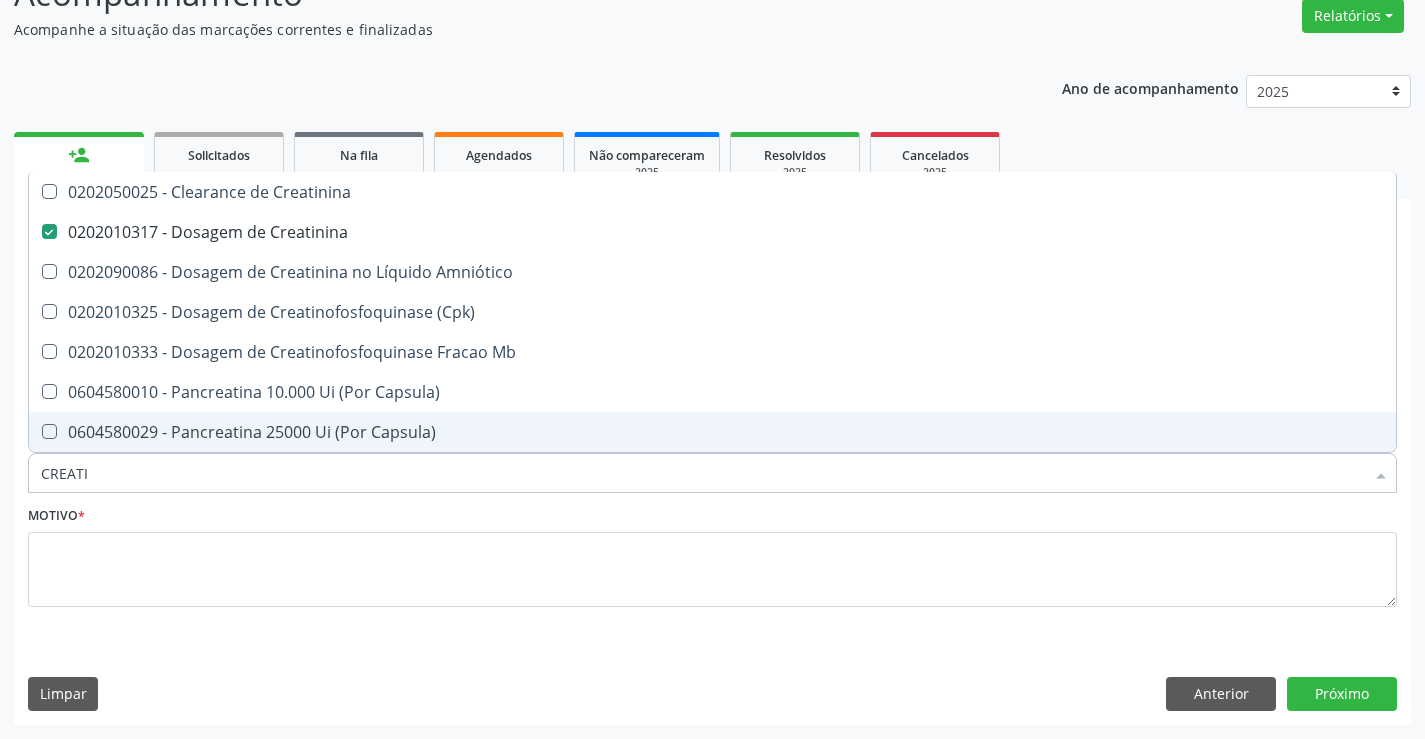 drag, startPoint x: 122, startPoint y: 471, endPoint x: 0, endPoint y: 470, distance: 122.0041 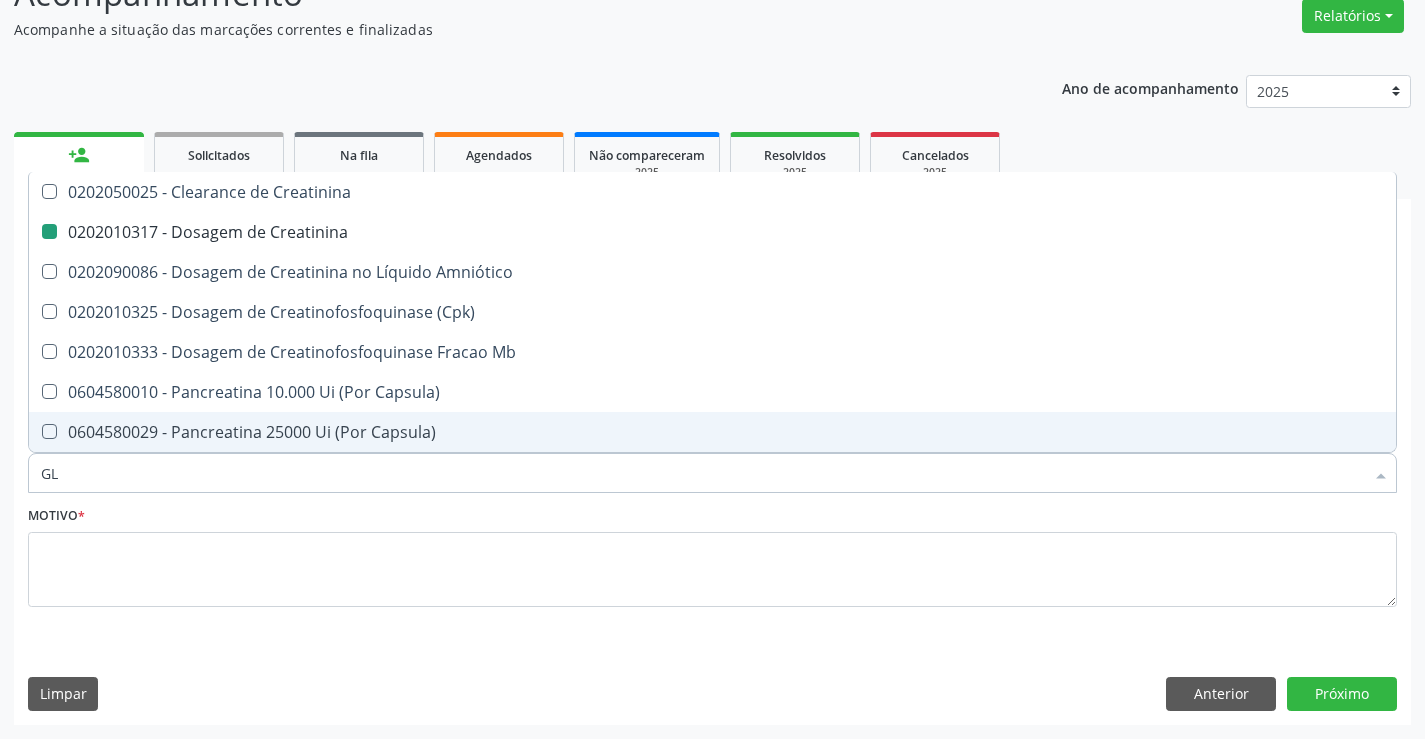type on "GLI" 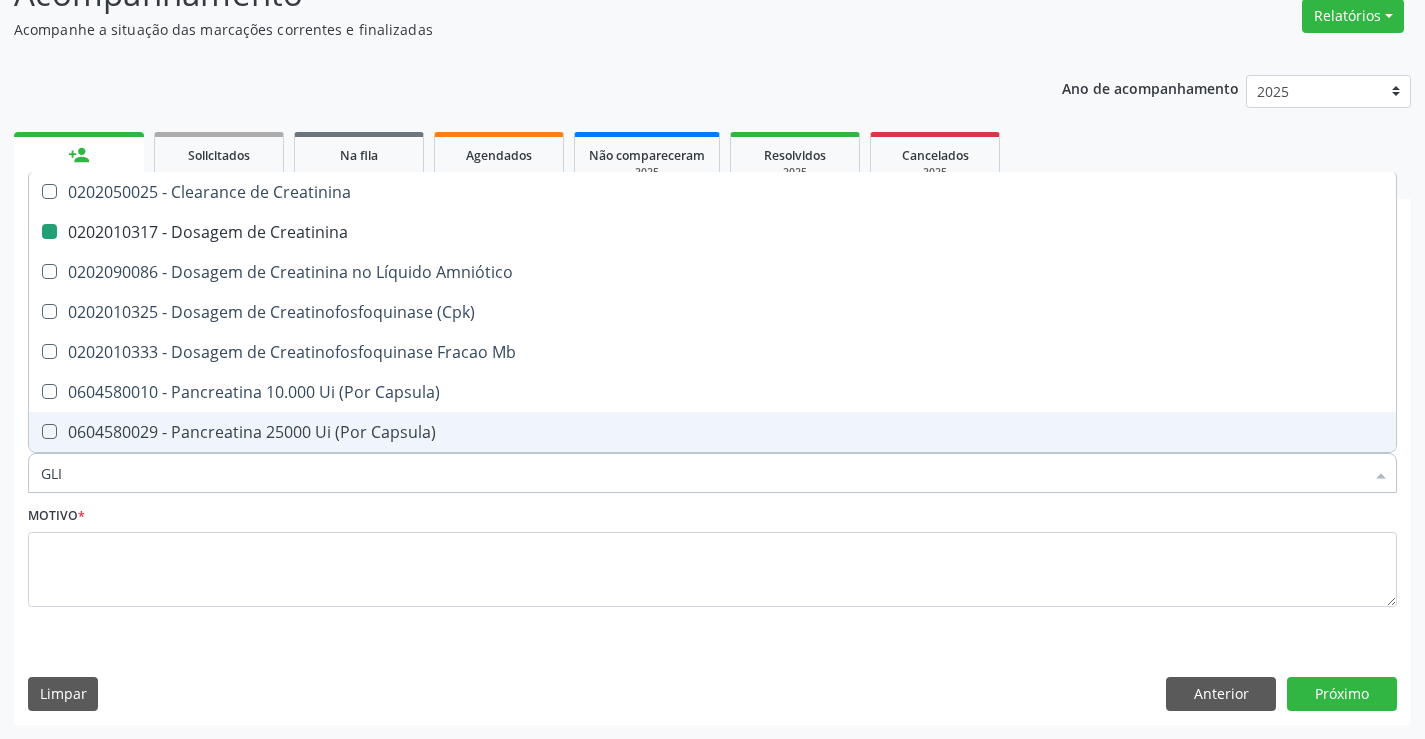 checkbox on "false" 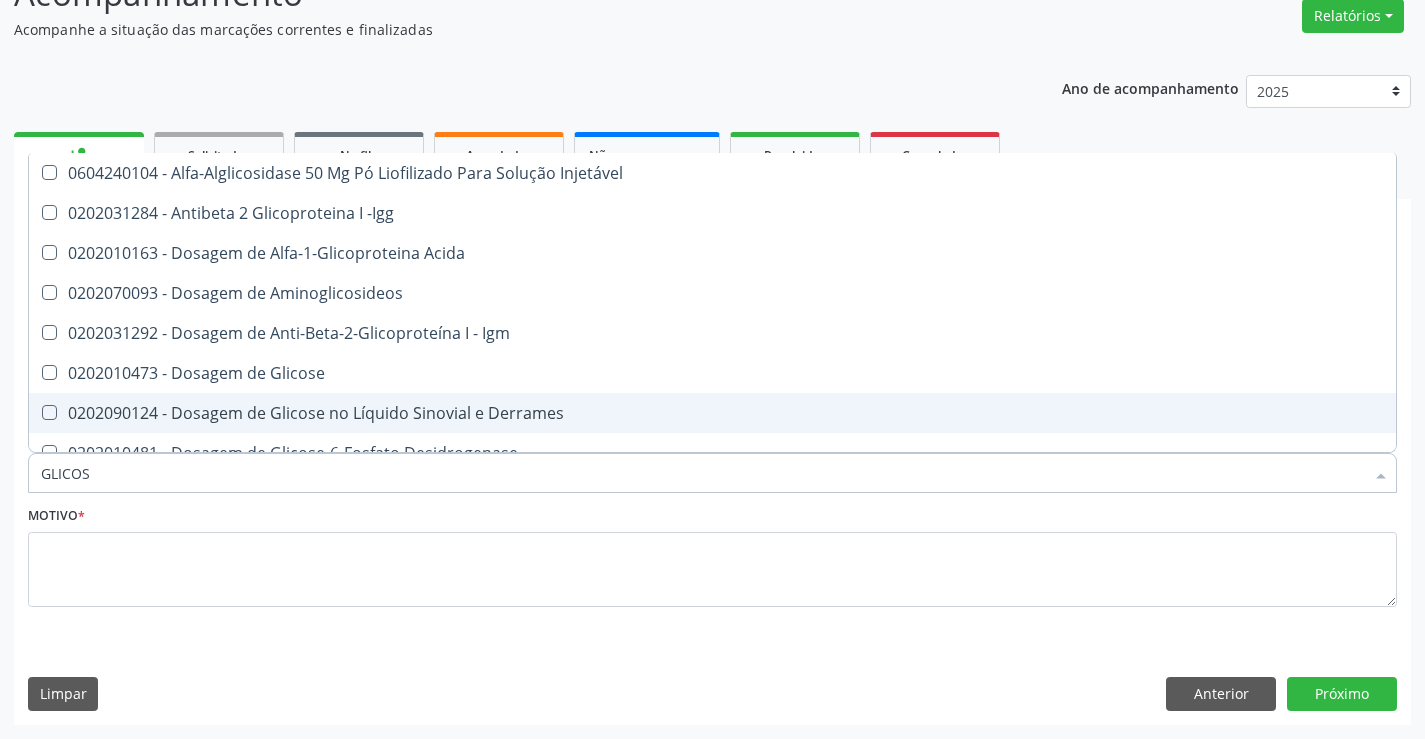 type on "GLICOSE" 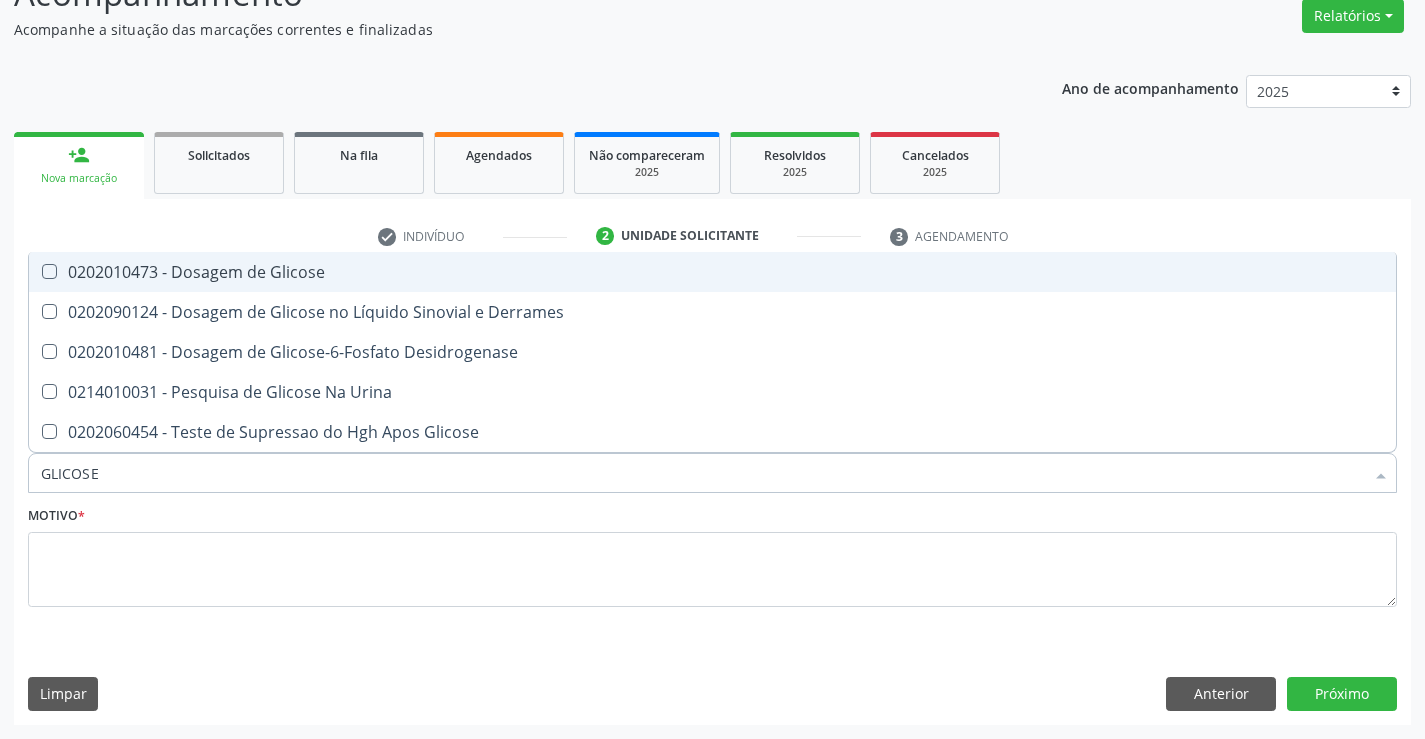 click on "0202010473 - Dosagem de Glicose" at bounding box center (712, 272) 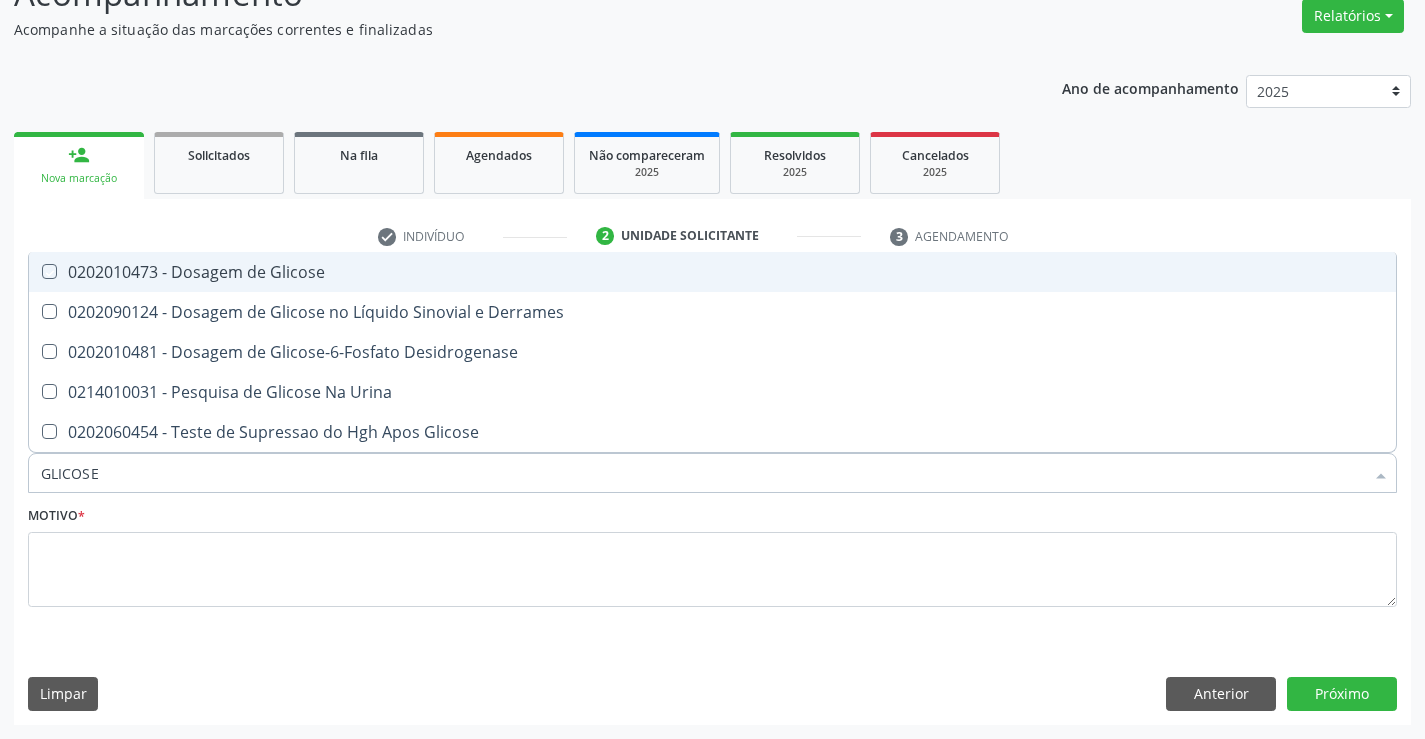 checkbox on "true" 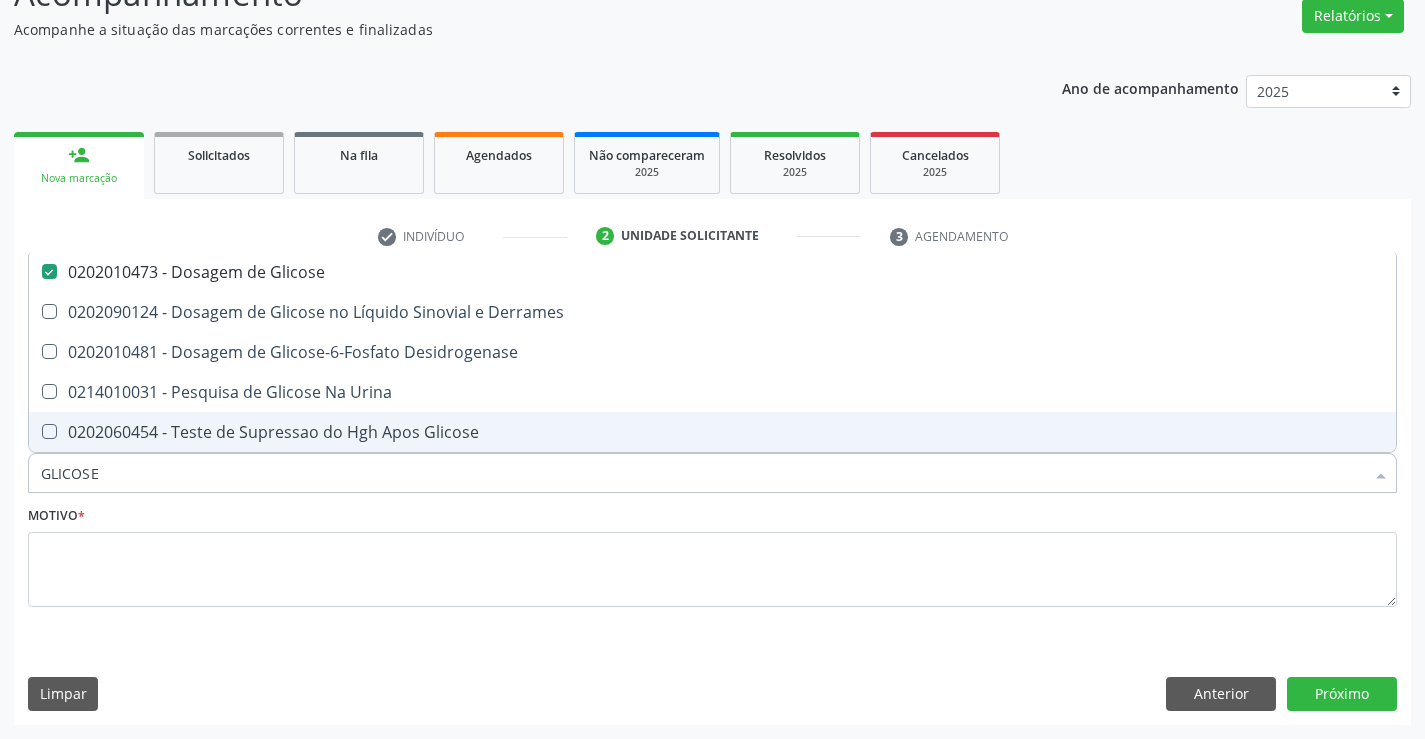 drag, startPoint x: 105, startPoint y: 475, endPoint x: 146, endPoint y: 366, distance: 116.456 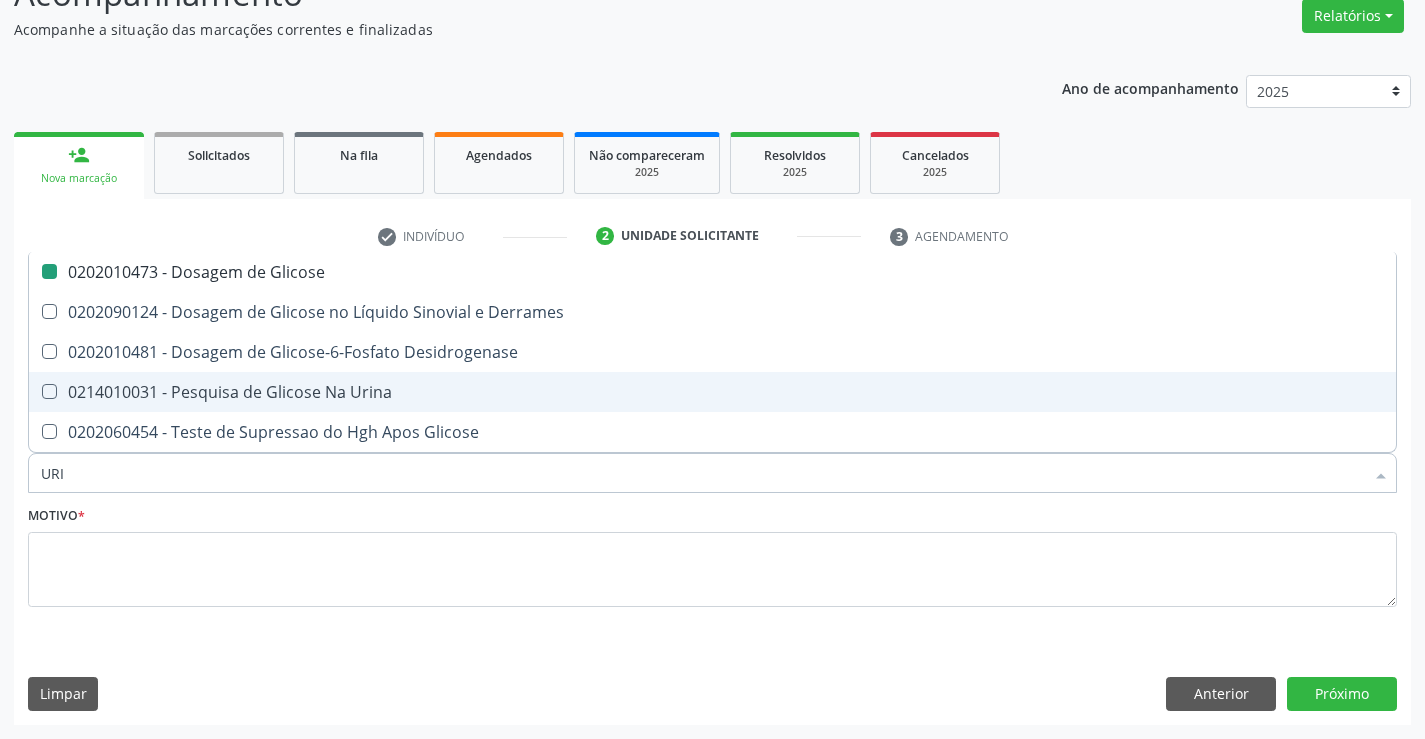 type on "URIN" 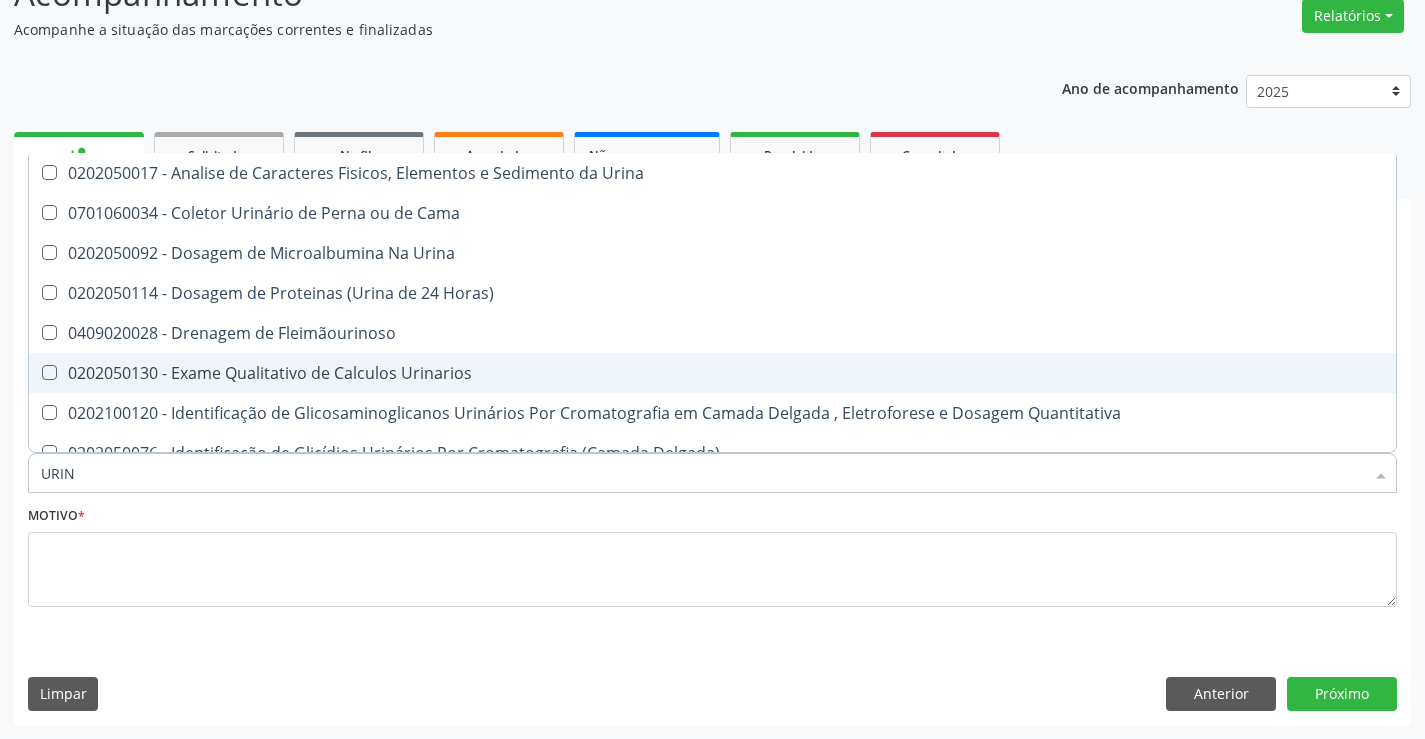type on "URINA" 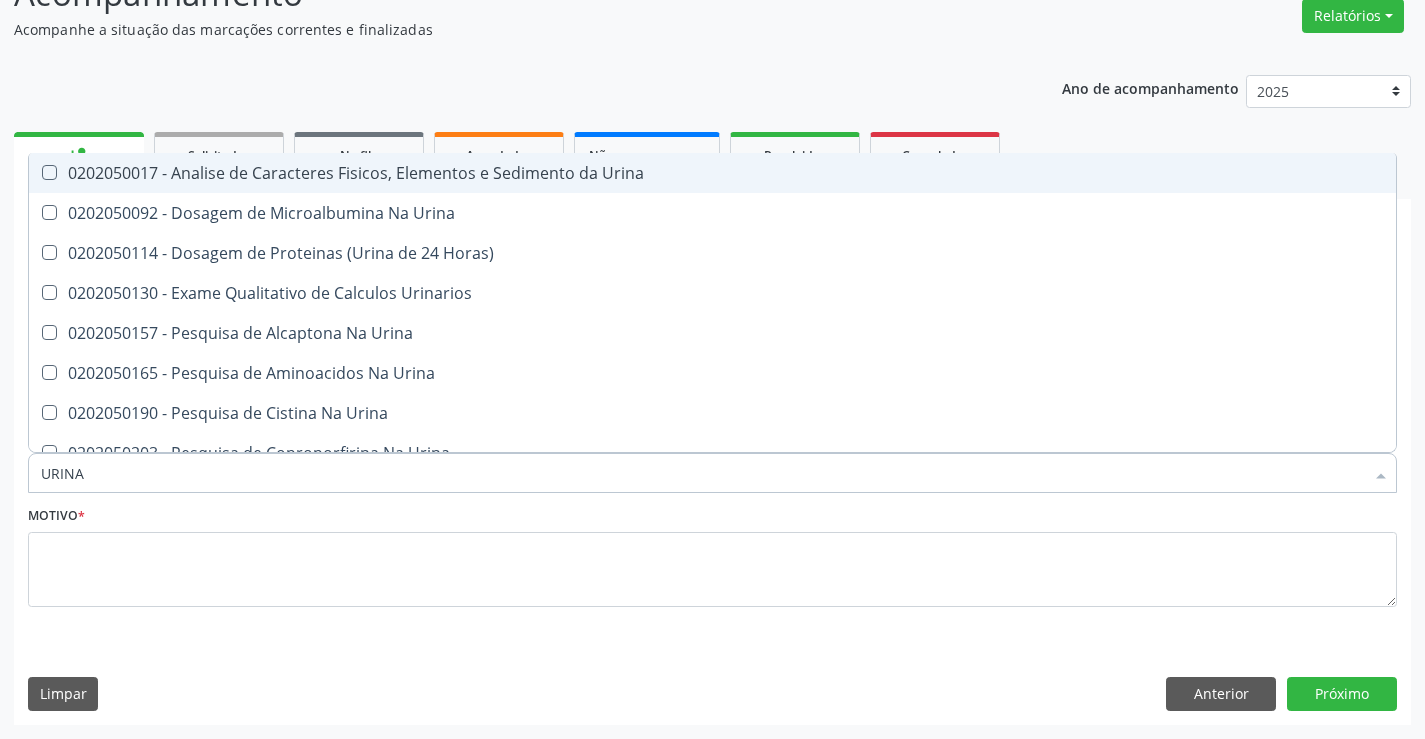 click on "0202050017 - Analise de Caracteres Fisicos, Elementos e Sedimento da Urina" at bounding box center (712, 173) 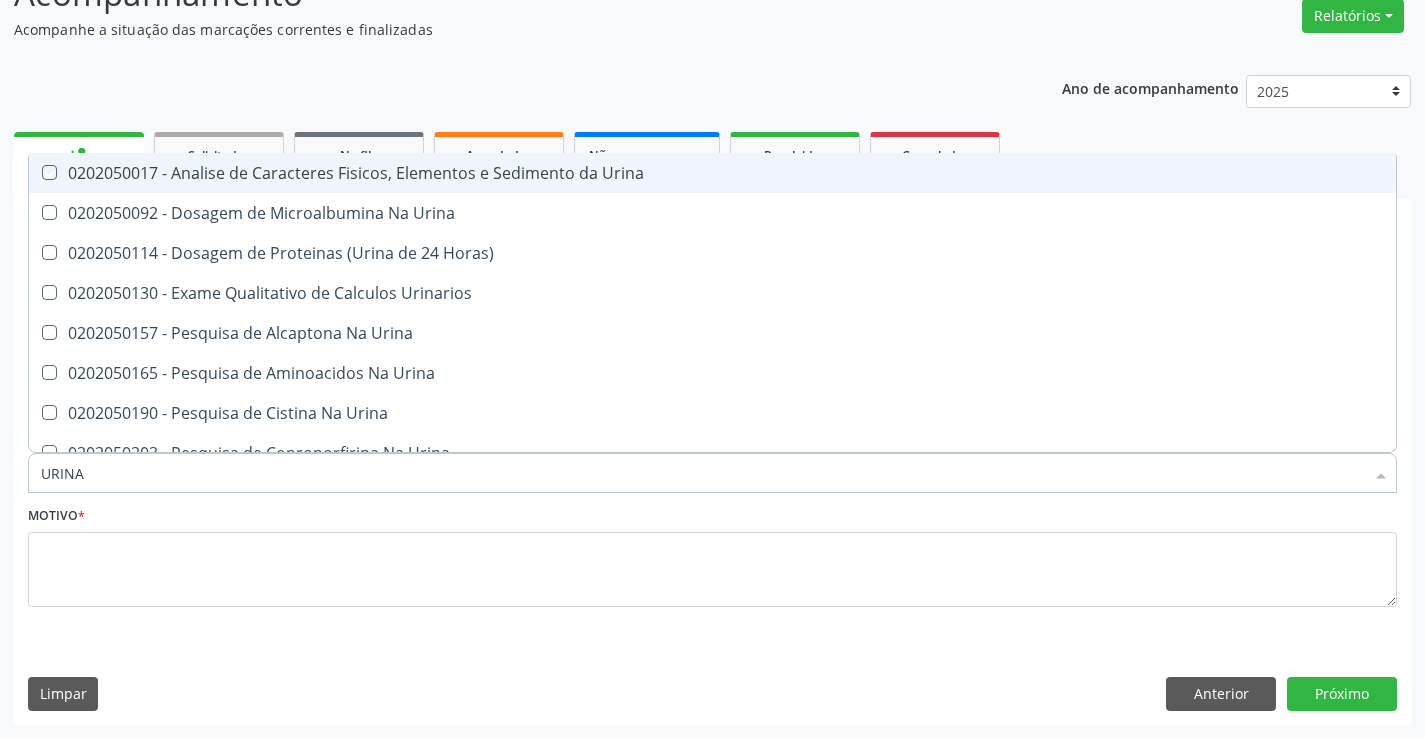 checkbox on "true" 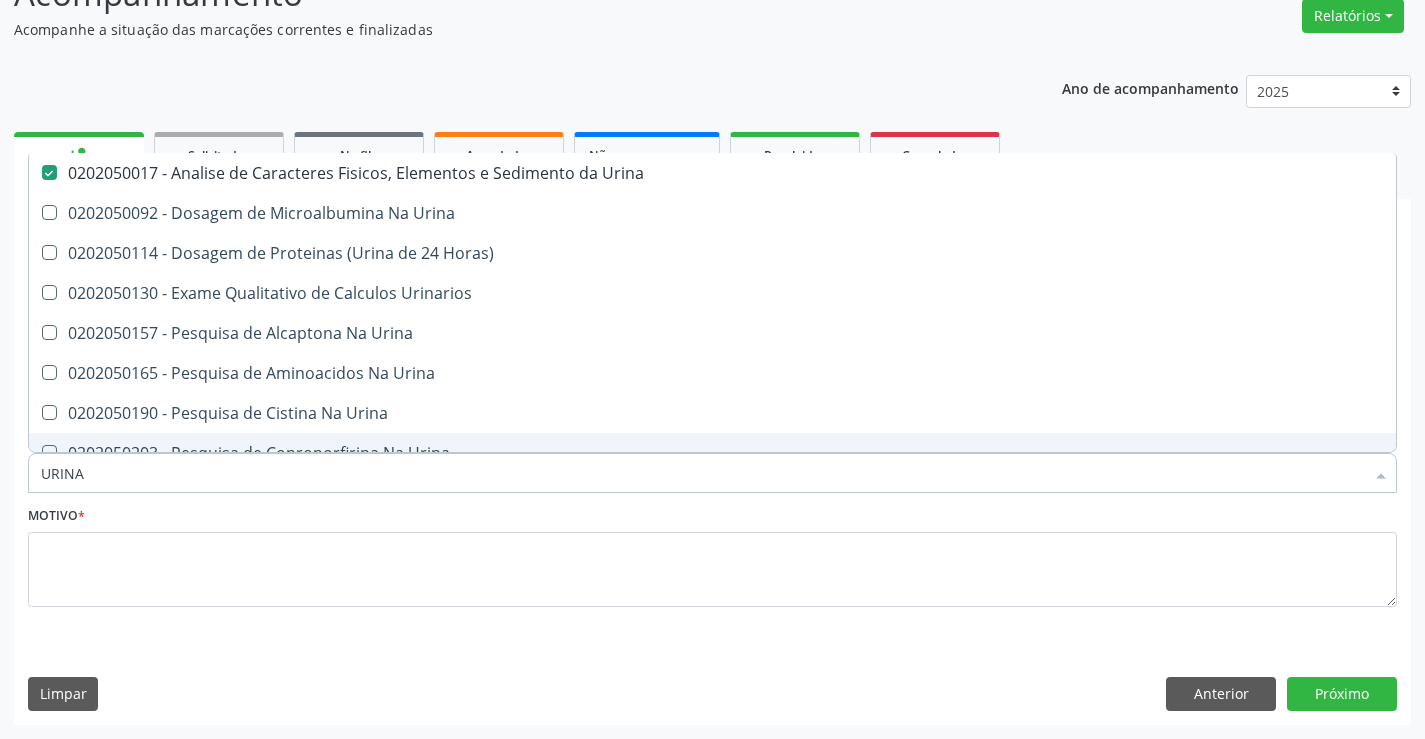 drag, startPoint x: 105, startPoint y: 476, endPoint x: 20, endPoint y: 472, distance: 85.09406 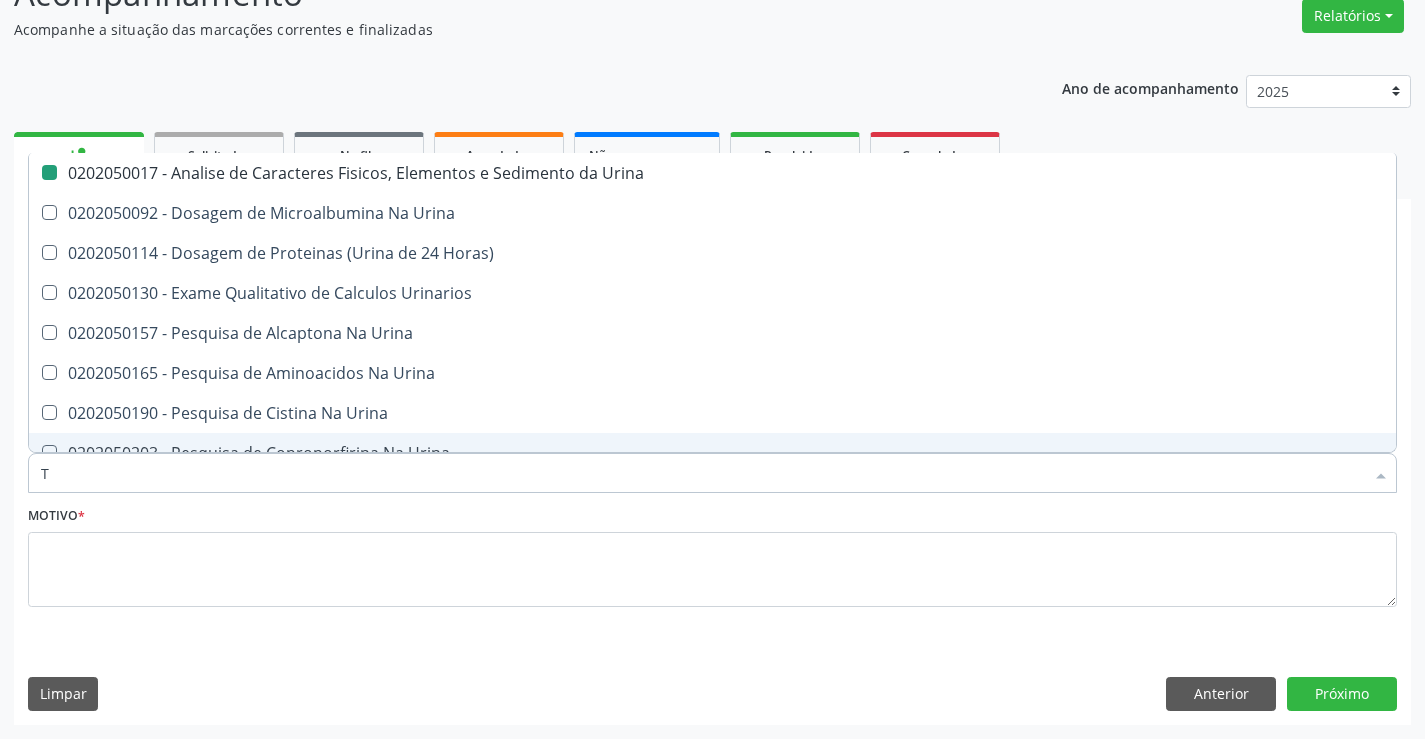 type on "TG" 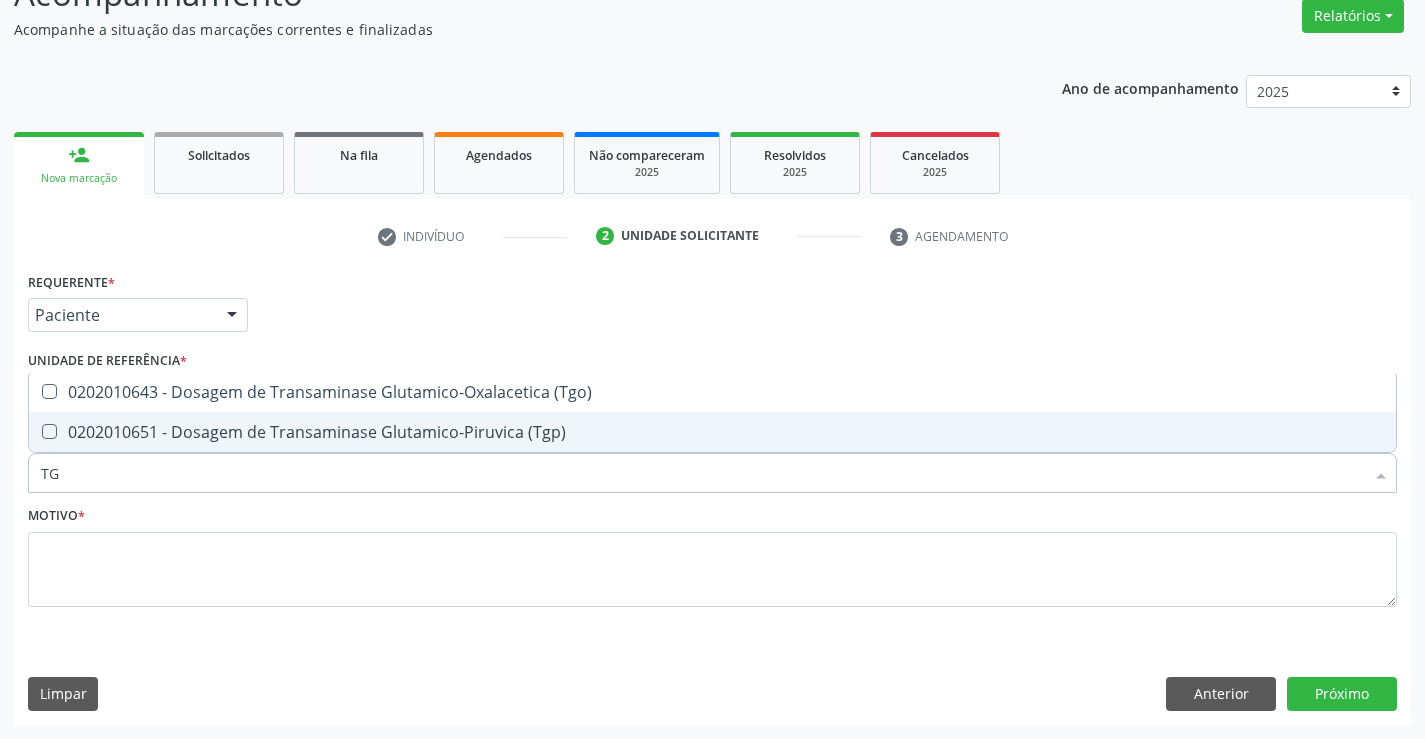 click on "0202010651 - Dosagem de Transaminase Glutamico-Piruvica (Tgp)" at bounding box center (712, 432) 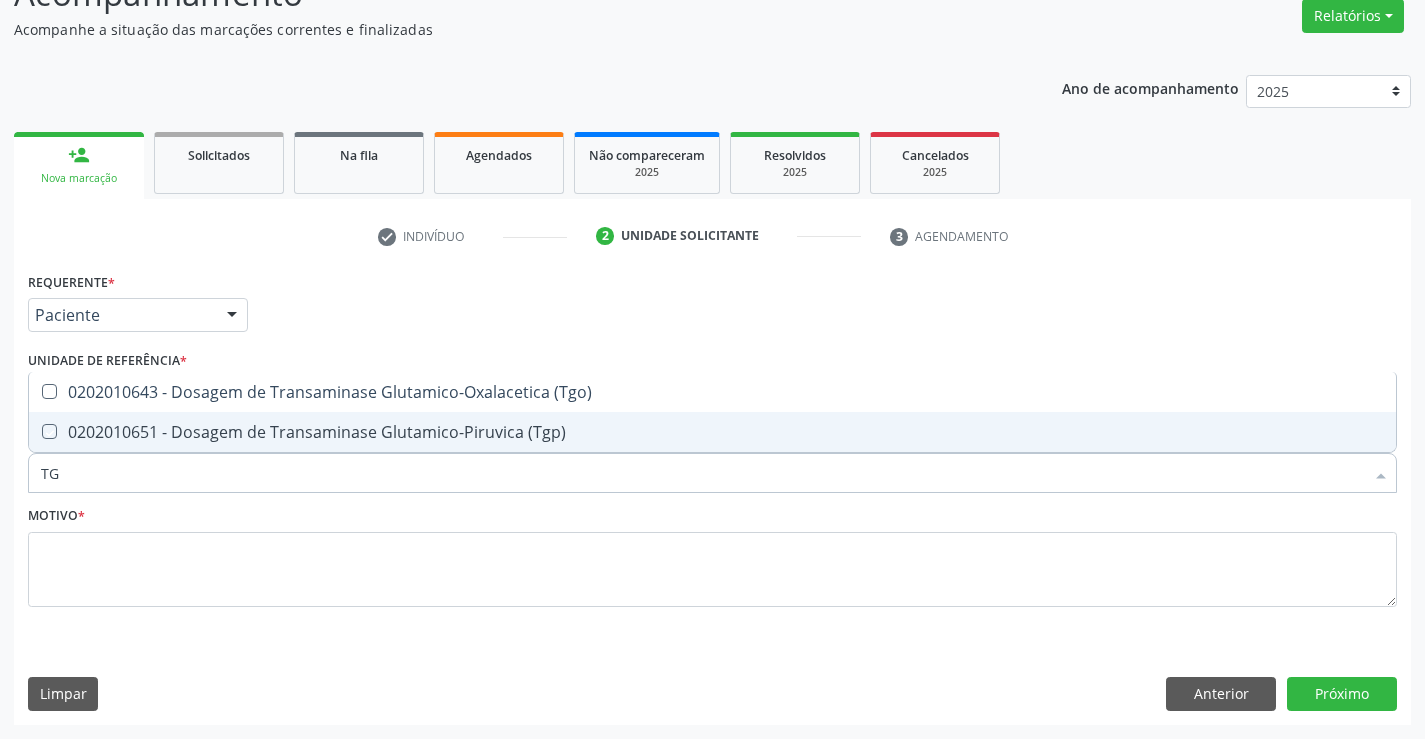checkbox on "true" 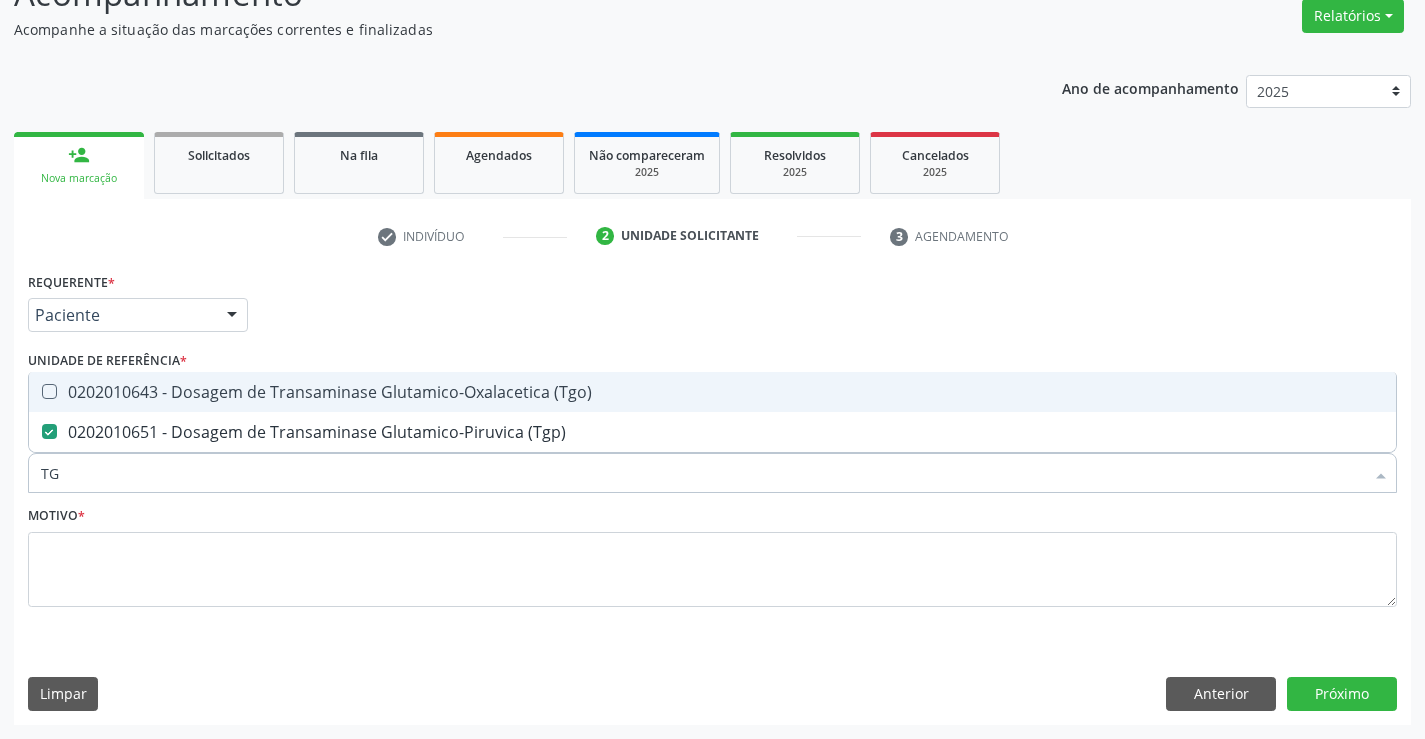 click on "0202010643 - Dosagem de Transaminase Glutamico-Oxalacetica (Tgo)" at bounding box center [712, 392] 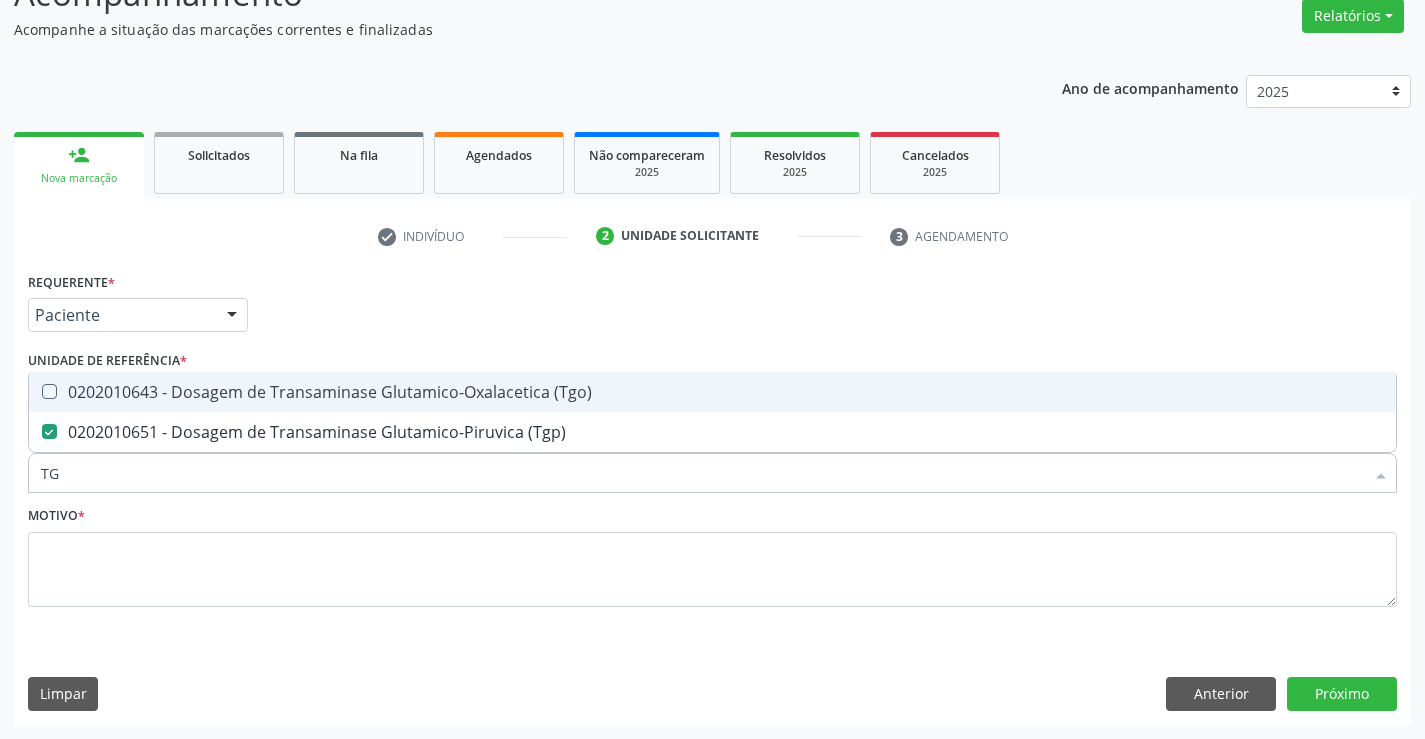 checkbox on "true" 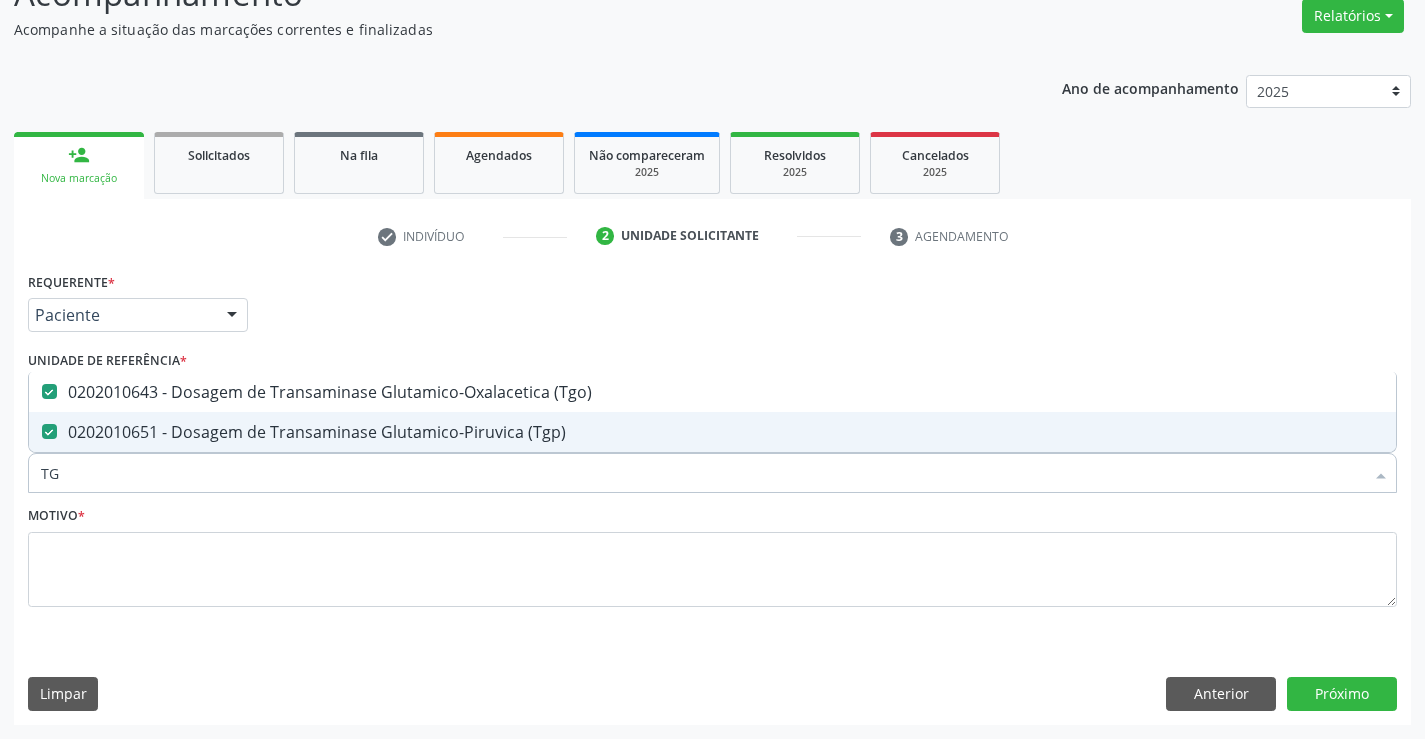drag, startPoint x: 82, startPoint y: 465, endPoint x: 18, endPoint y: 476, distance: 64.93843 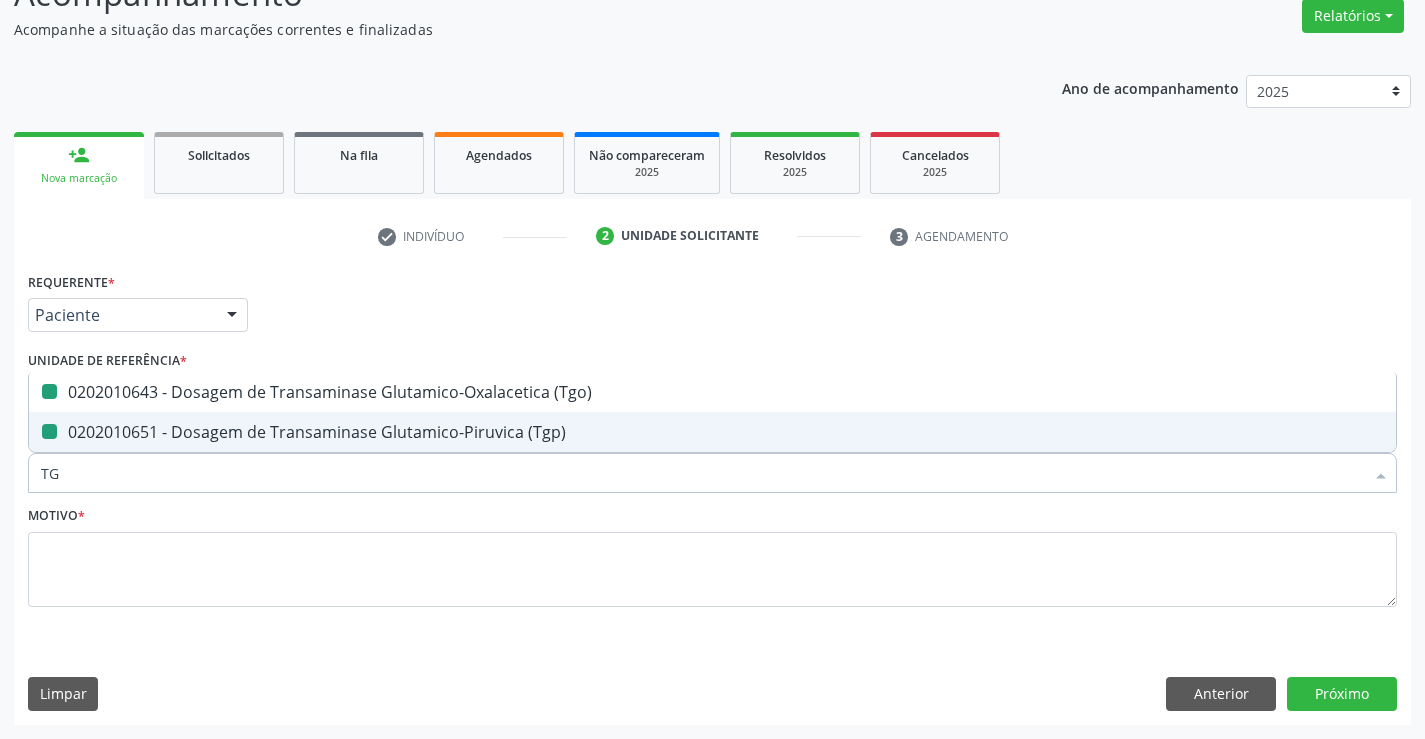 type on "G" 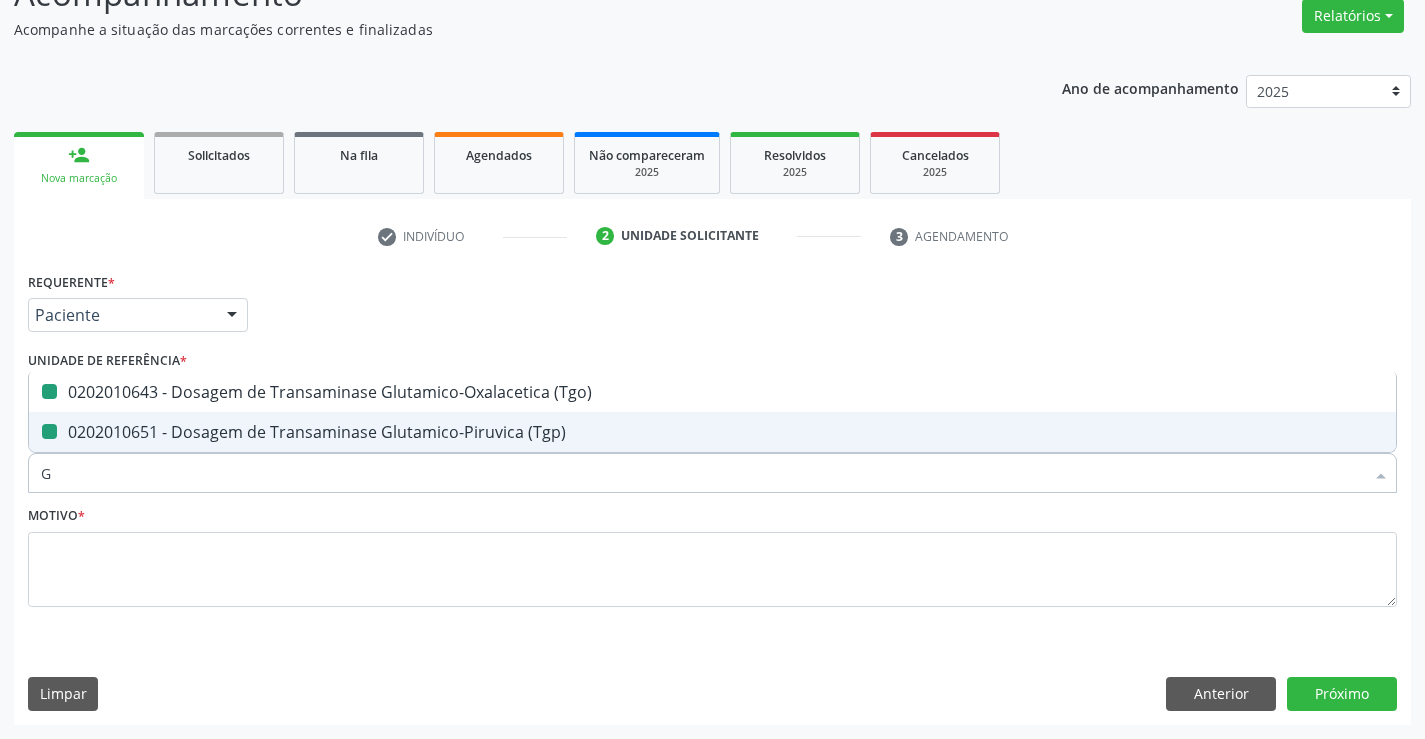 checkbox on "false" 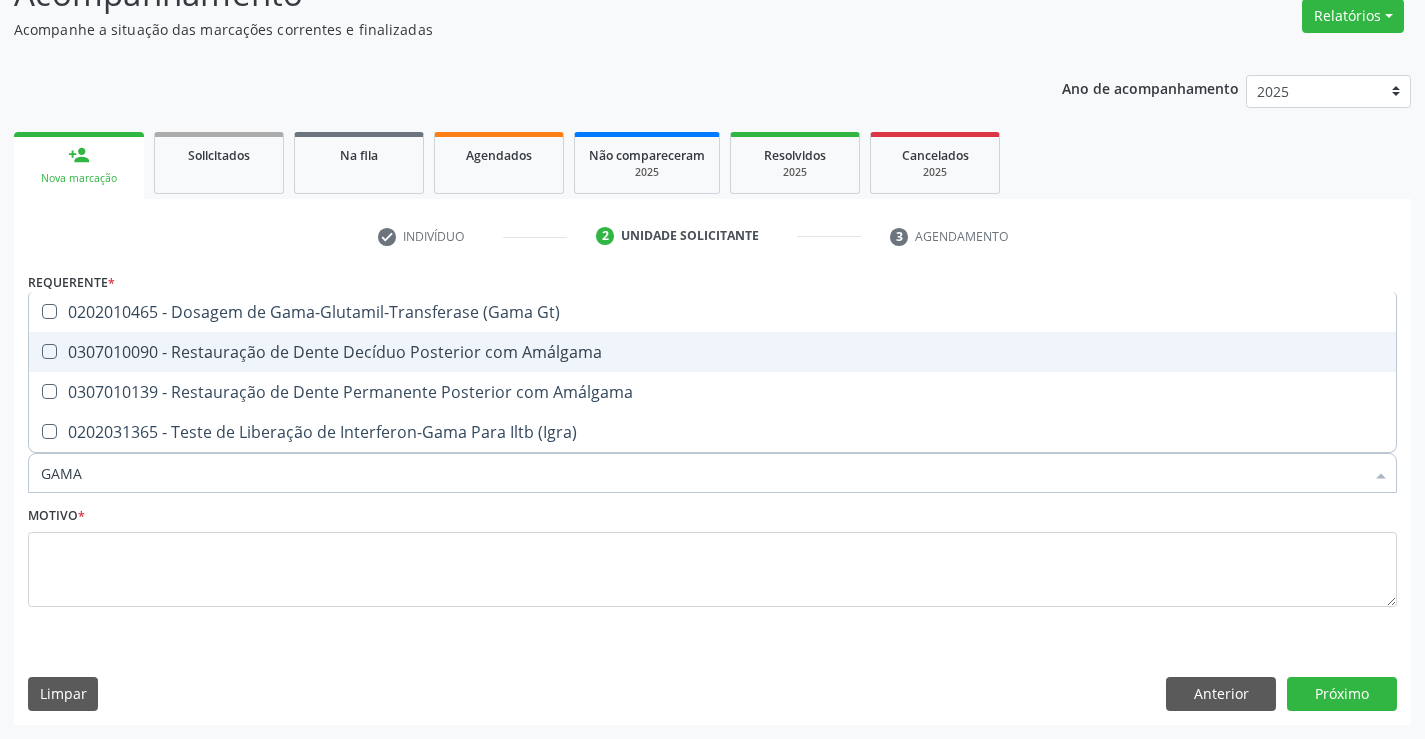 type on "[FIRST] [LAST]" 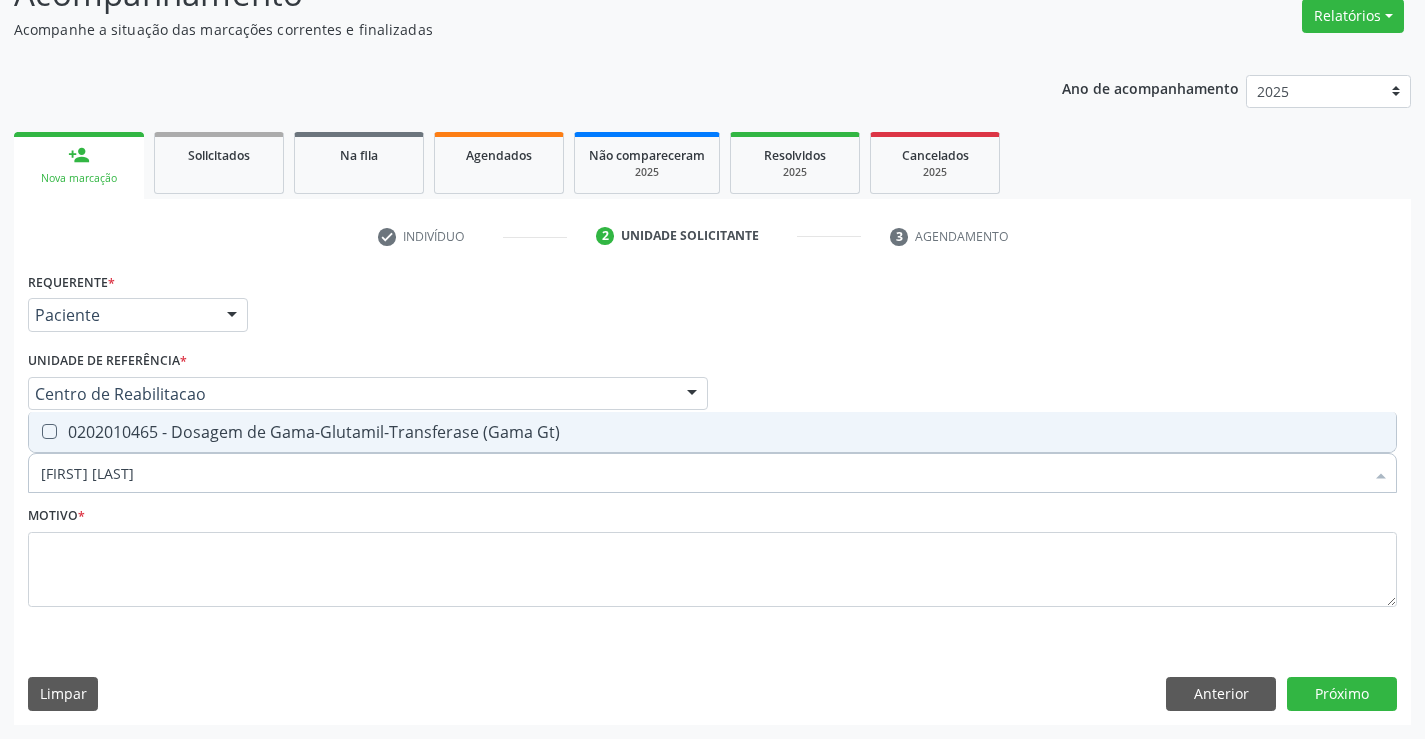 click on "0202010465 - Dosagem de Gama-Glutamil-Transferase (Gama Gt)" at bounding box center [712, 432] 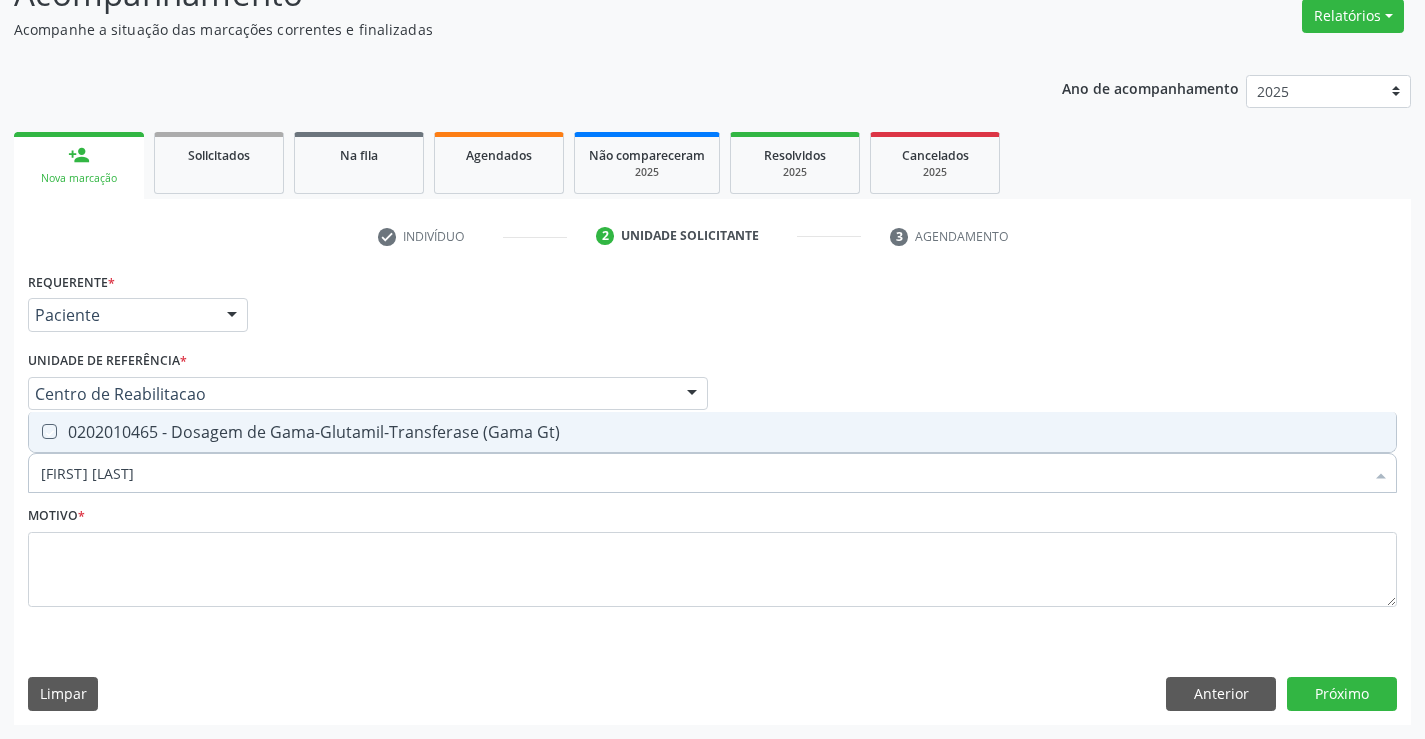 checkbox on "true" 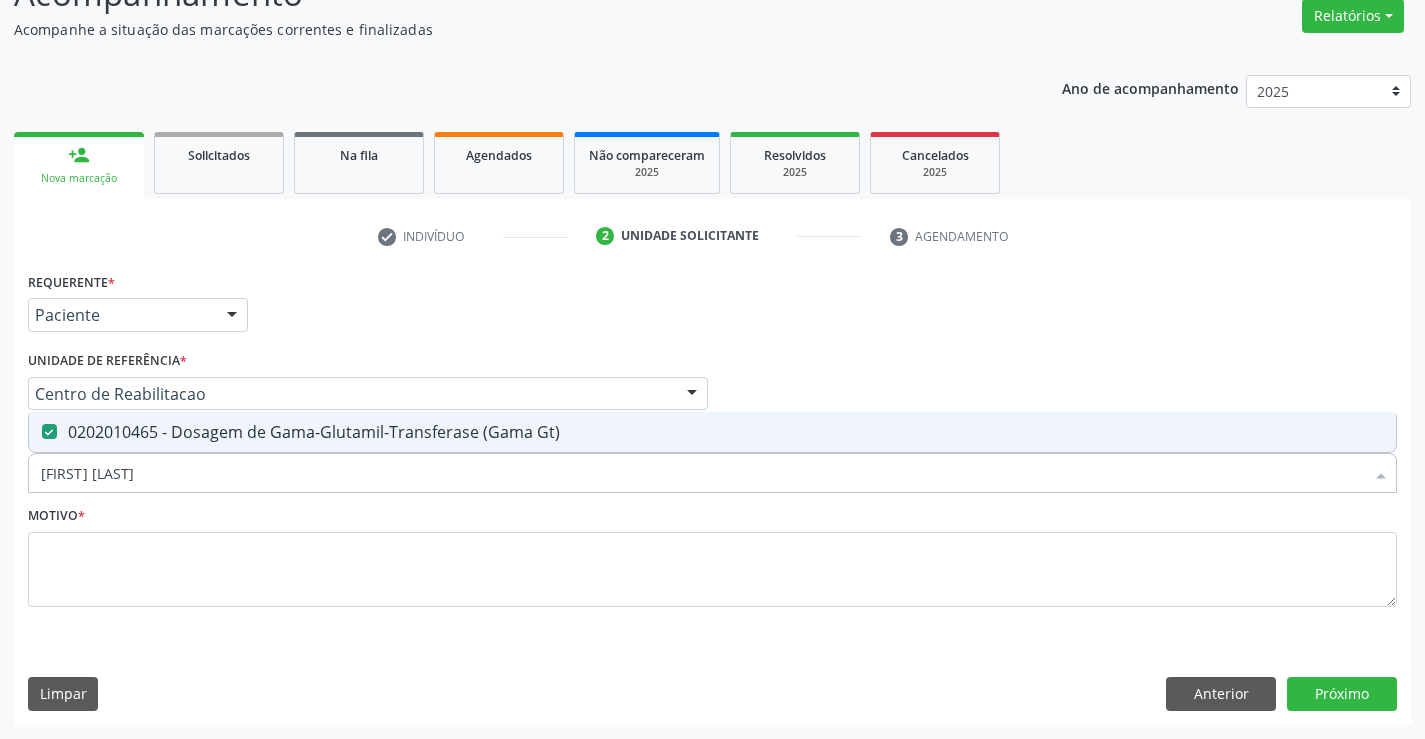 click on "[FIRST] [LAST]" at bounding box center (702, 473) 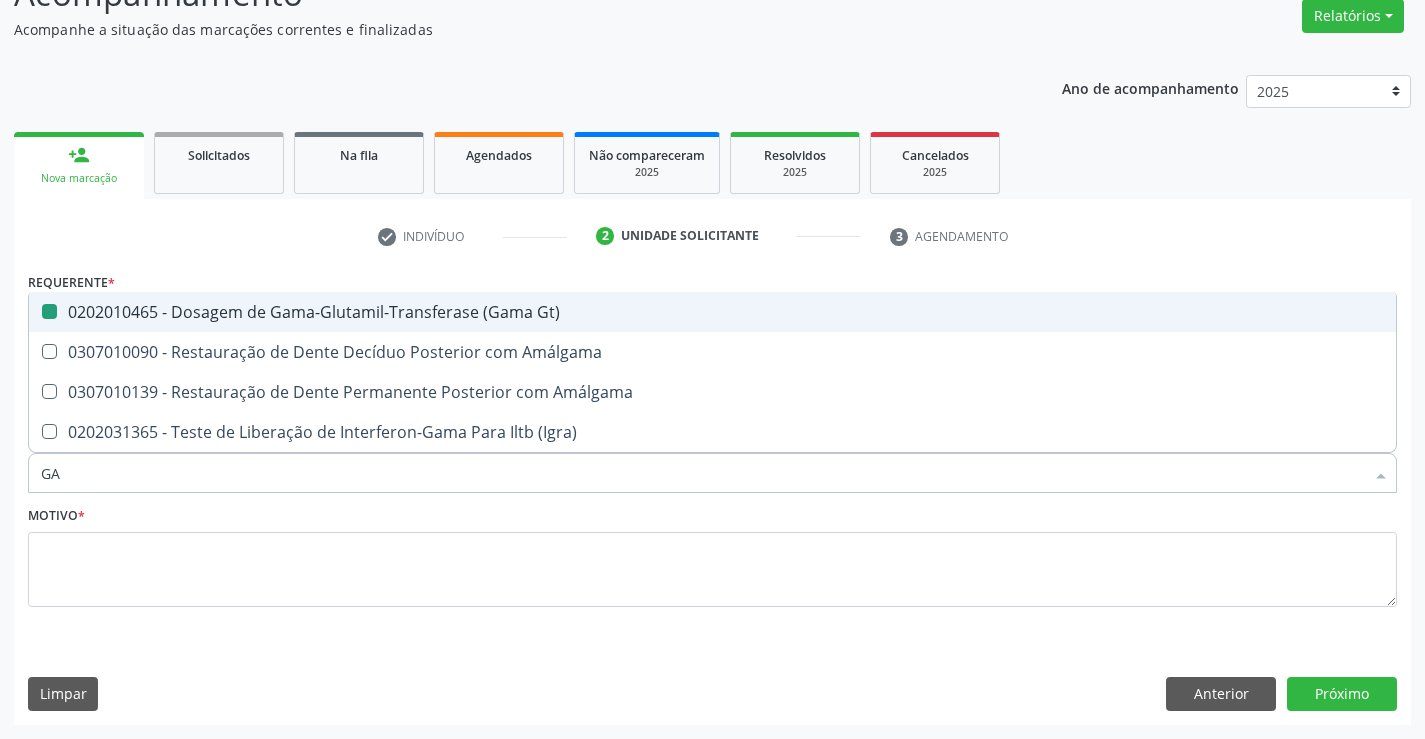 type on "G" 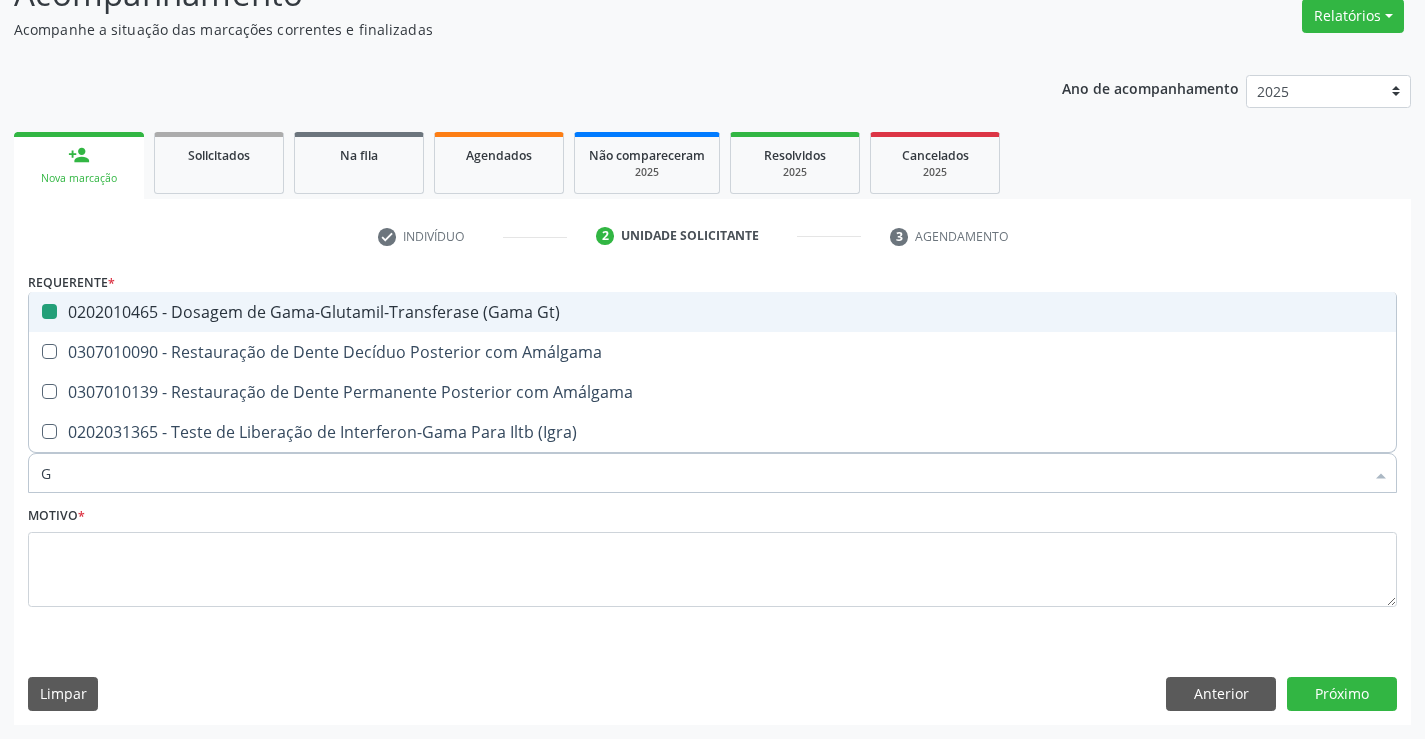 type 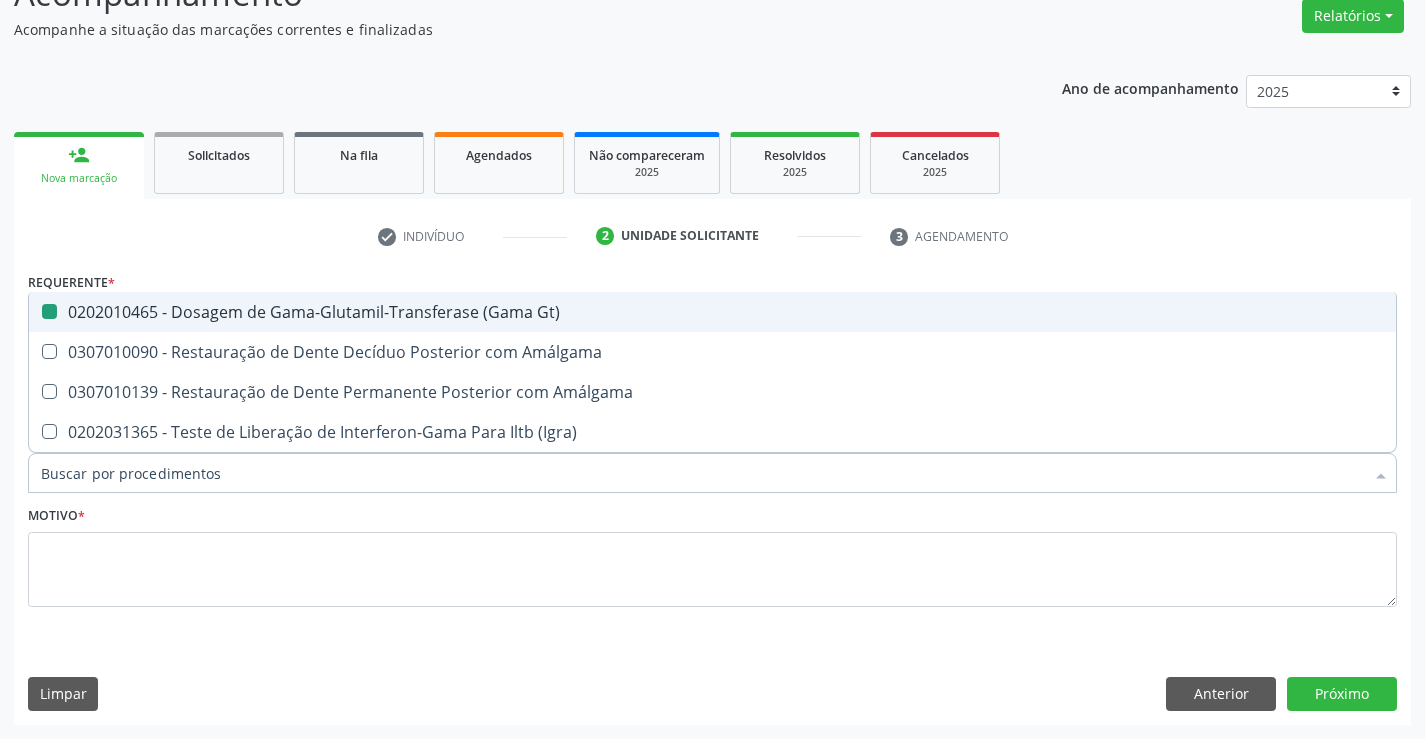 checkbox on "false" 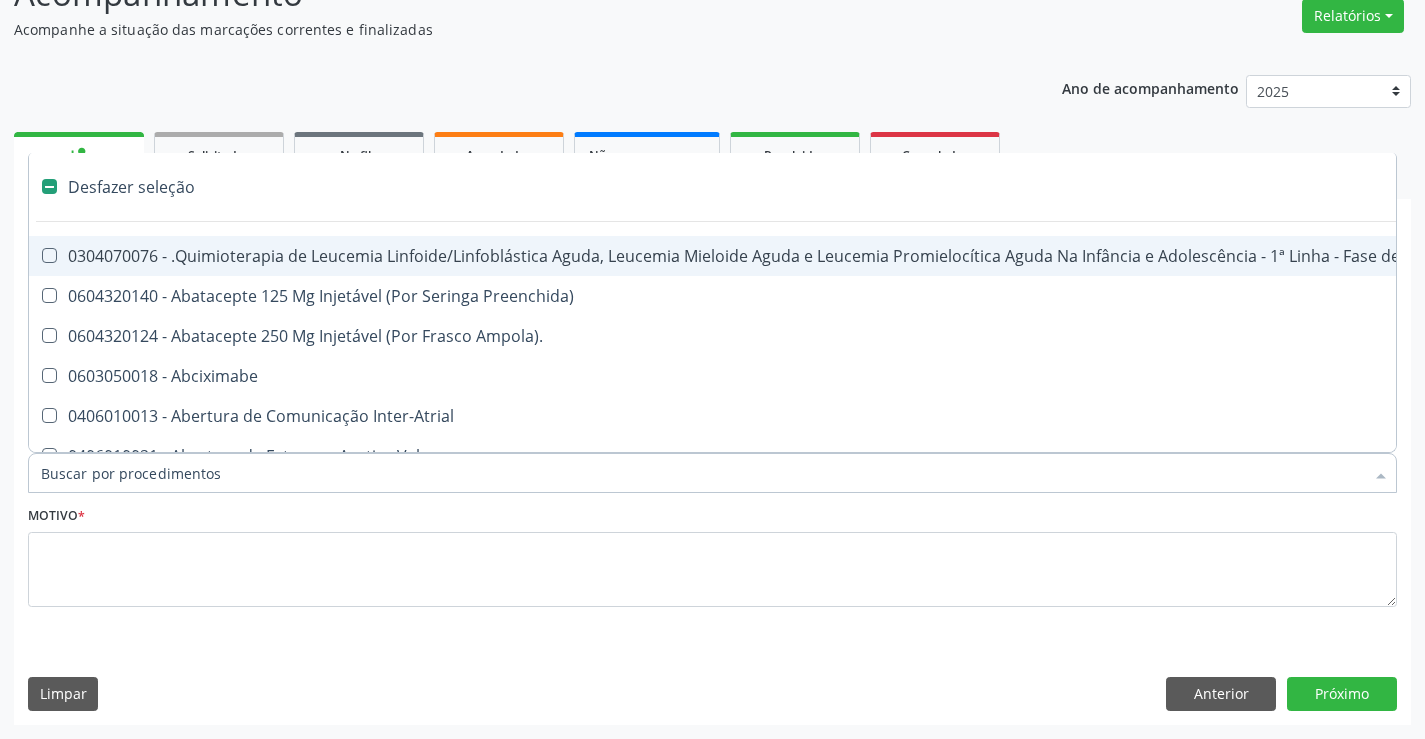type on "B" 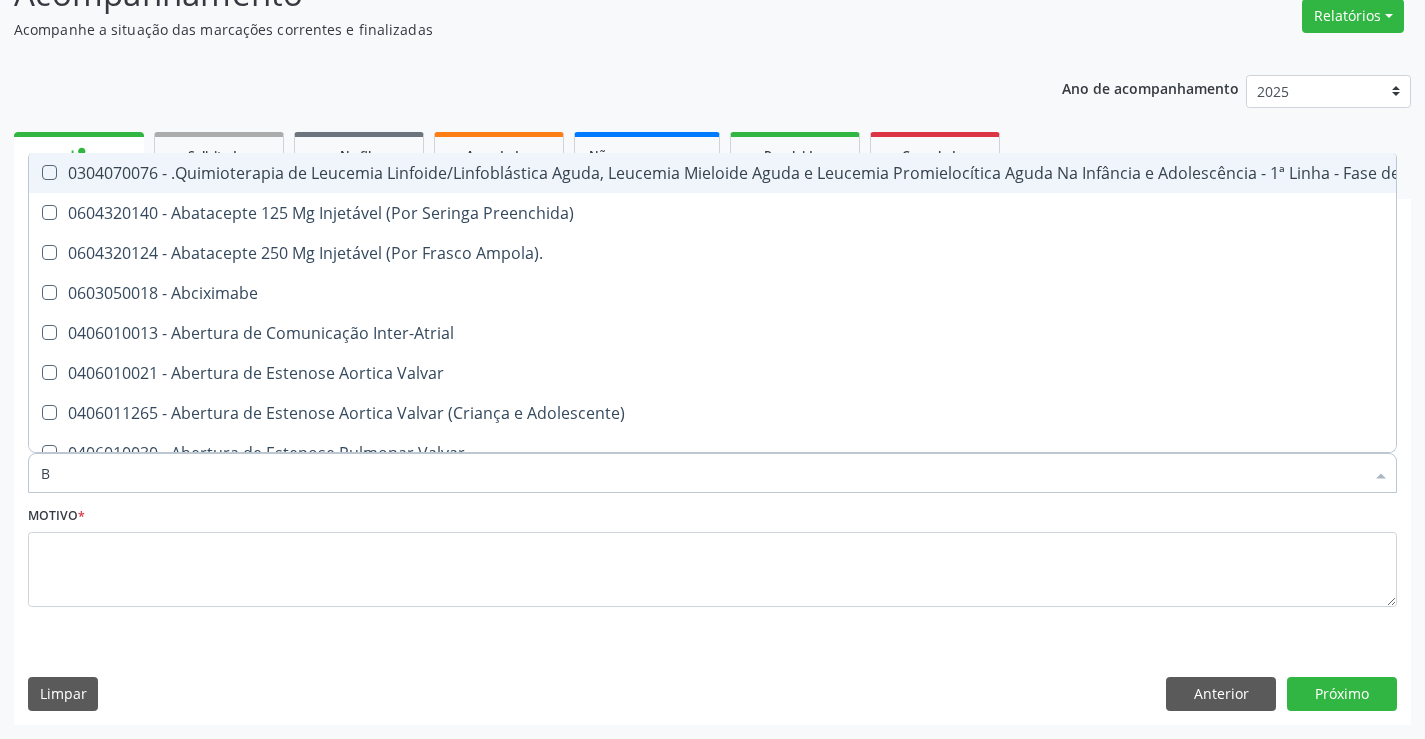 type on "BI" 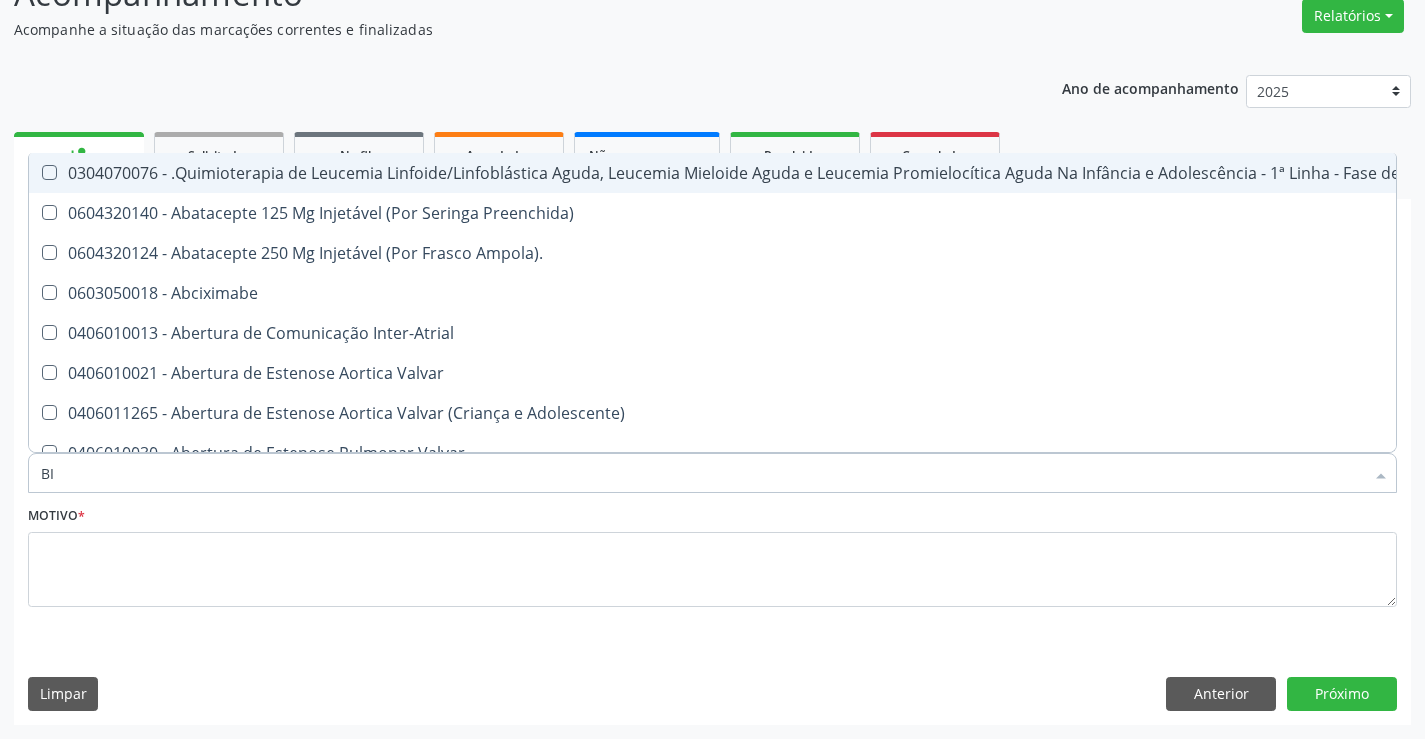 checkbox on "true" 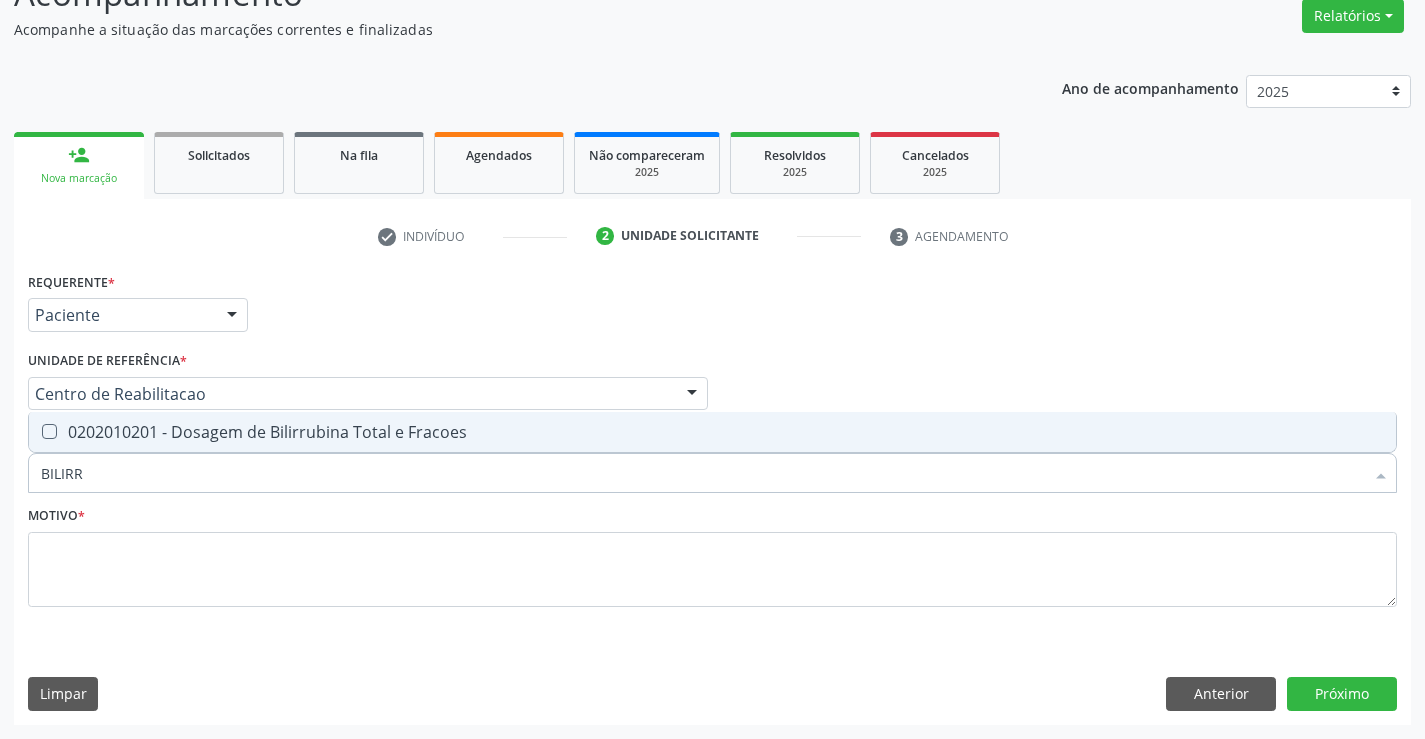 type on "BILIRRU" 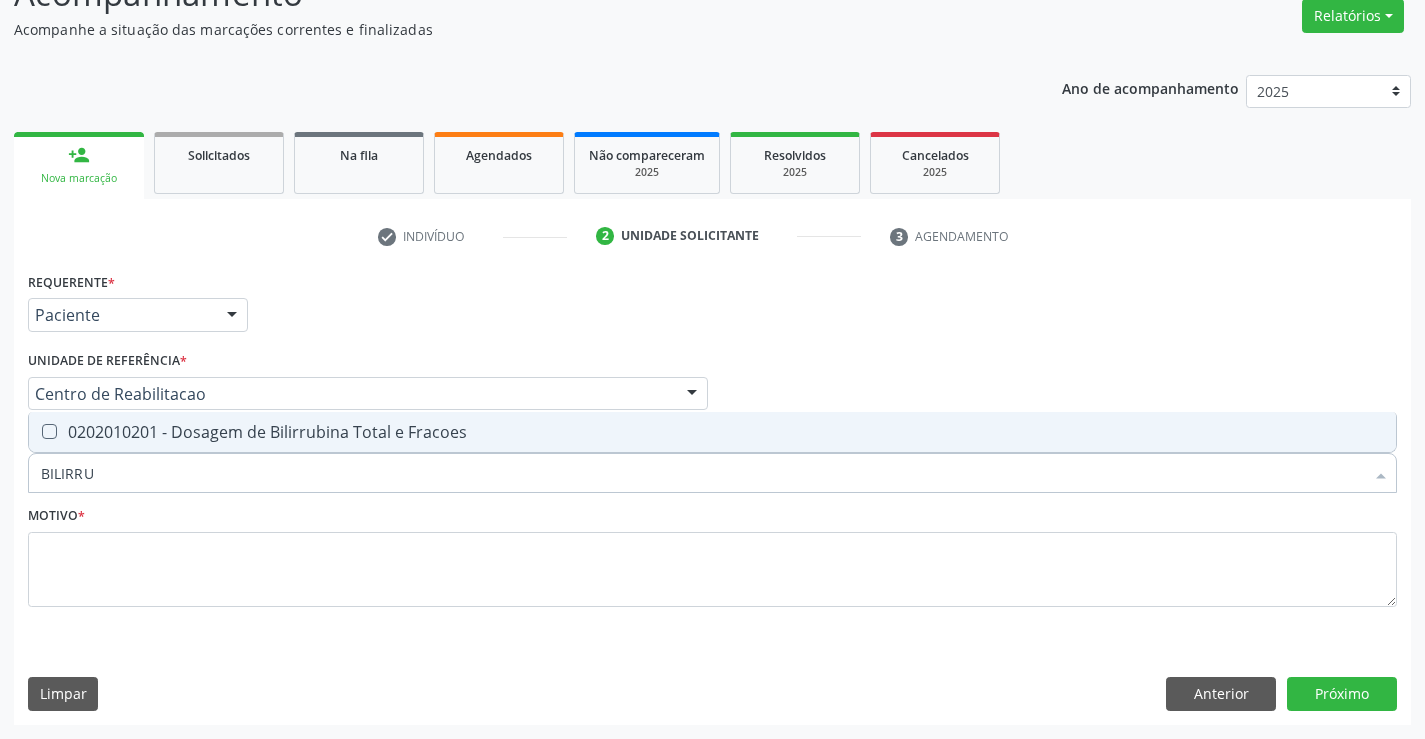 click on "0202010201 - Dosagem de Bilirrubina Total e Fracoes" at bounding box center [712, 432] 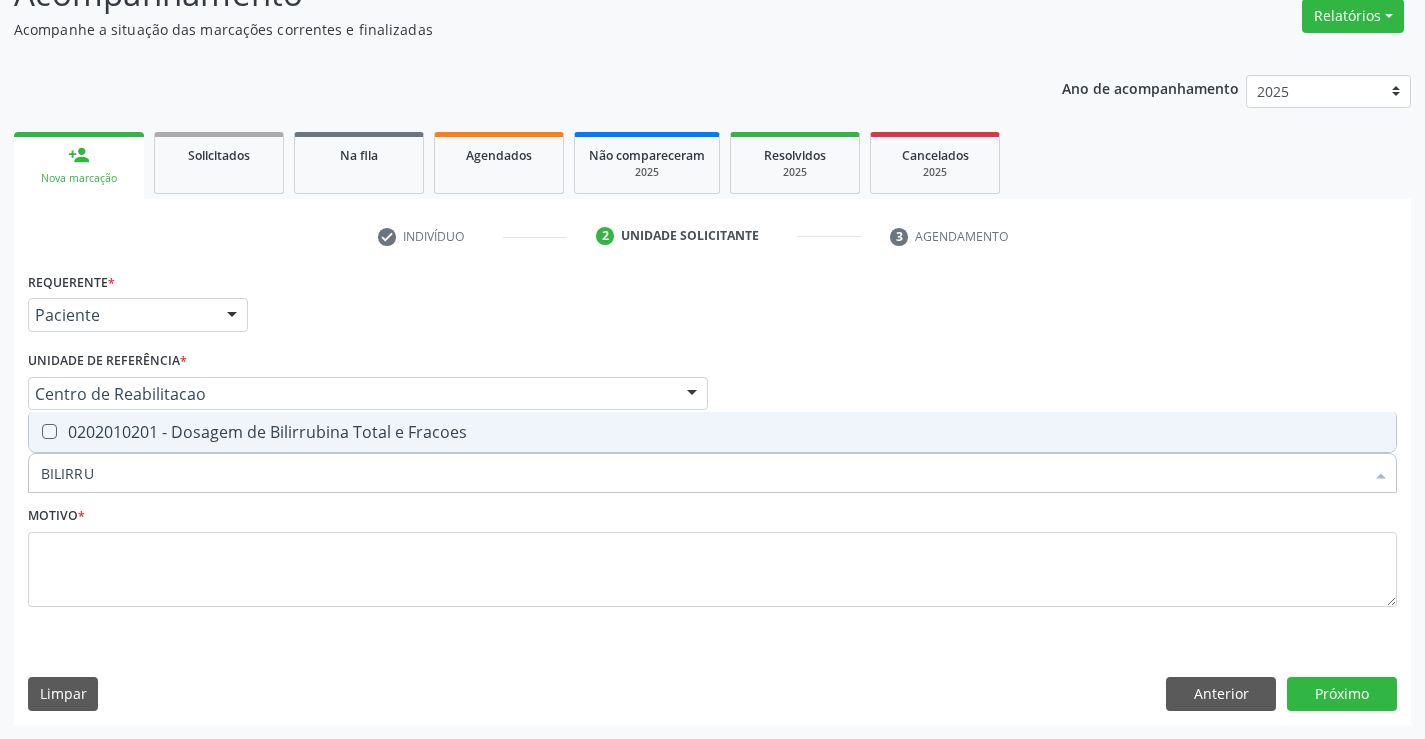 checkbox on "true" 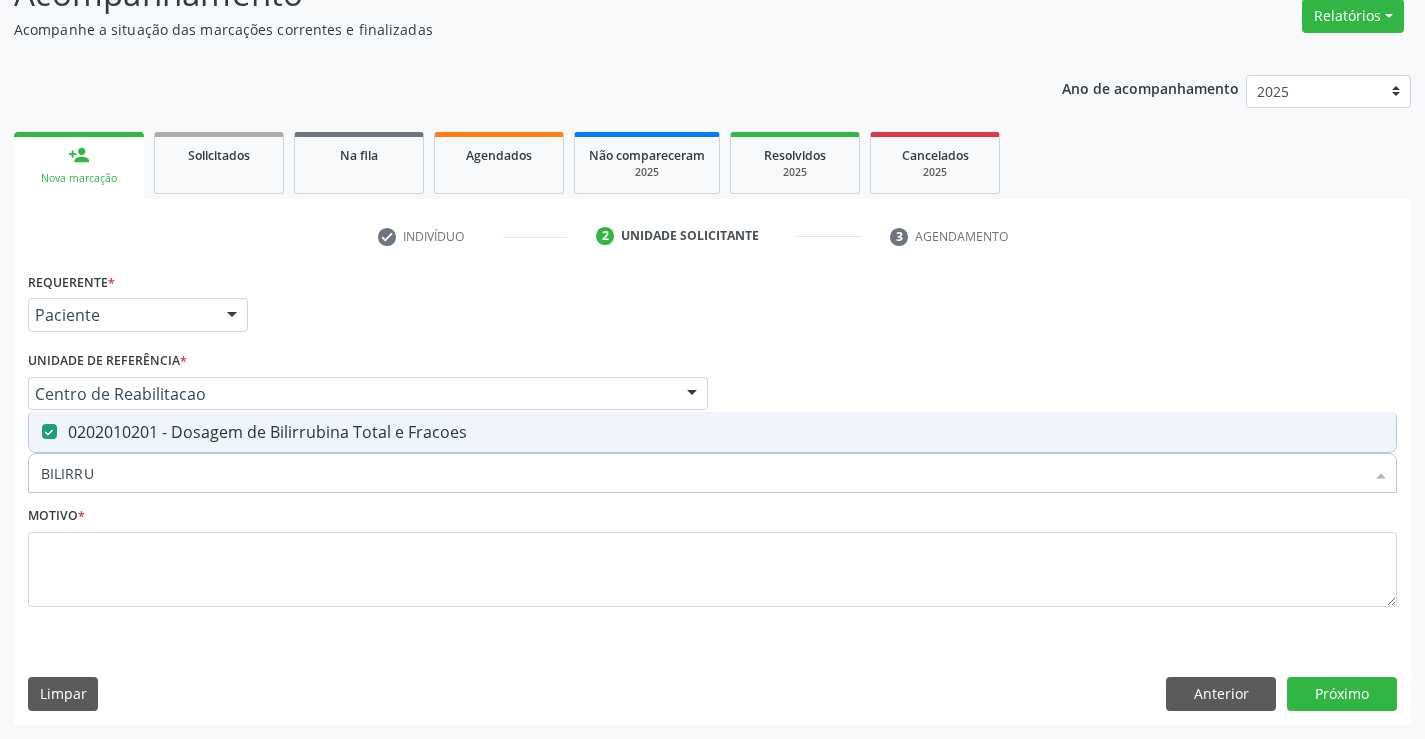 drag, startPoint x: 135, startPoint y: 477, endPoint x: 0, endPoint y: 474, distance: 135.03333 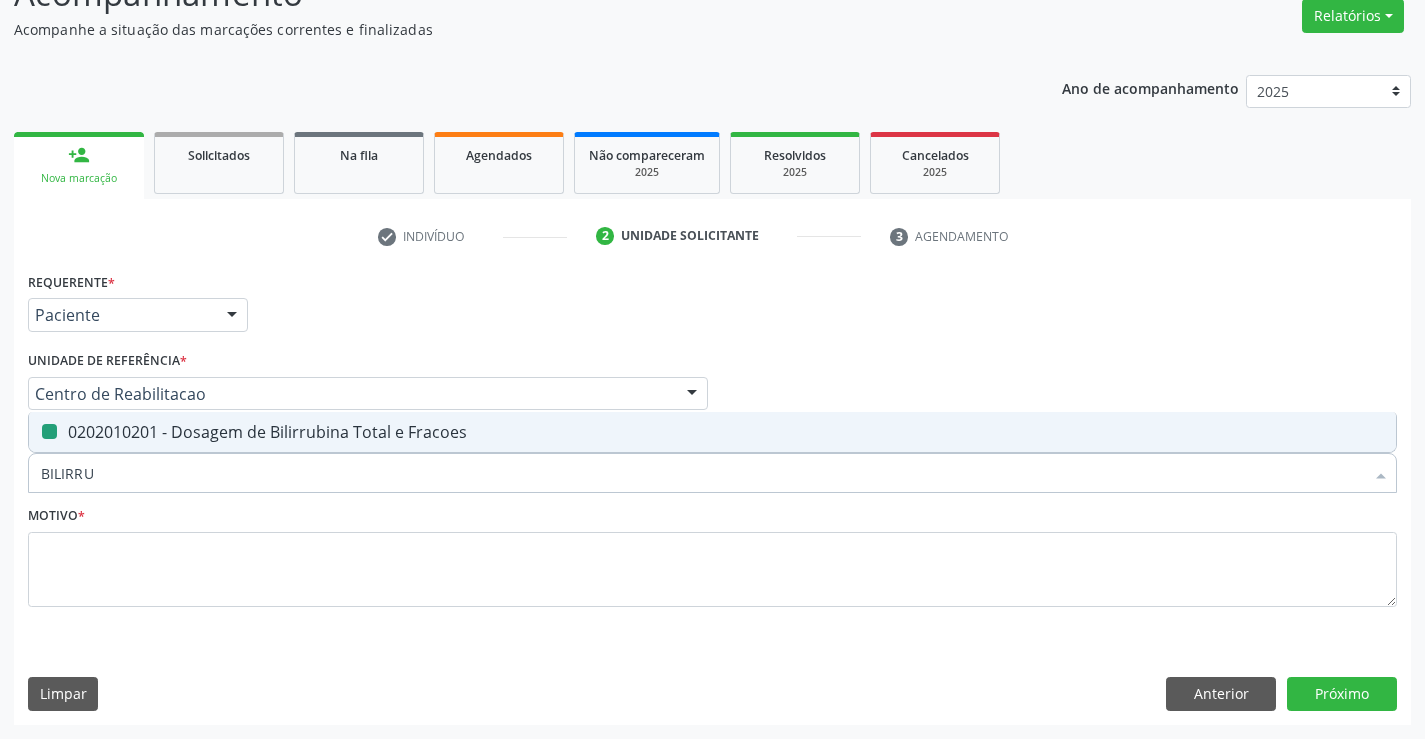 type 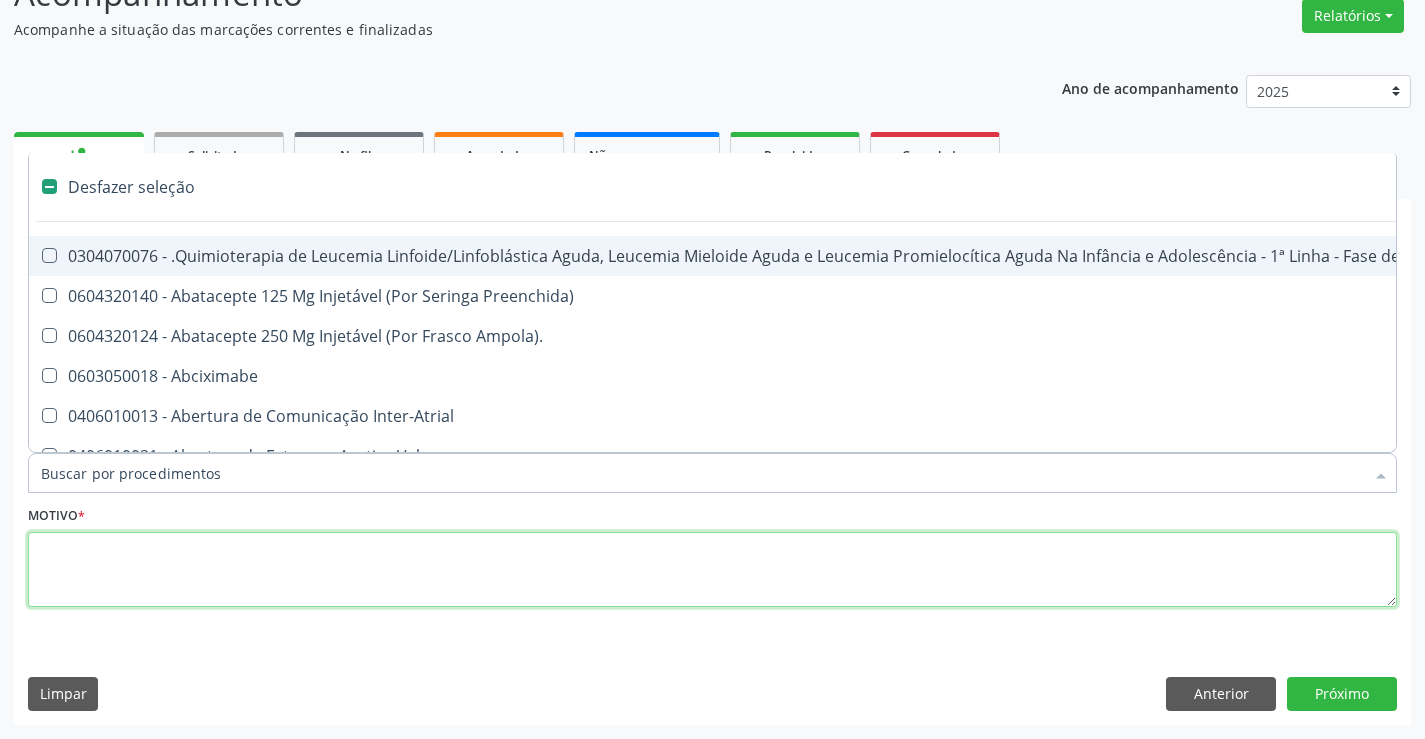 click at bounding box center [712, 570] 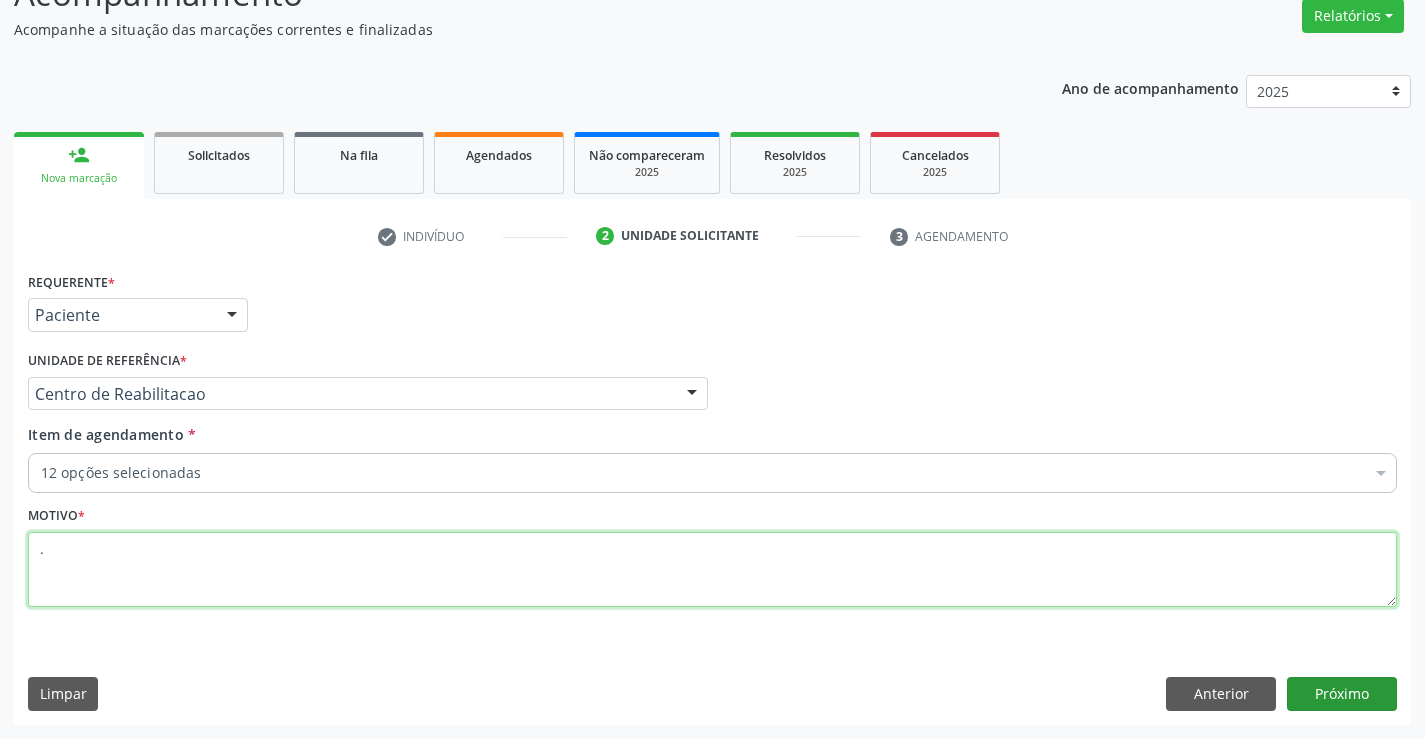 type on "." 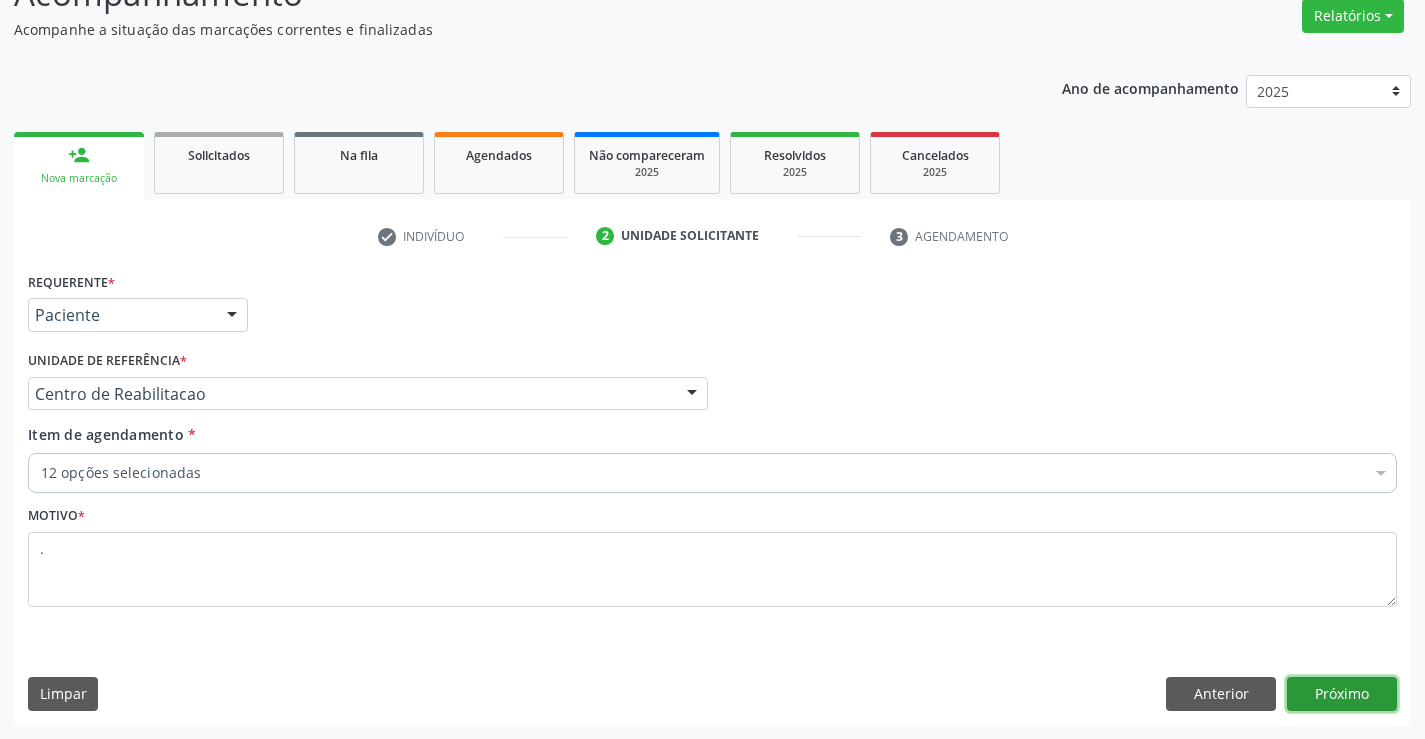 click on "Próximo" at bounding box center [1342, 694] 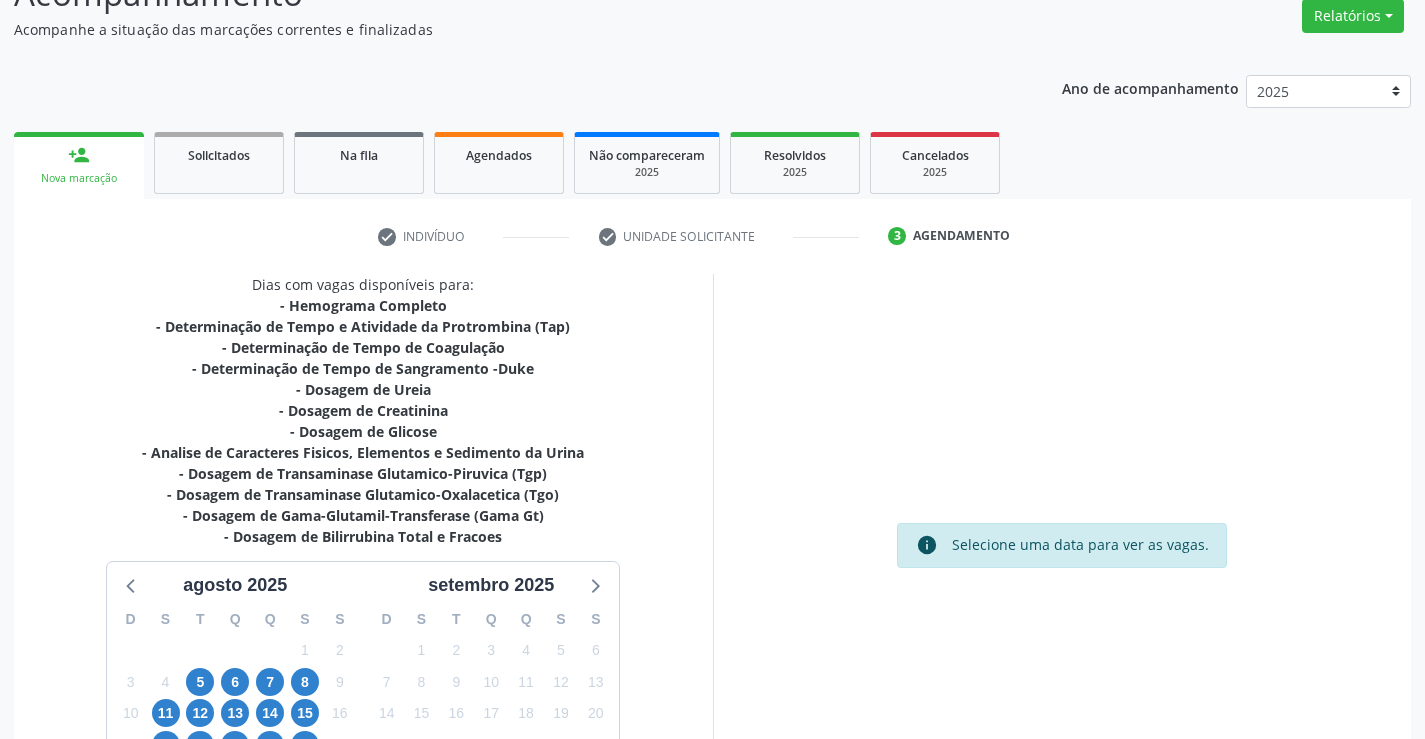 scroll, scrollTop: 362, scrollLeft: 0, axis: vertical 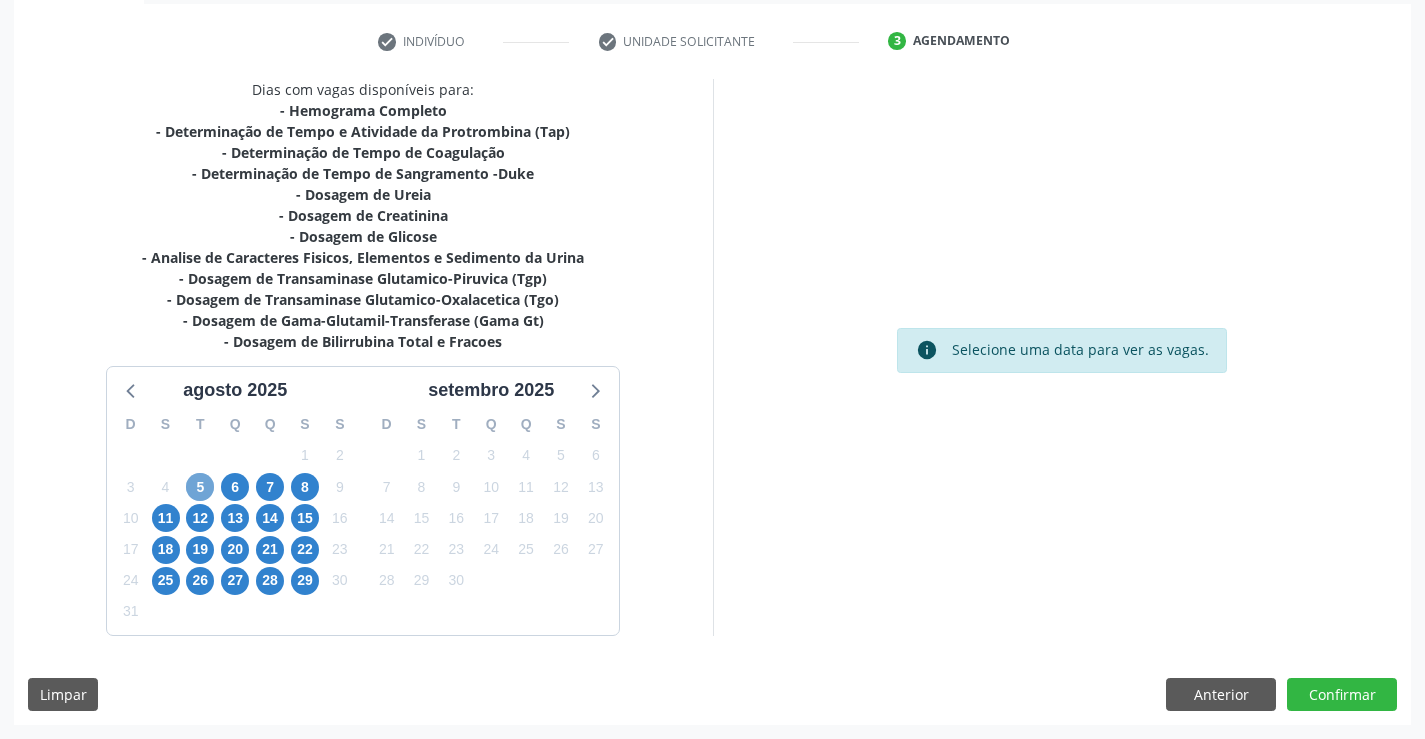 click on "5" at bounding box center [200, 487] 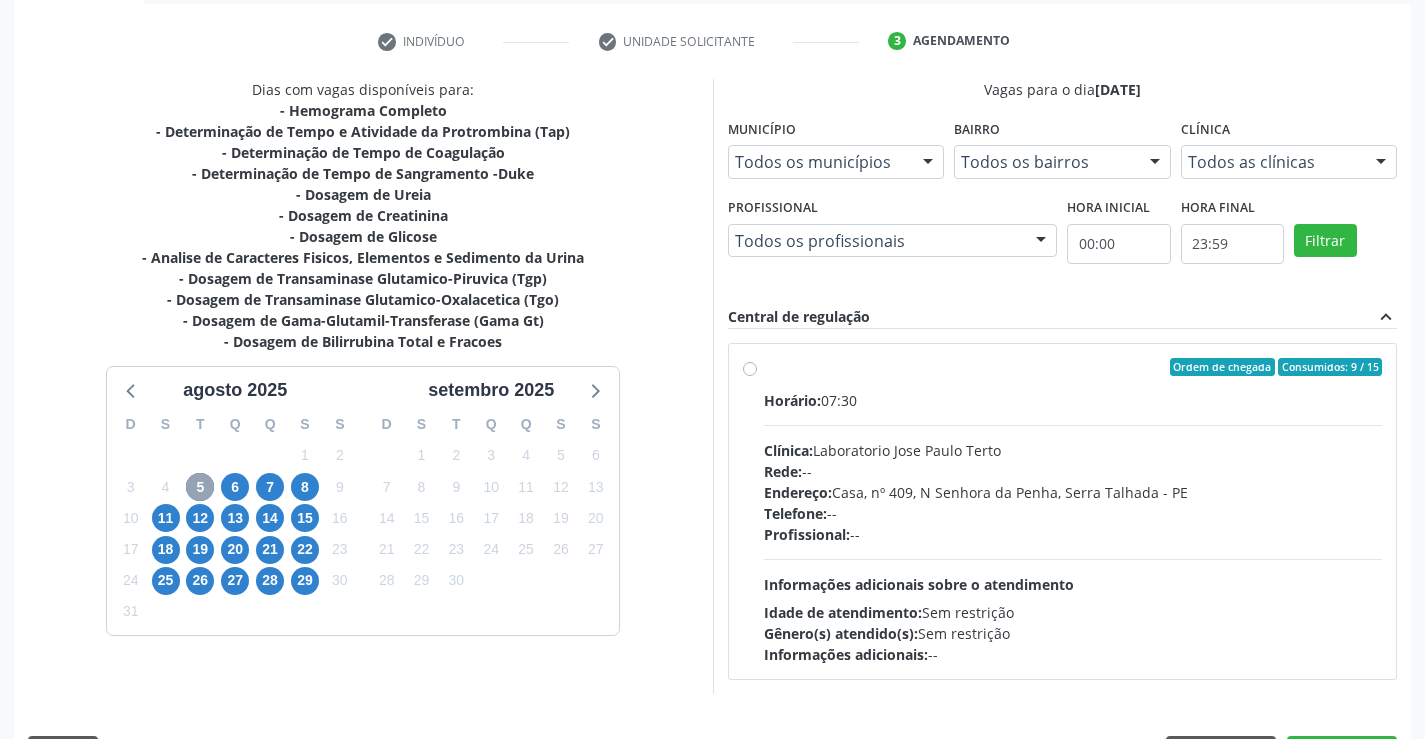 scroll, scrollTop: 420, scrollLeft: 0, axis: vertical 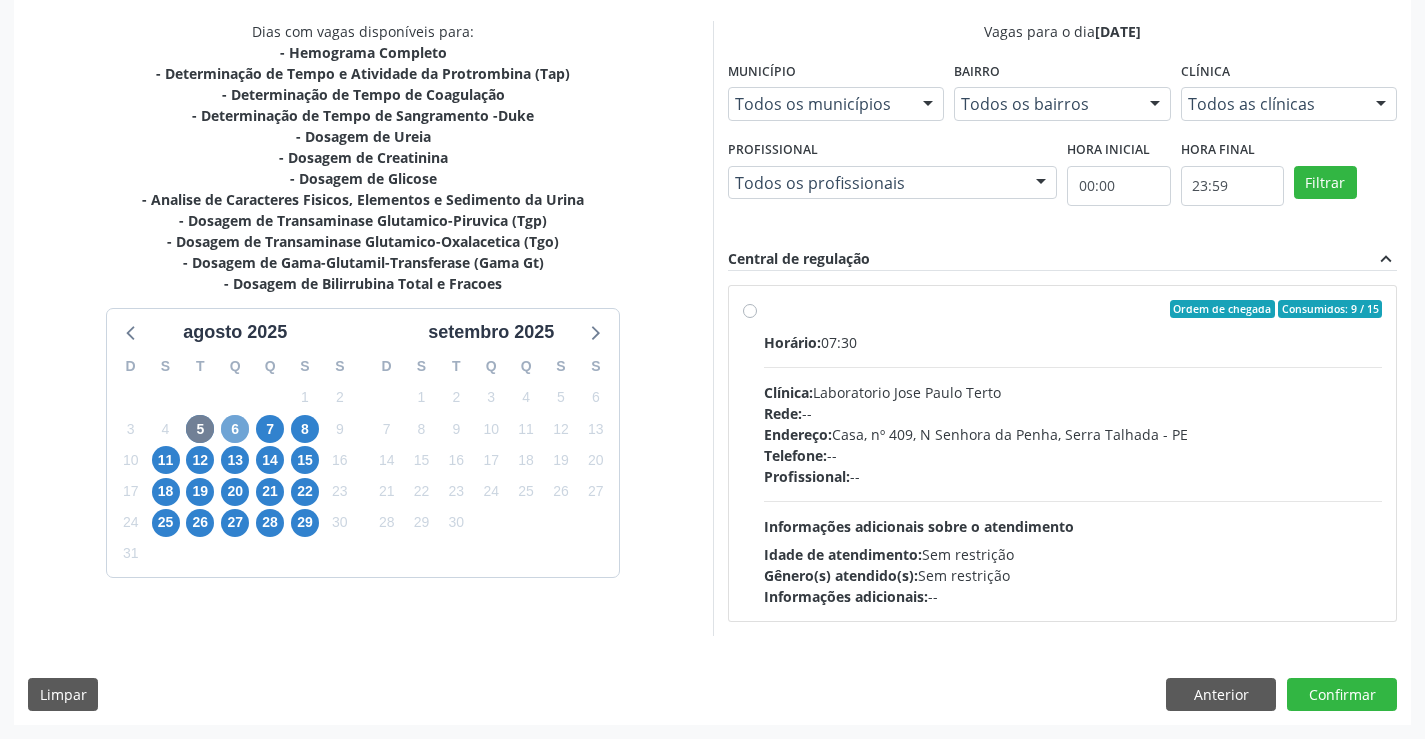 click on "6" at bounding box center [235, 429] 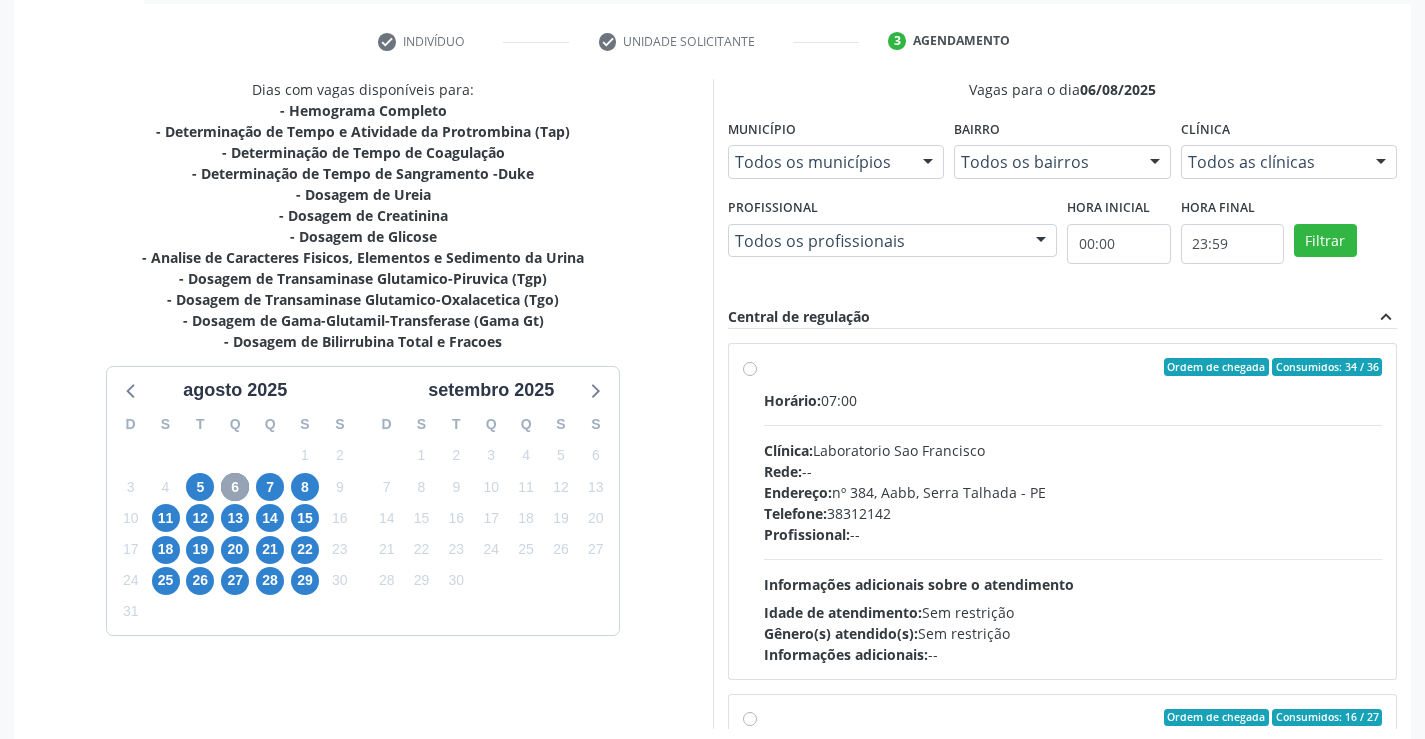 scroll, scrollTop: 420, scrollLeft: 0, axis: vertical 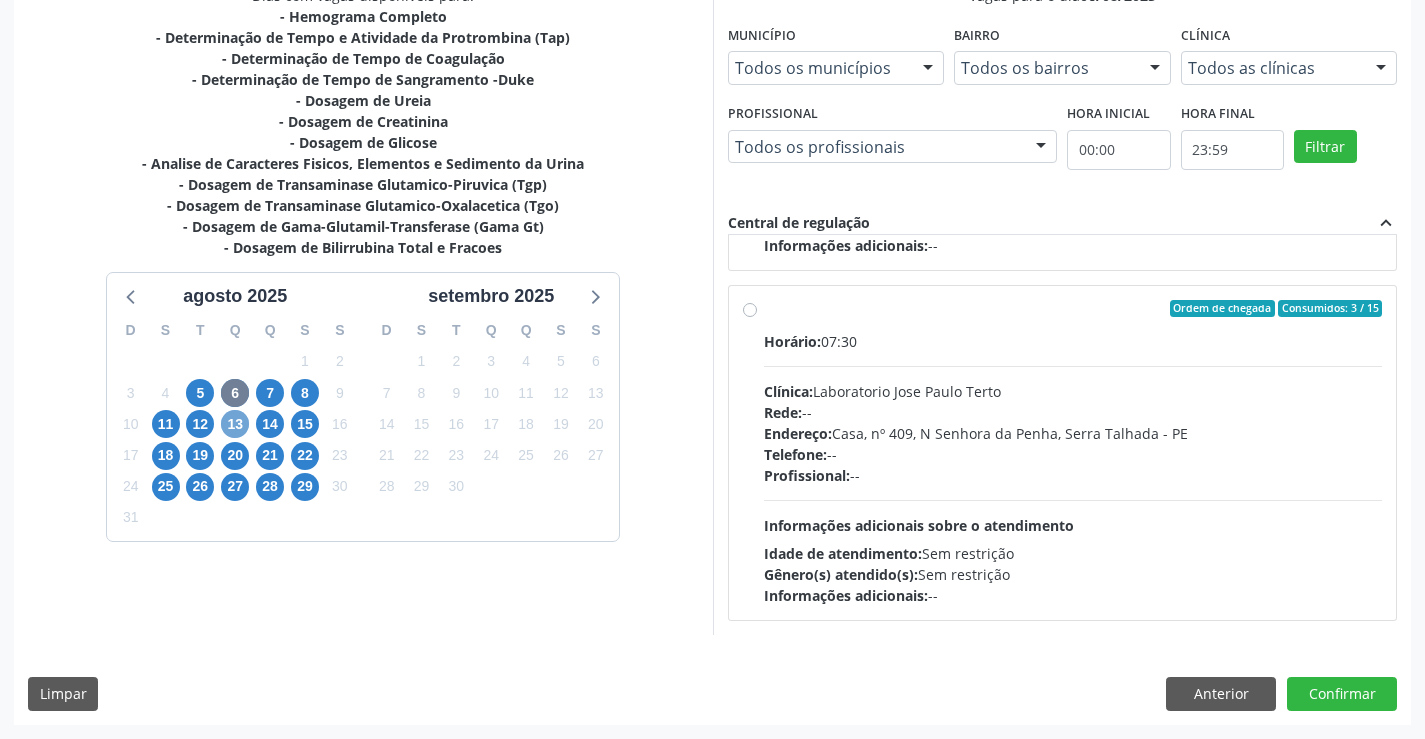 click on "13" at bounding box center (235, 424) 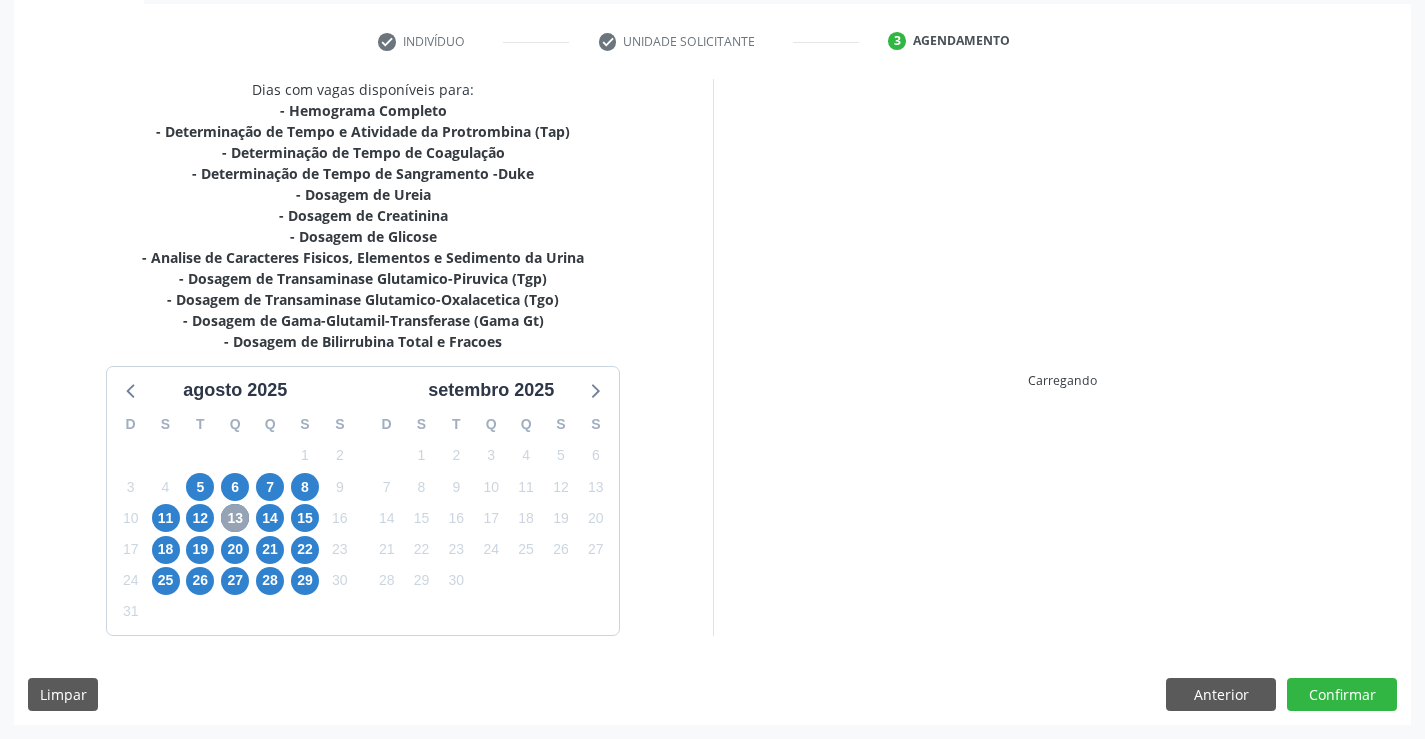 scroll, scrollTop: 456, scrollLeft: 0, axis: vertical 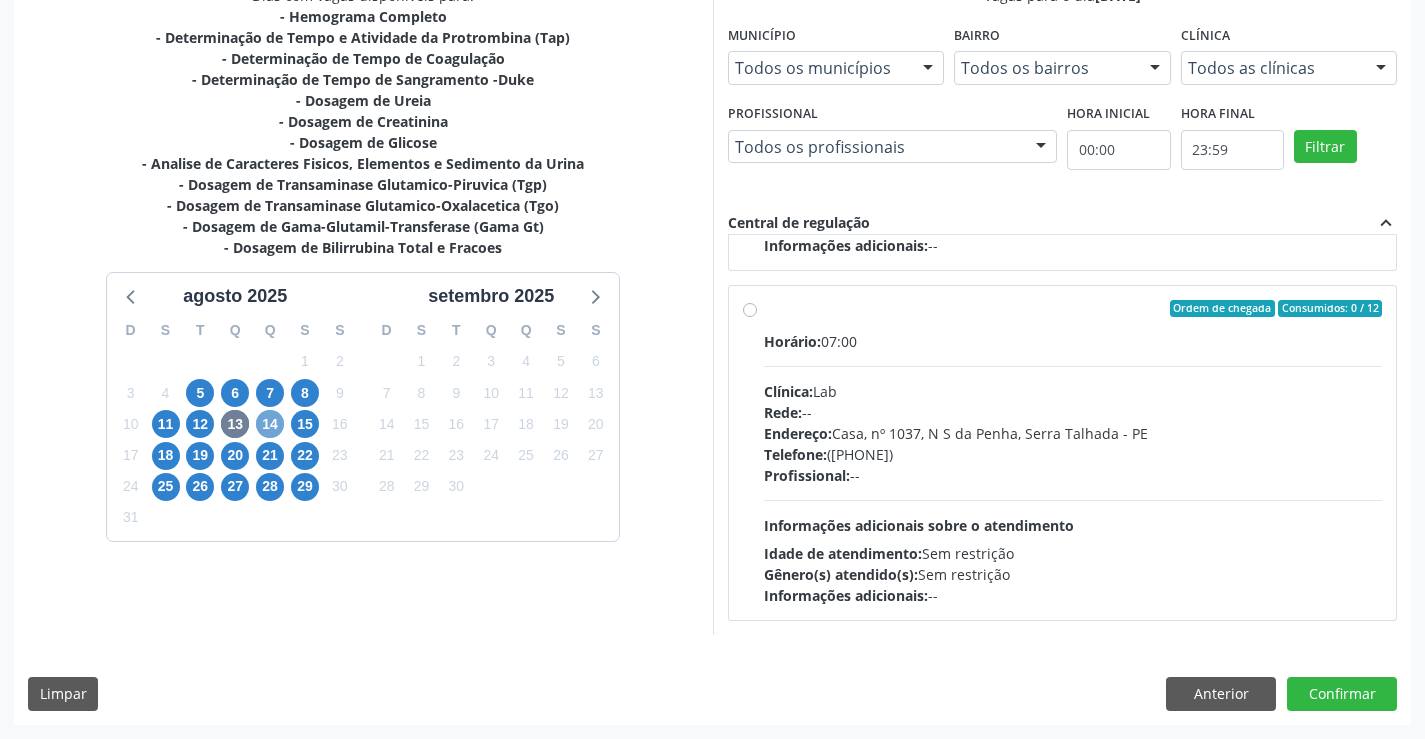 click on "14" at bounding box center [270, 424] 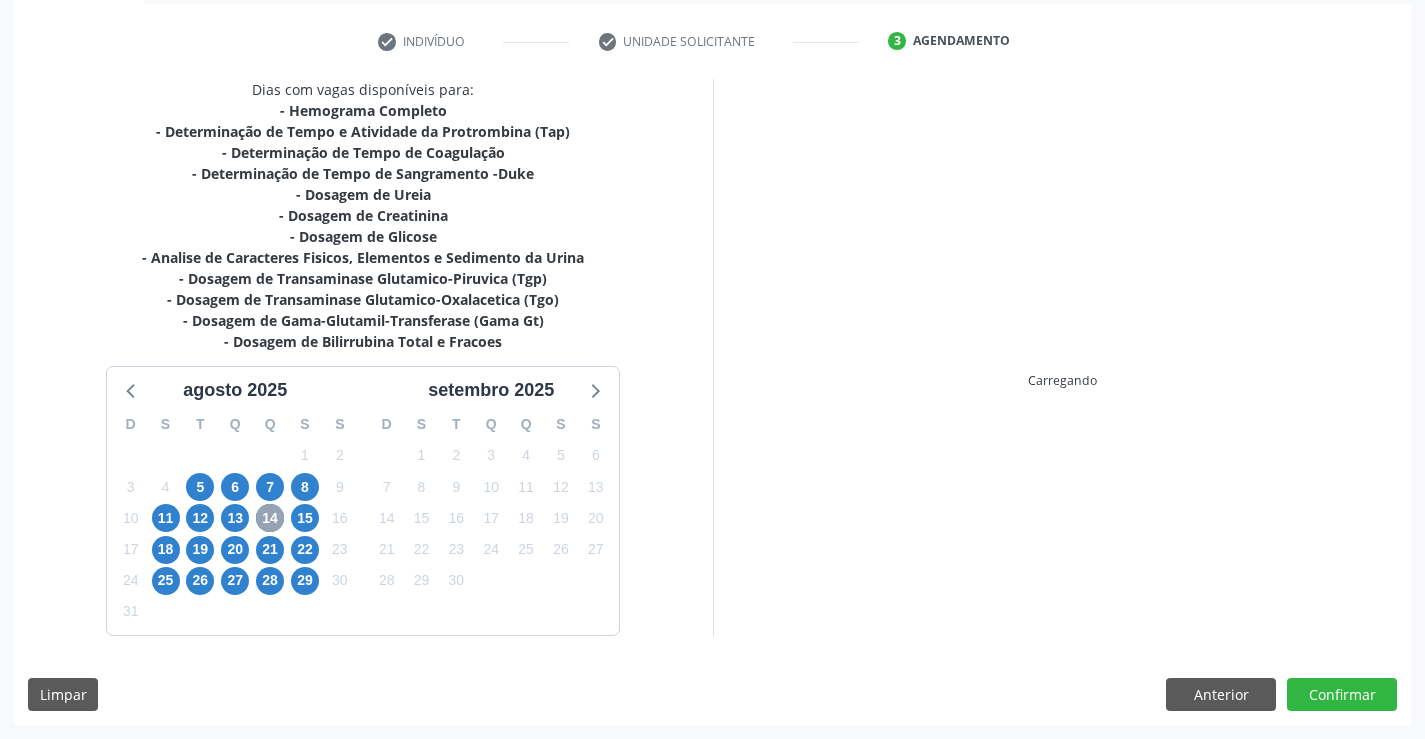 scroll, scrollTop: 456, scrollLeft: 0, axis: vertical 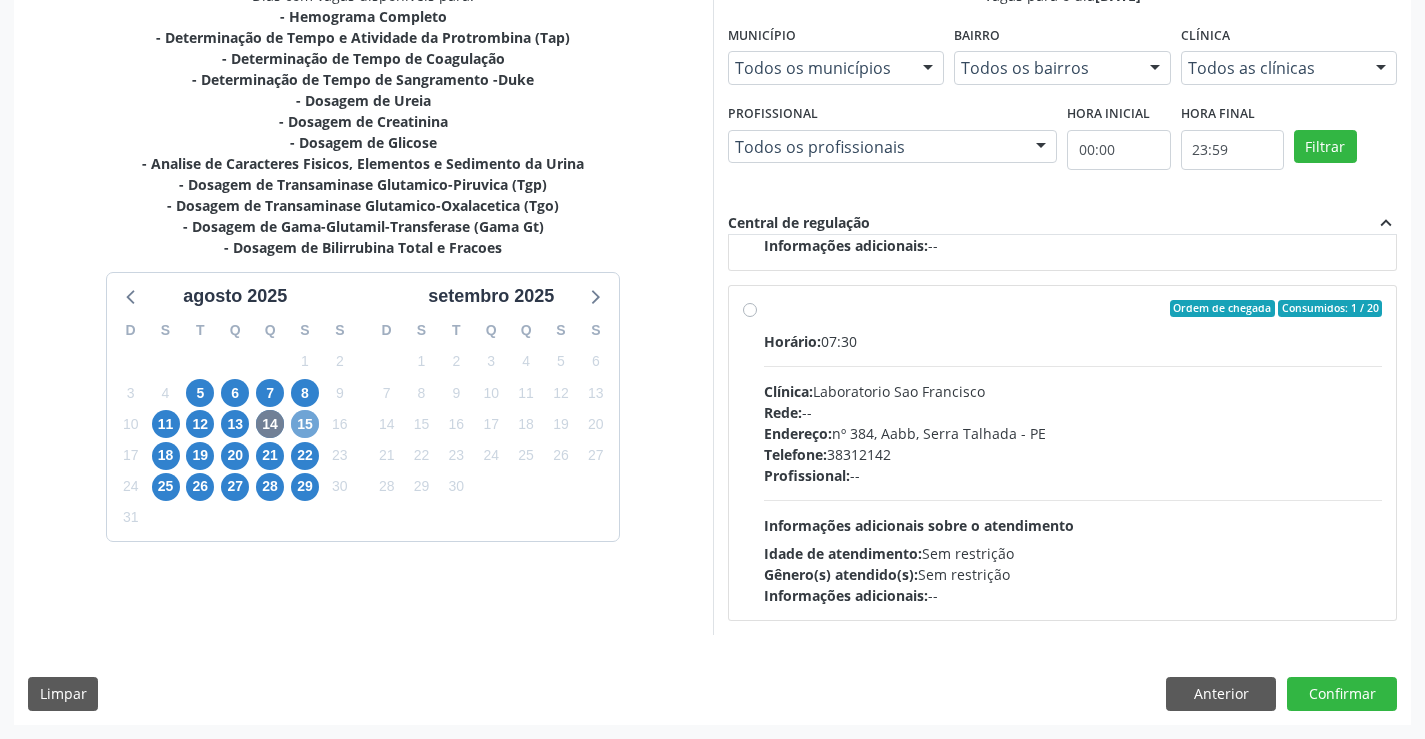 click on "15" at bounding box center [305, 424] 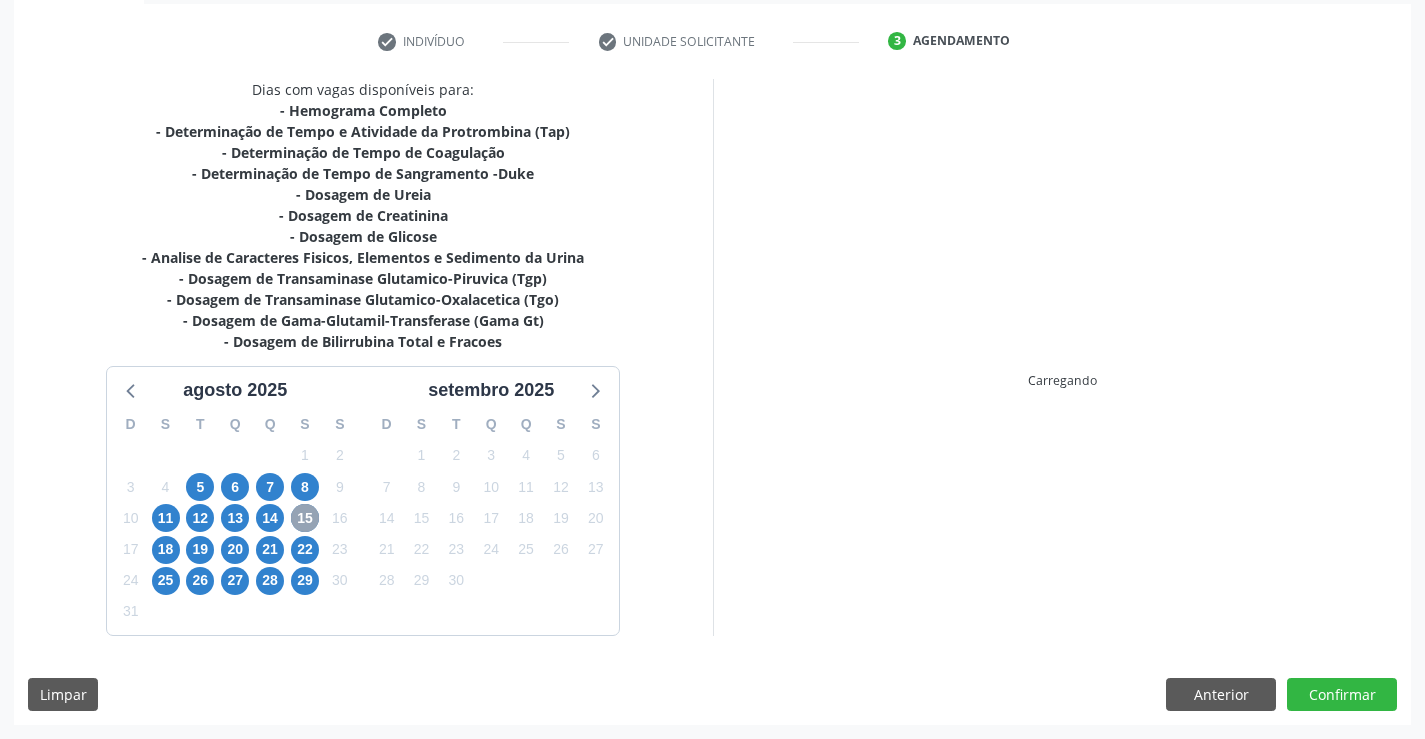 scroll, scrollTop: 456, scrollLeft: 0, axis: vertical 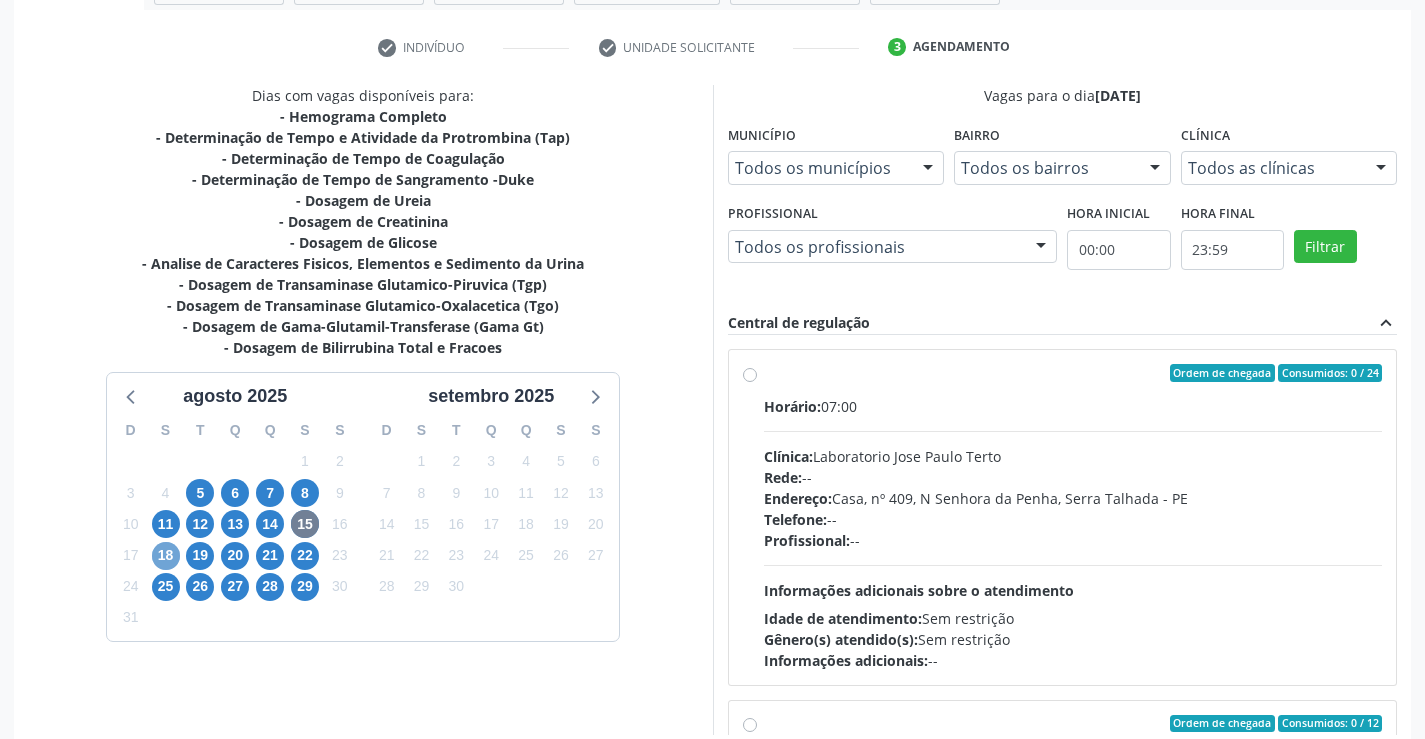 click on "18" at bounding box center [166, 556] 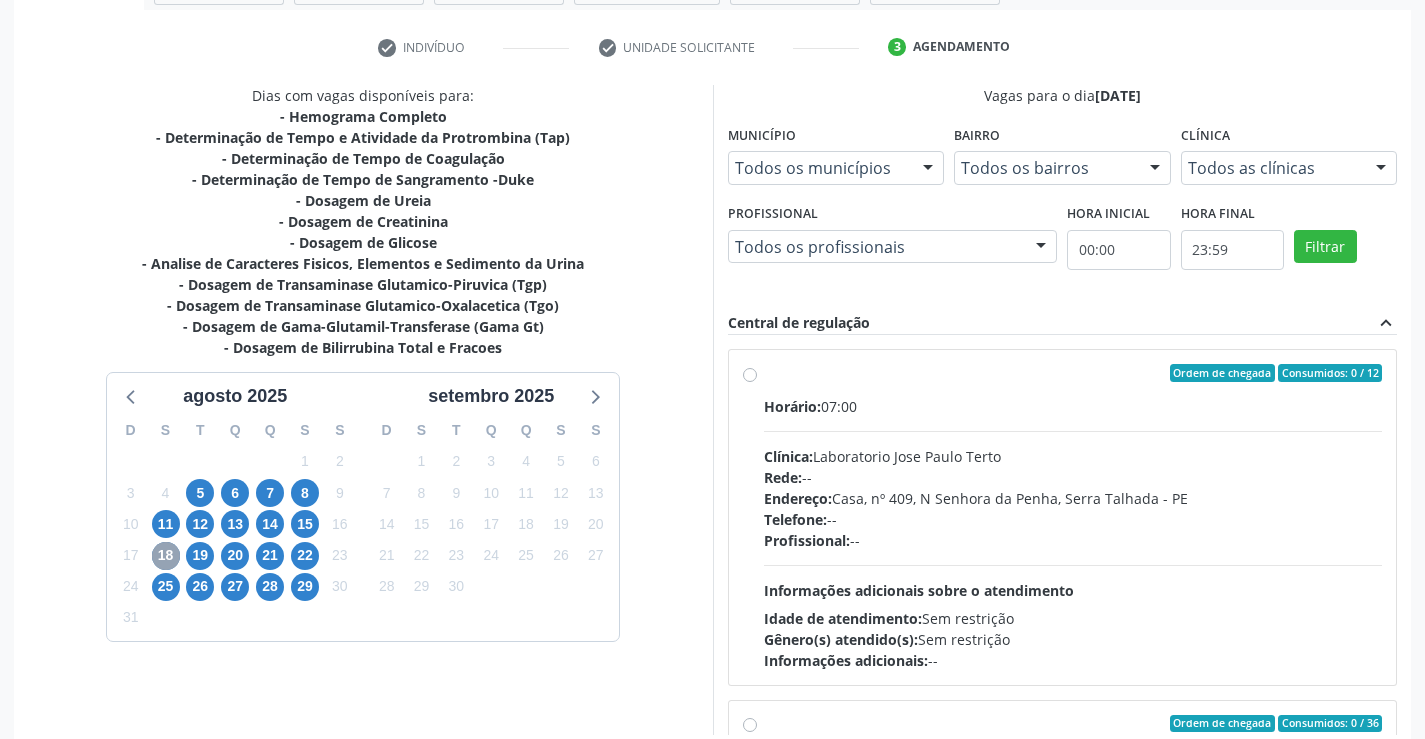 scroll, scrollTop: 456, scrollLeft: 0, axis: vertical 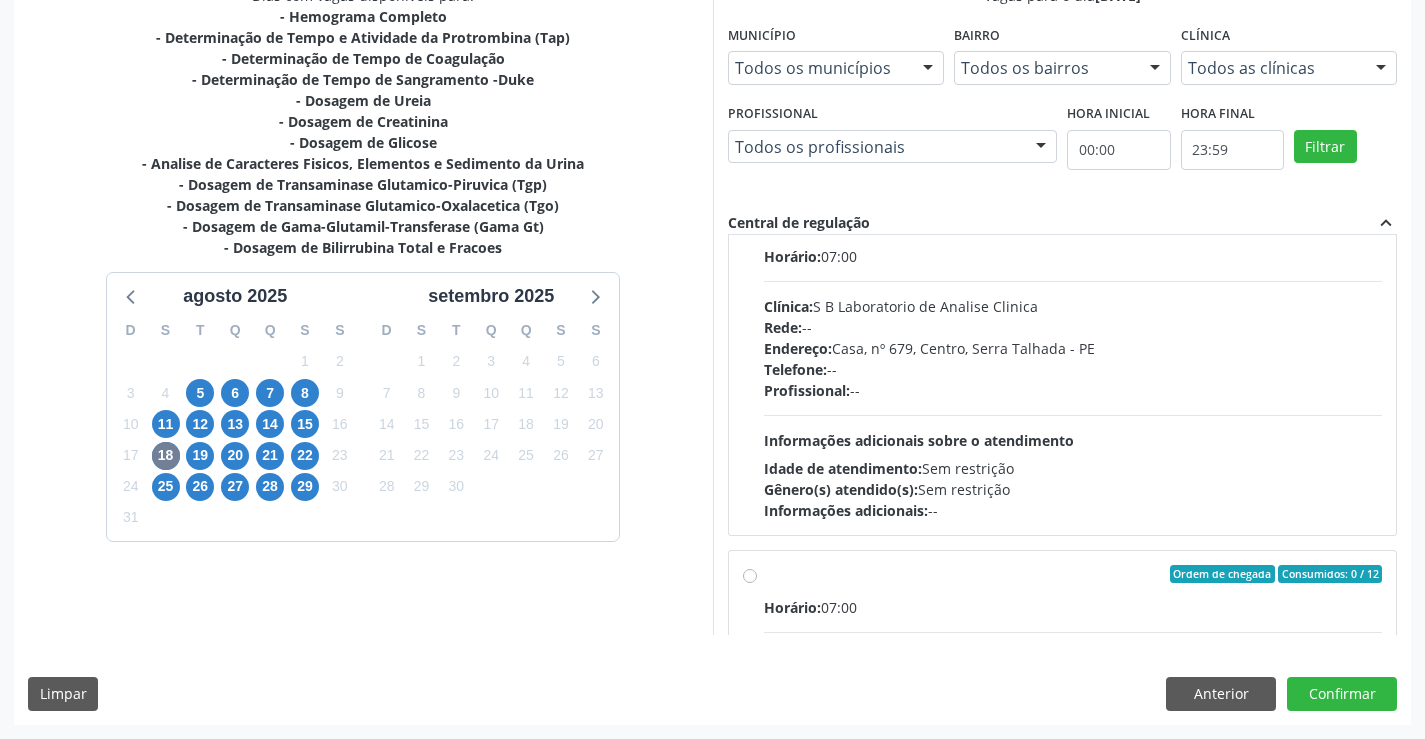 click on "Endereço:   Casa, nº 679, [NEIGHBORHOOD], [CITY] - [STATE]" at bounding box center [1073, 348] 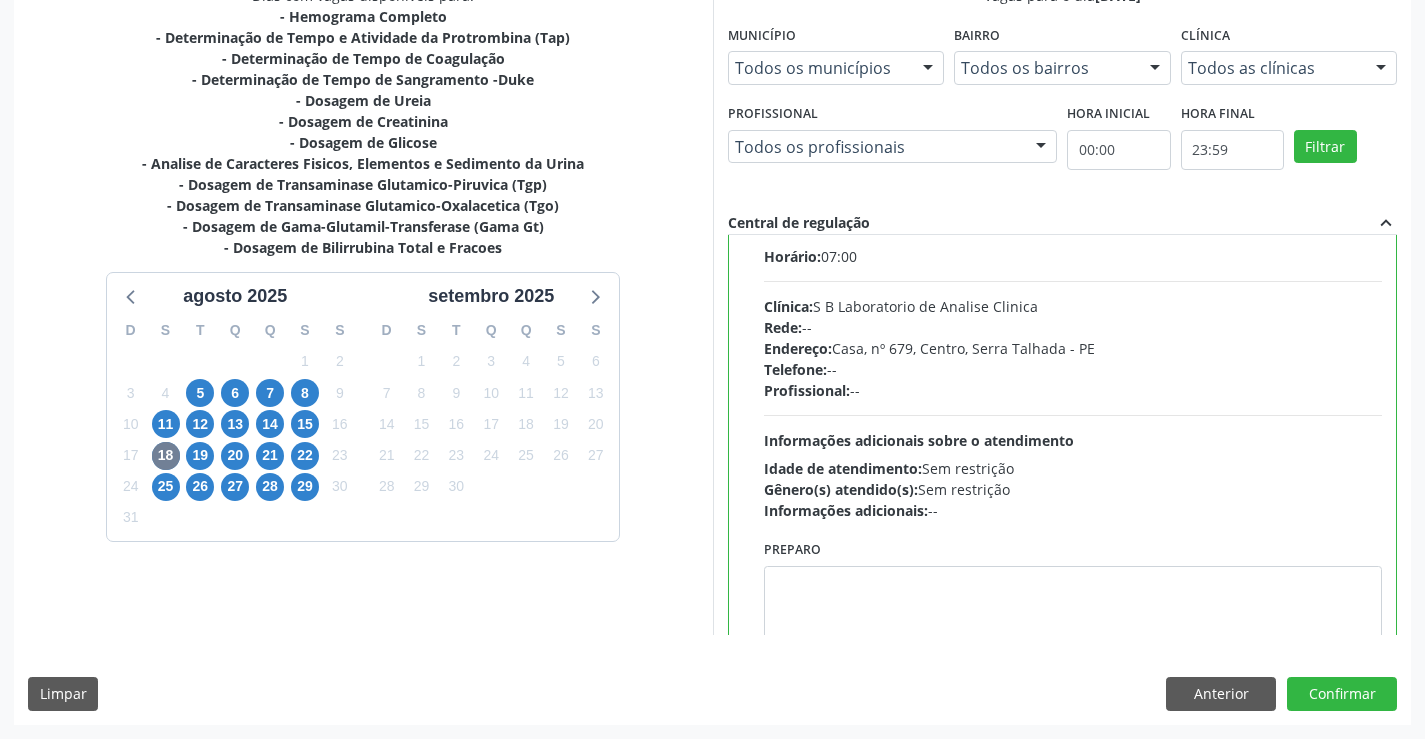 scroll, scrollTop: 188, scrollLeft: 0, axis: vertical 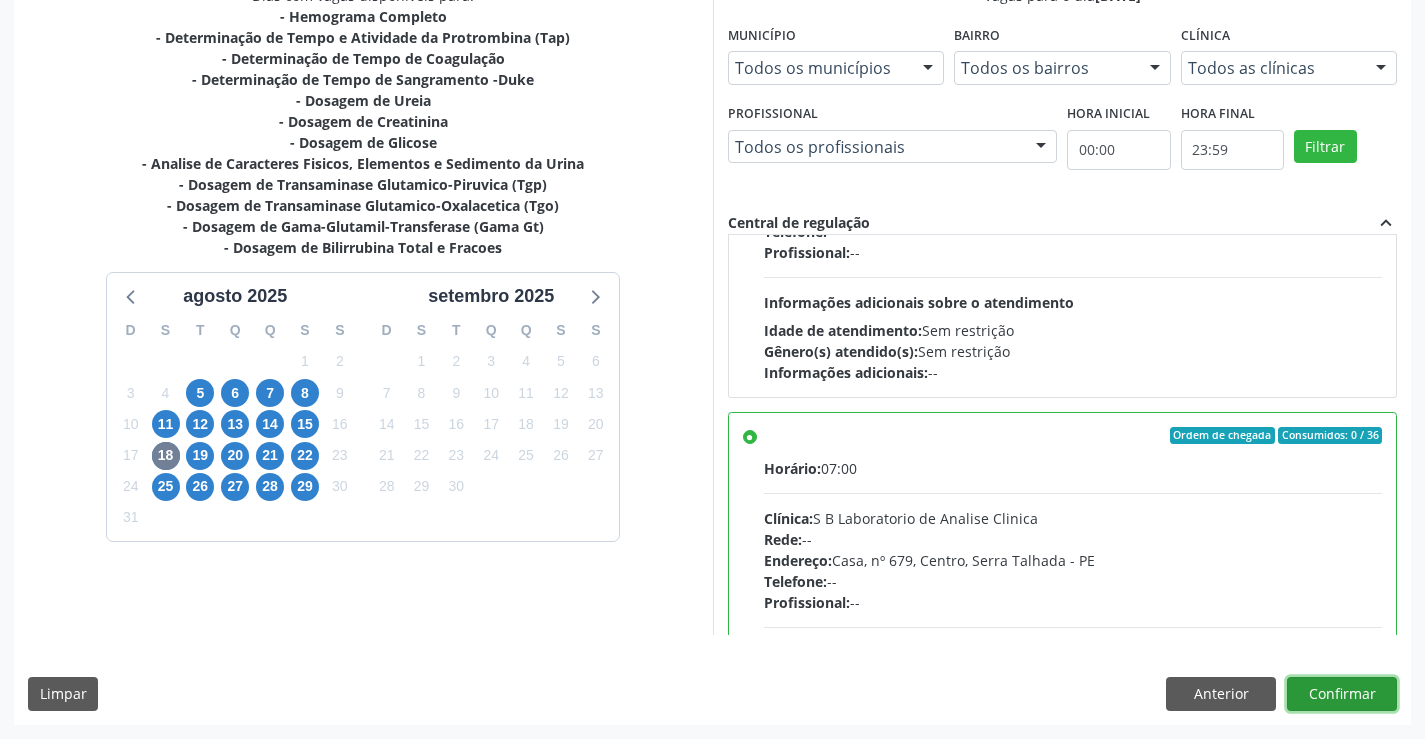 click on "Confirmar" at bounding box center [1342, 694] 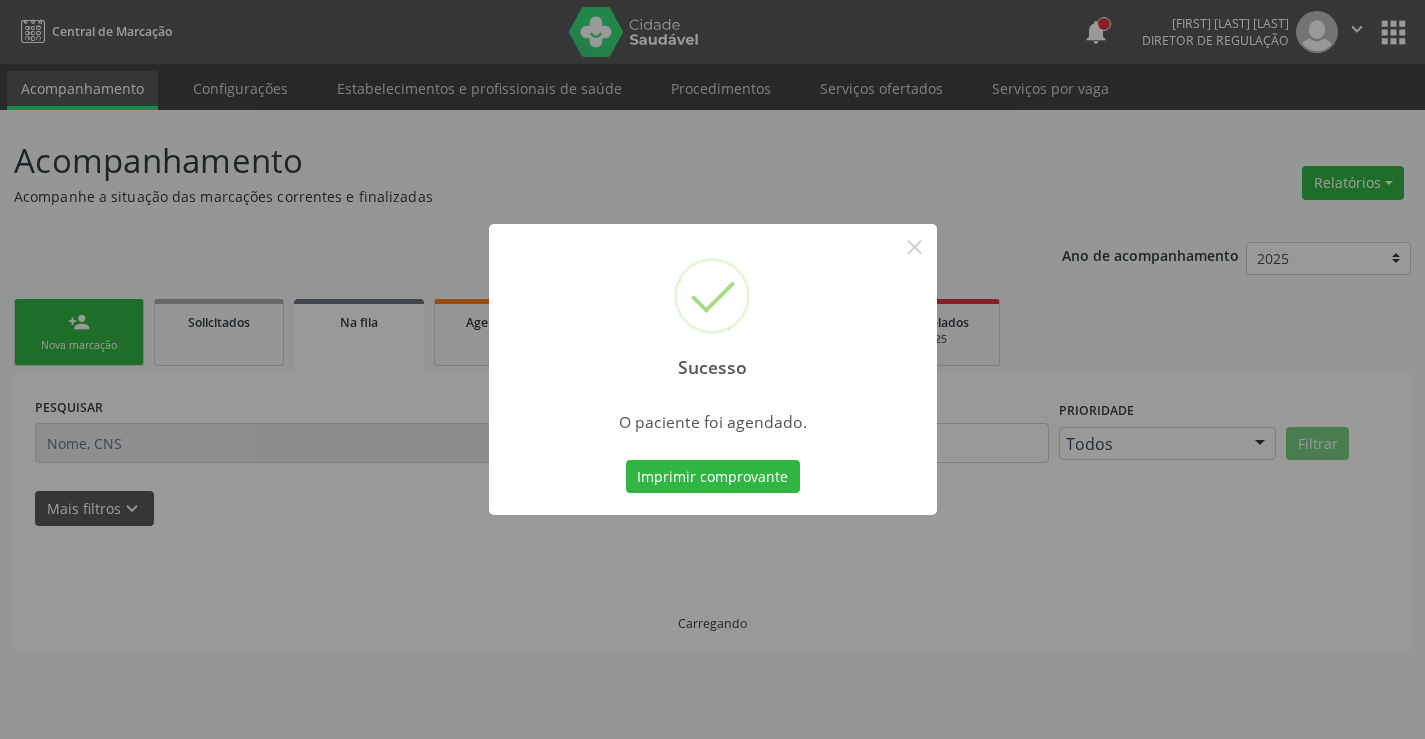 scroll, scrollTop: 0, scrollLeft: 0, axis: both 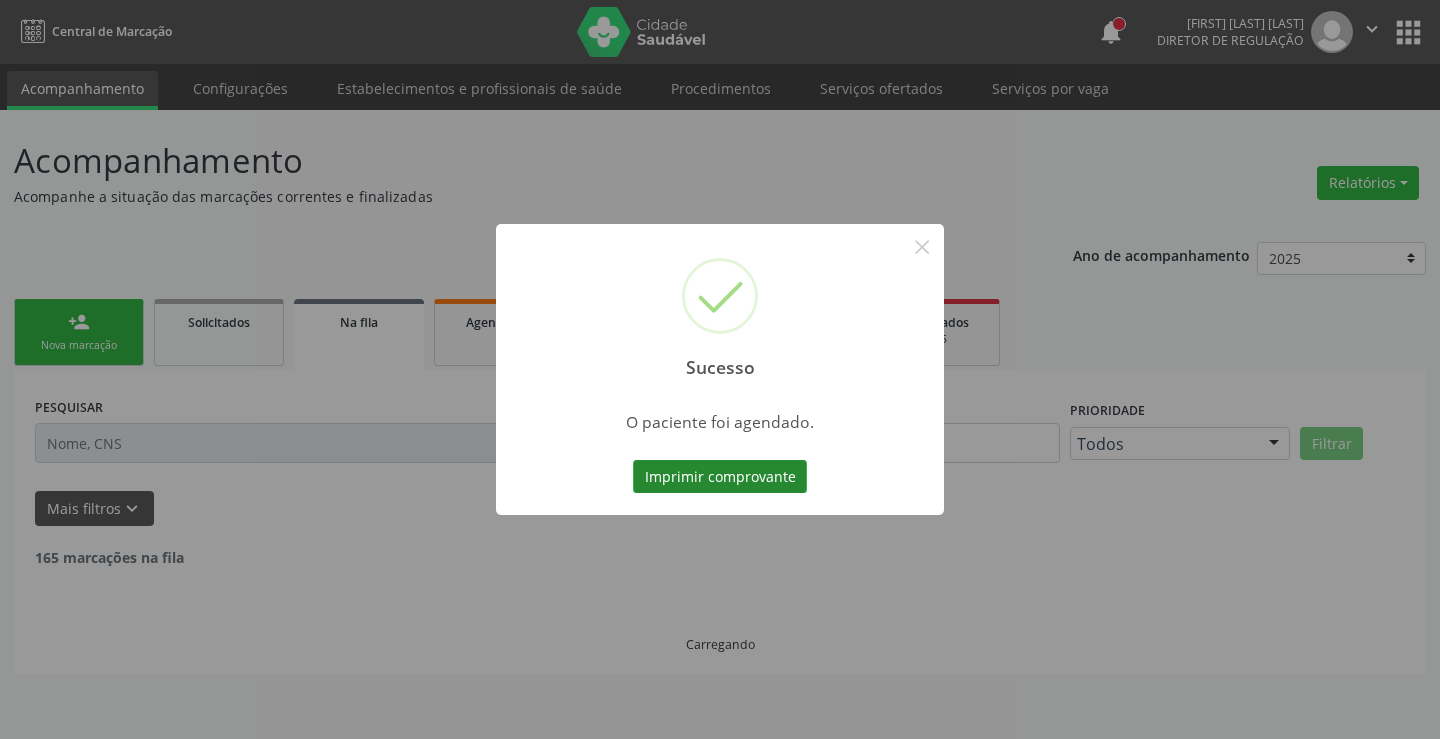 click on "Imprimir comprovante" at bounding box center (720, 477) 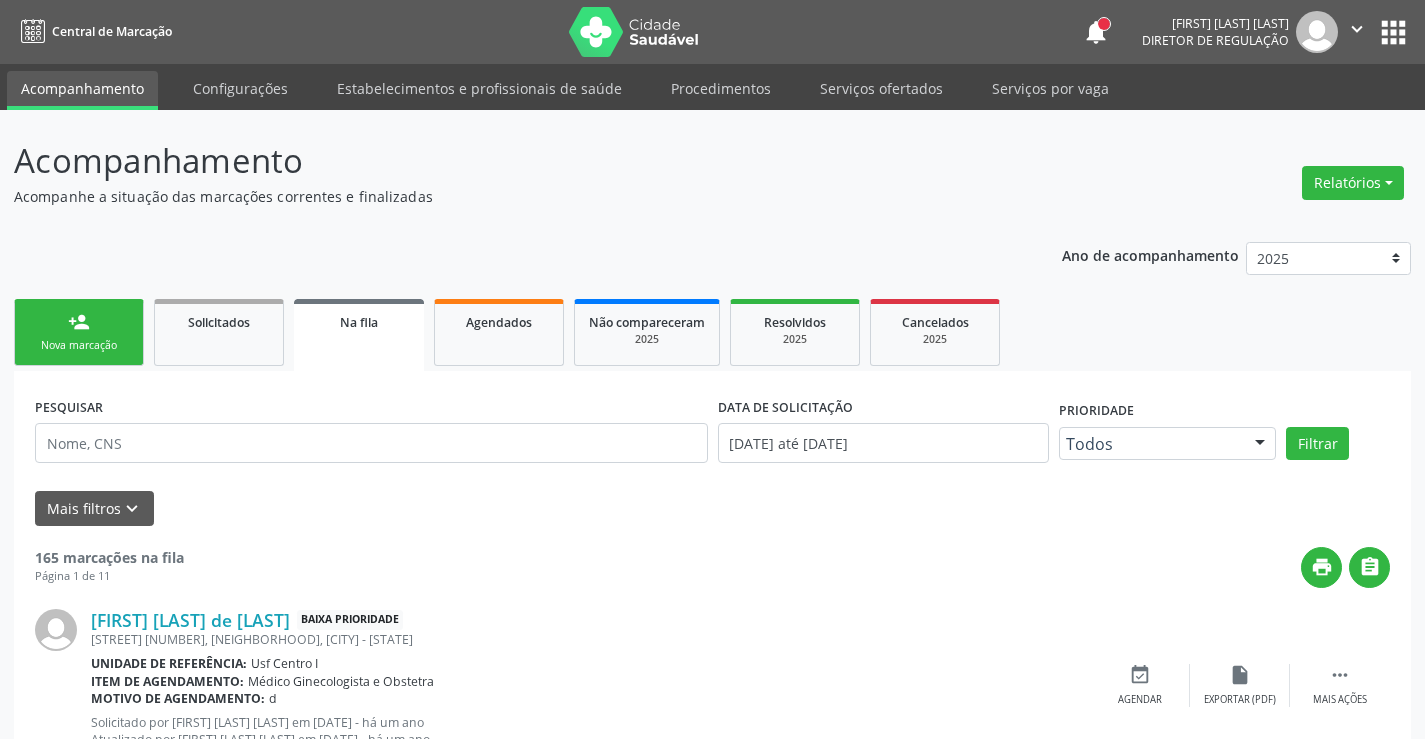 click on "Nova marcação" at bounding box center [79, 345] 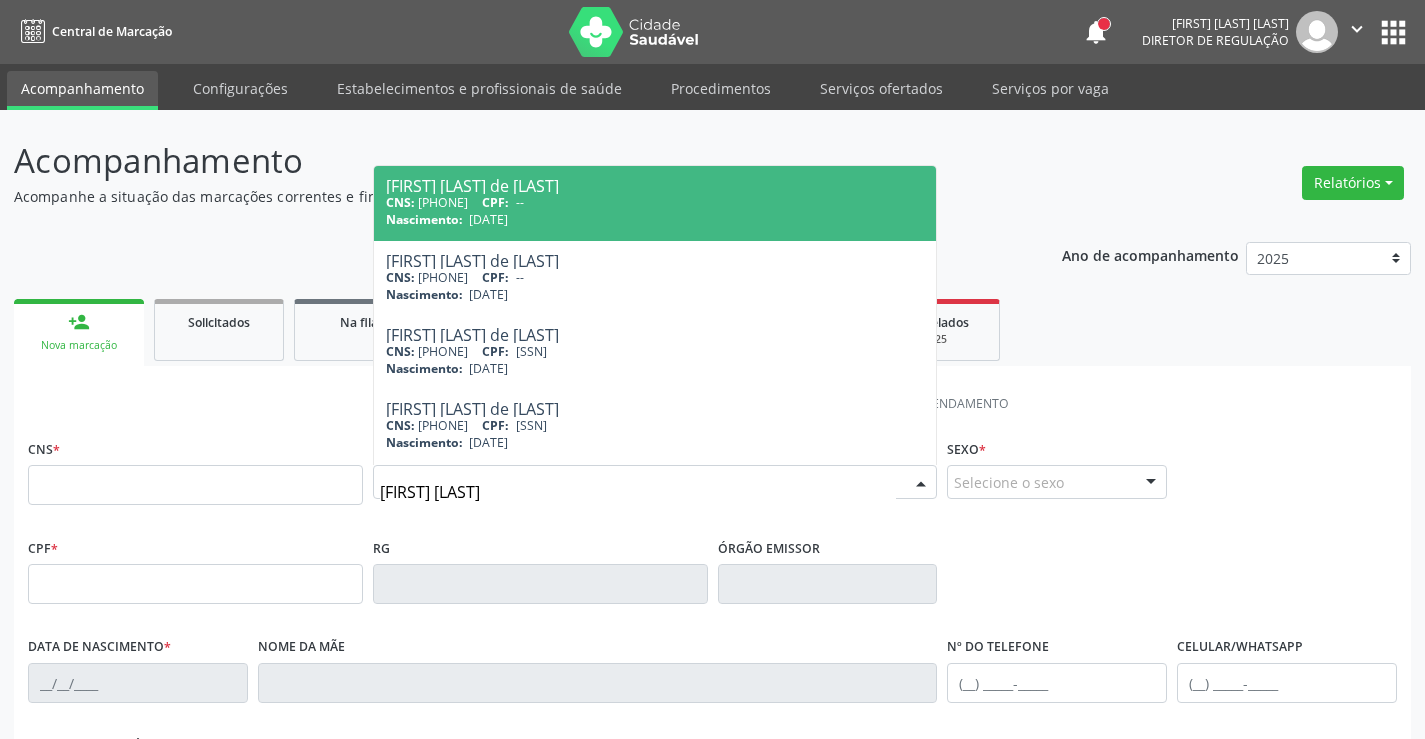 type on "[FIRST] [LAST]" 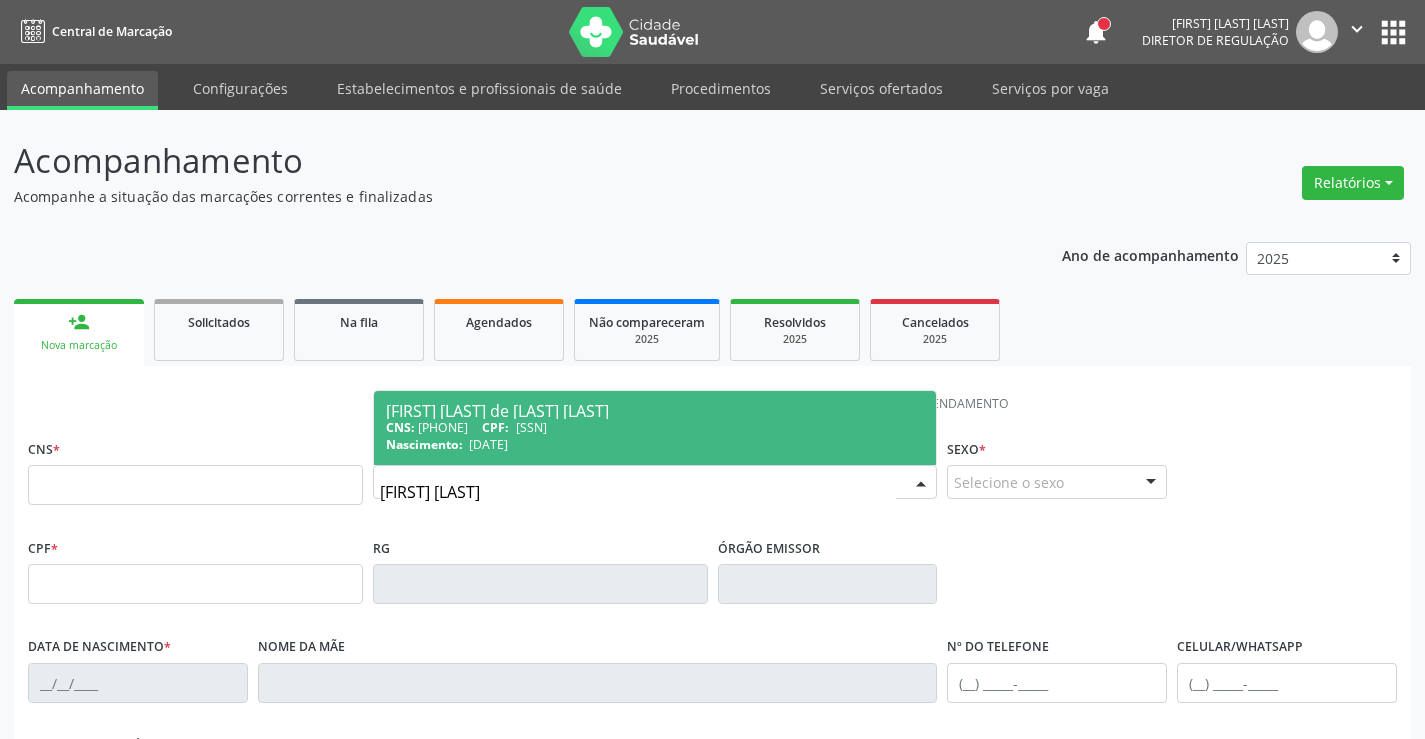 click on "[DATE]" at bounding box center (488, 444) 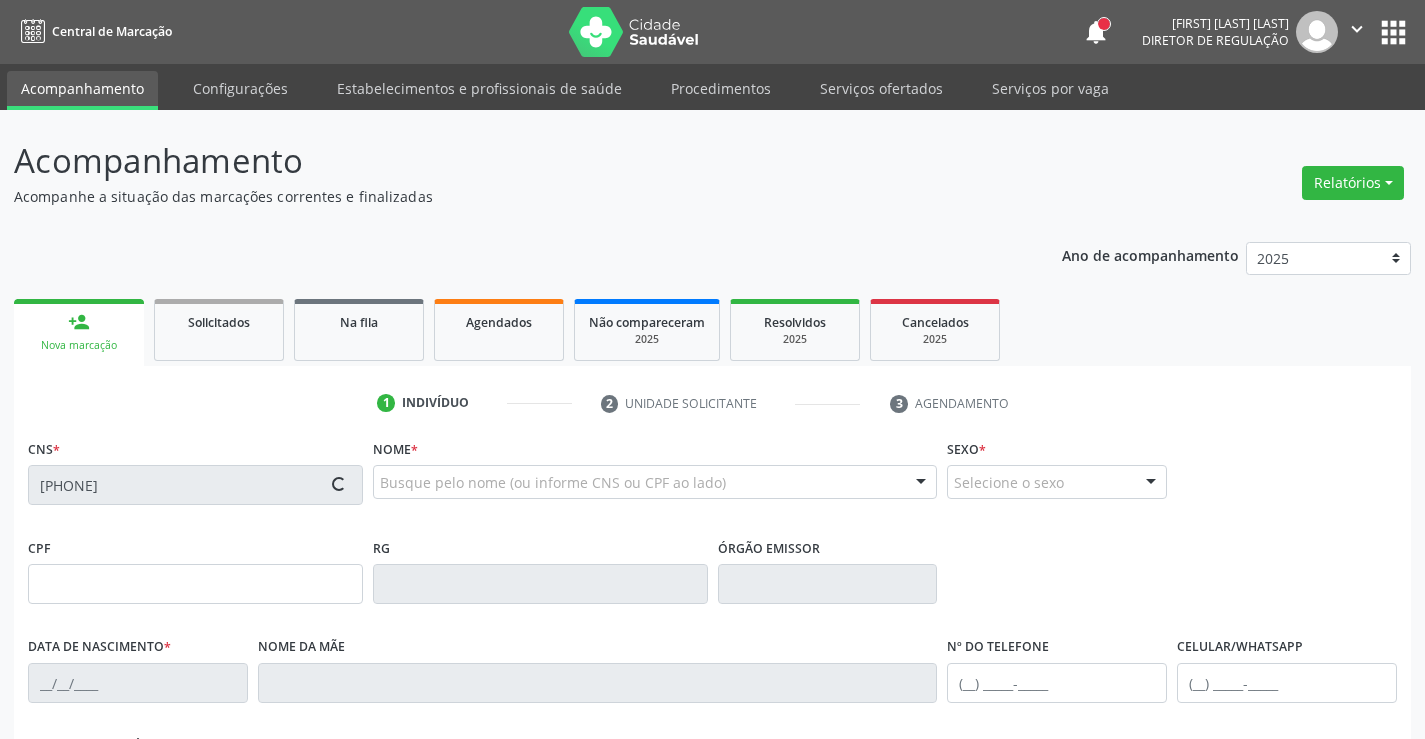 type on "[SSN]" 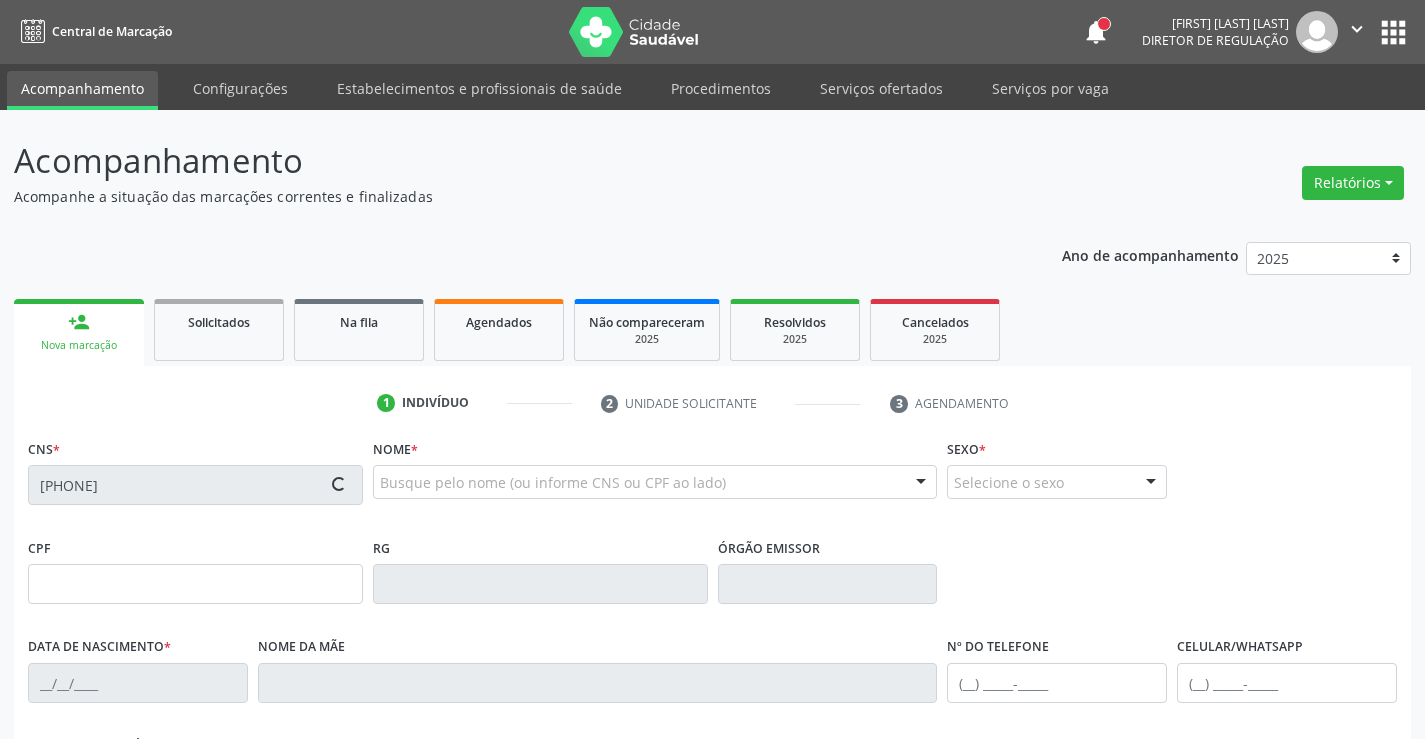 type on "[DATE]" 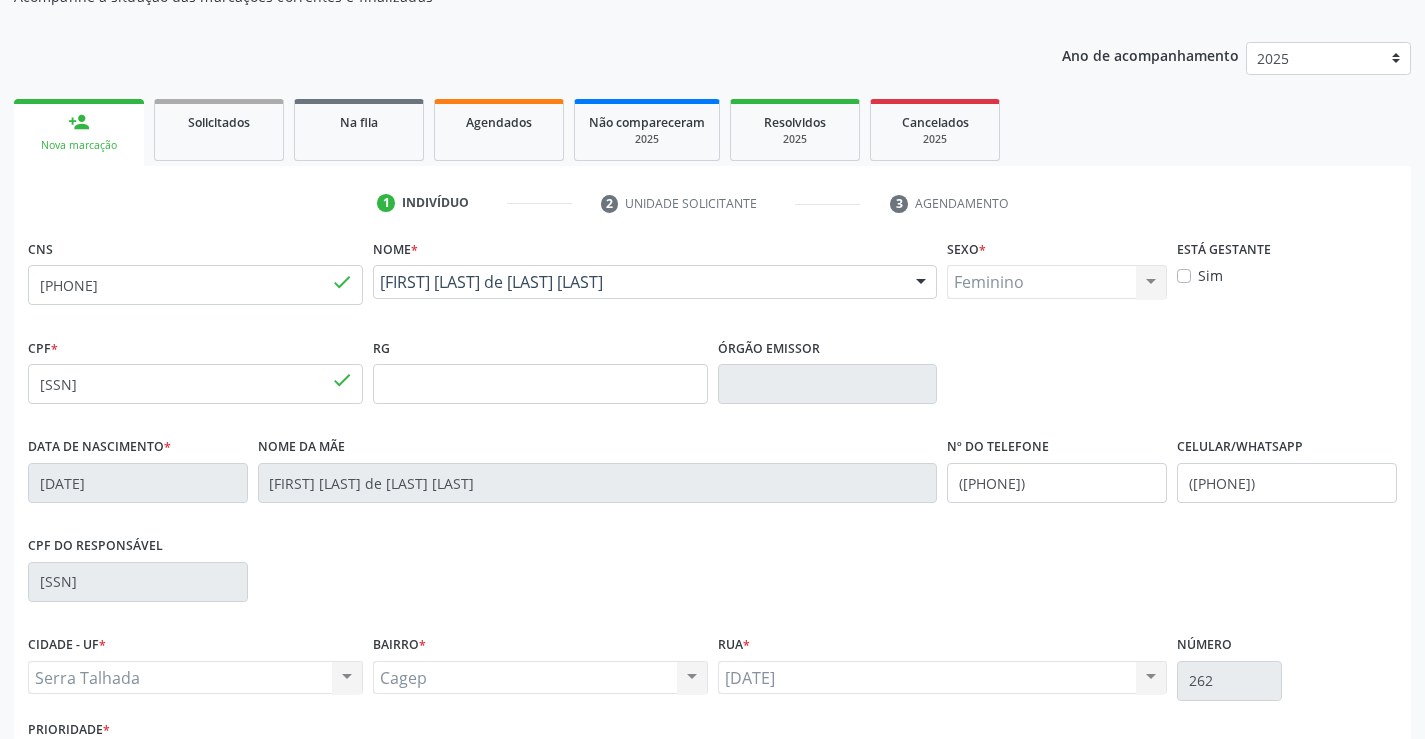 scroll, scrollTop: 345, scrollLeft: 0, axis: vertical 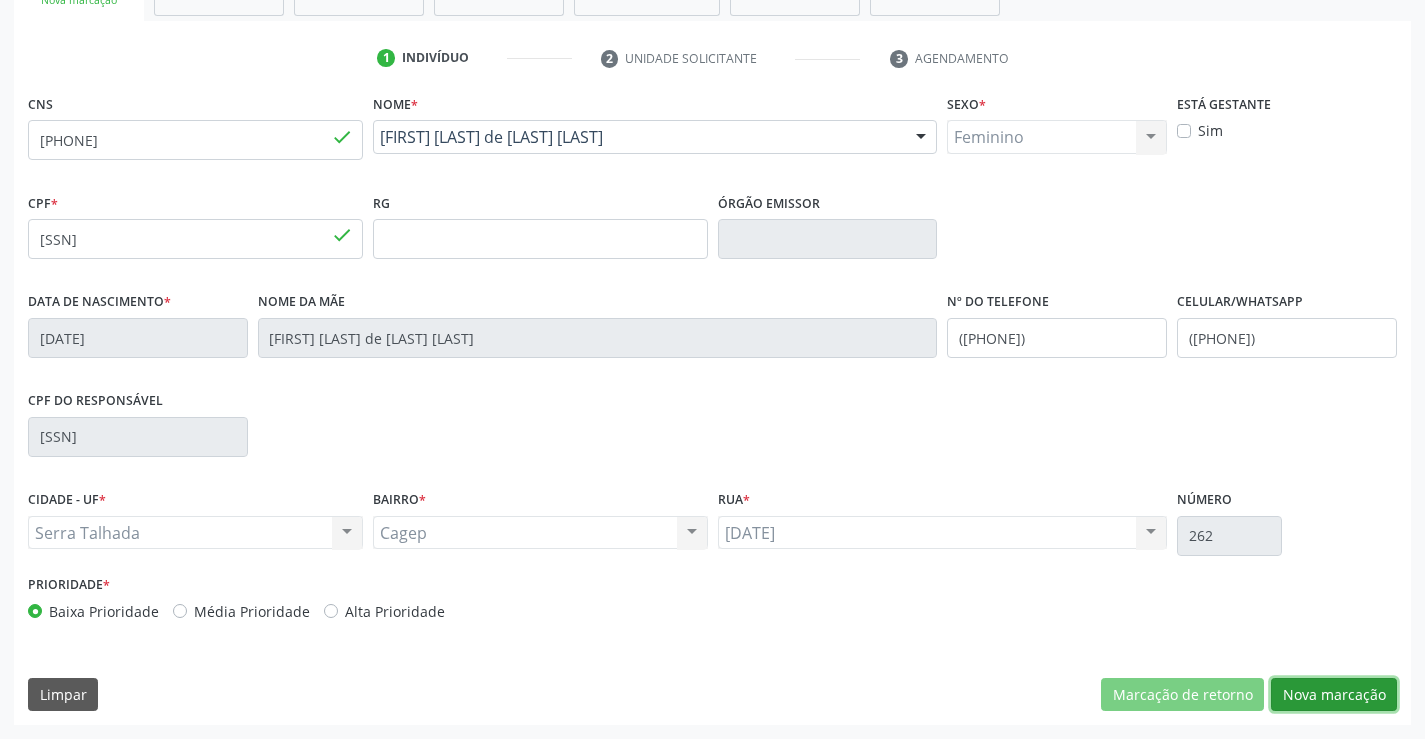 click on "Nova marcação" at bounding box center (1334, 695) 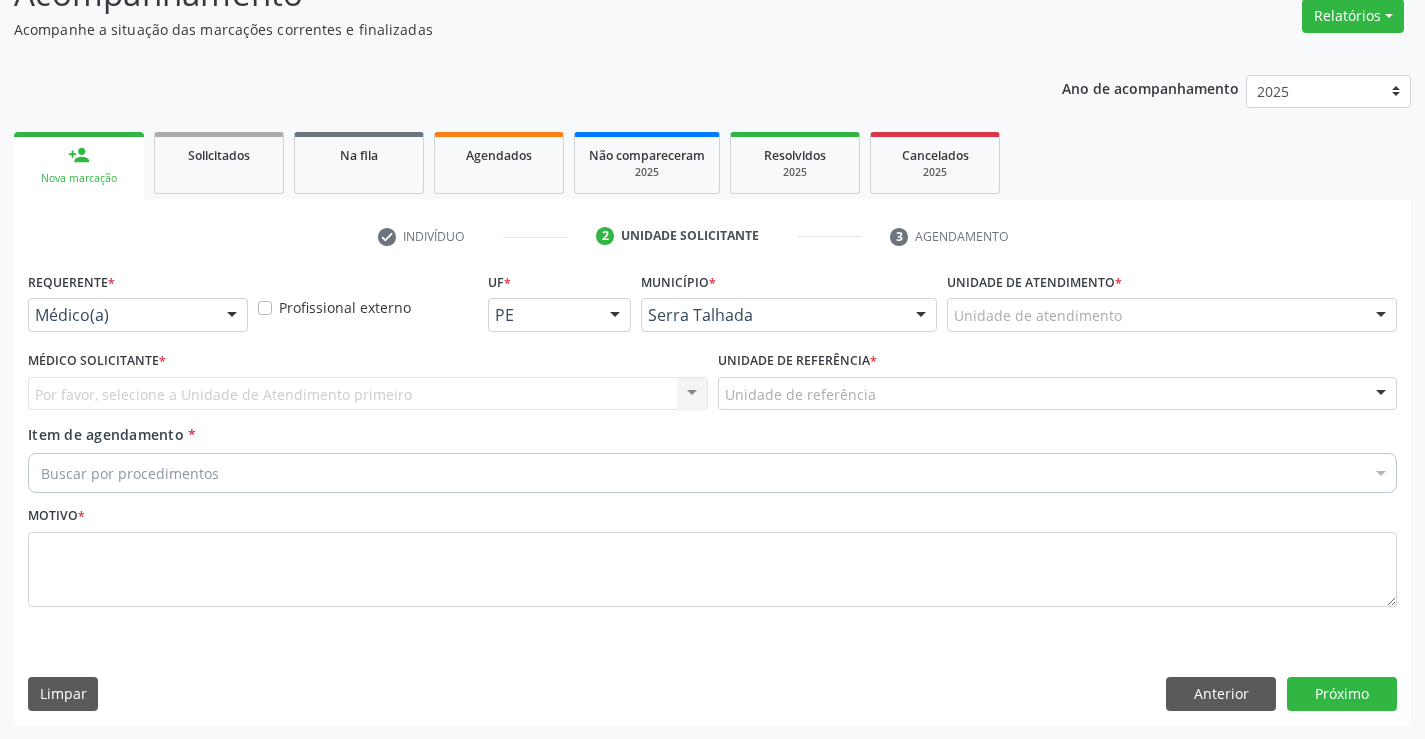scroll, scrollTop: 167, scrollLeft: 0, axis: vertical 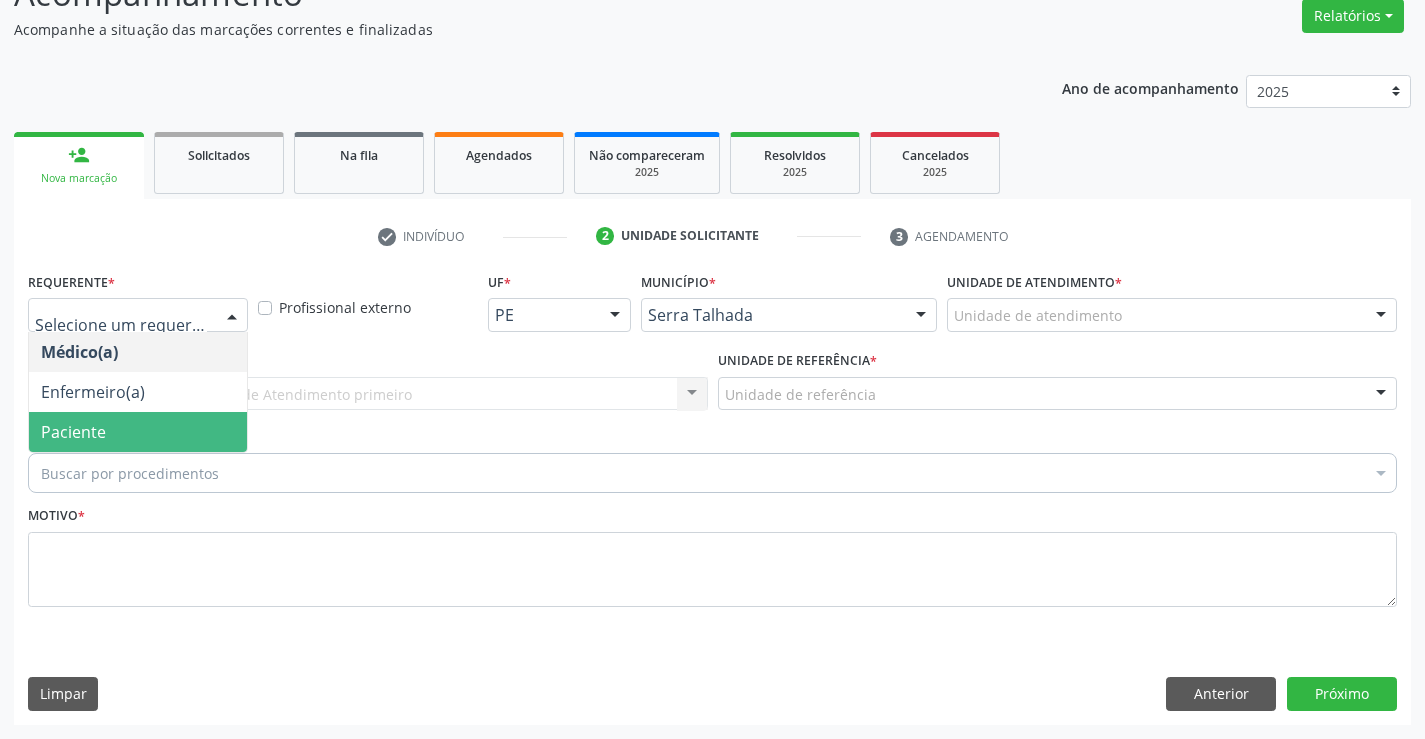 click on "Paciente" at bounding box center [138, 432] 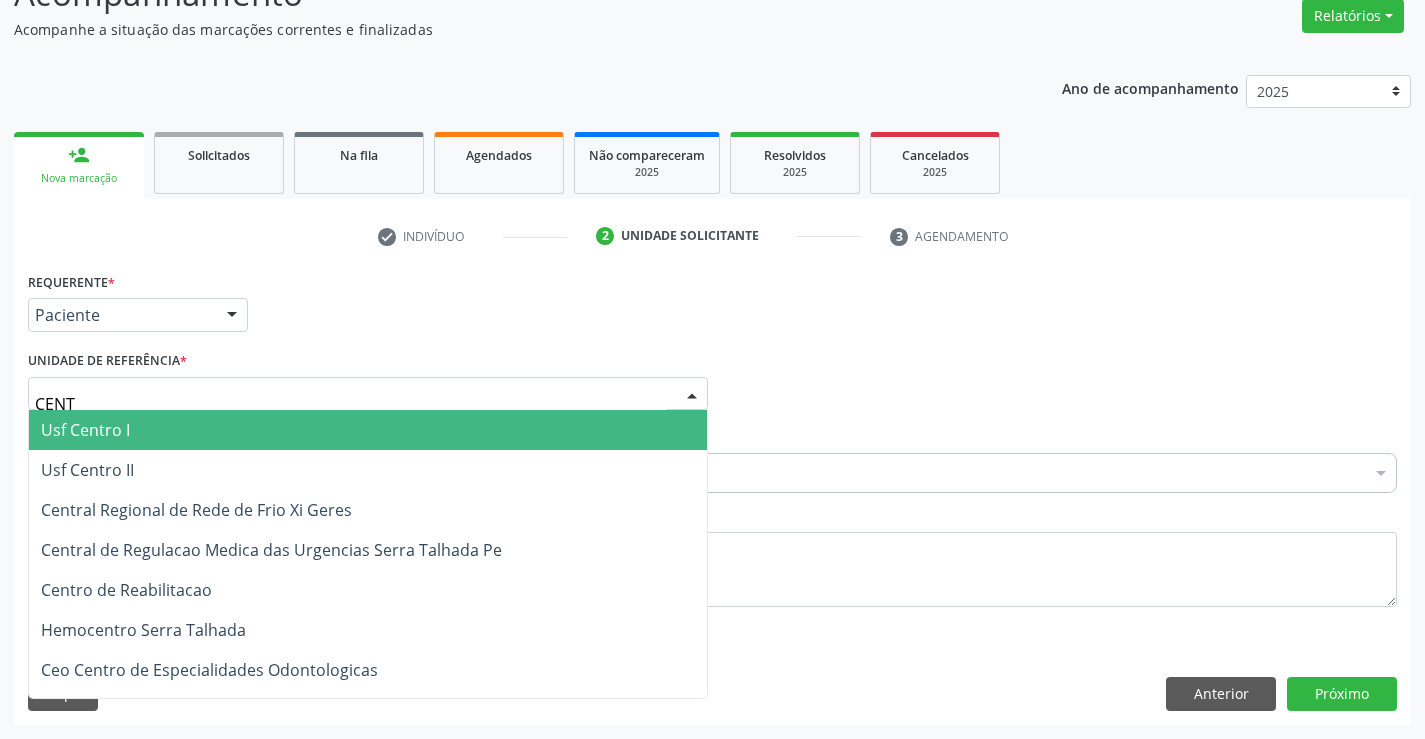 type on "CENTR" 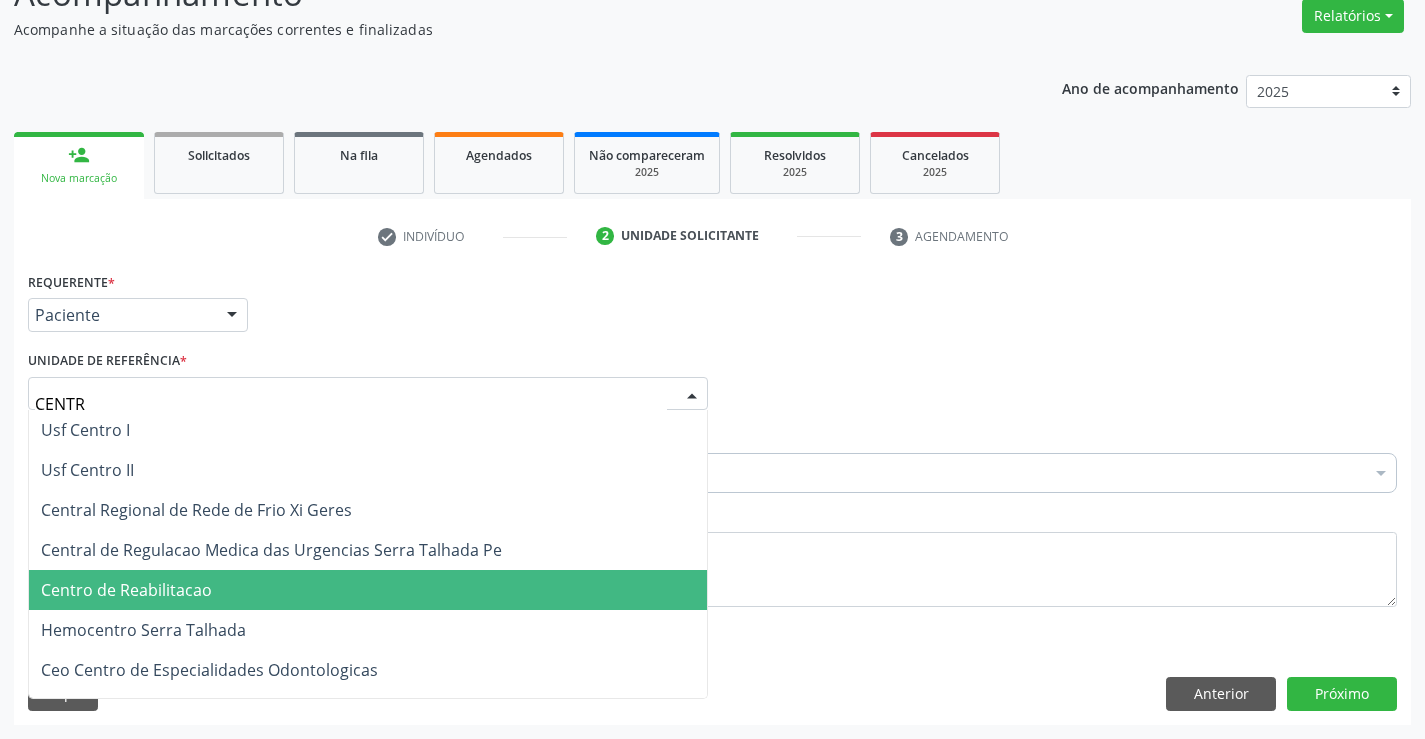 click on "Centro de Reabilitacao" at bounding box center [368, 590] 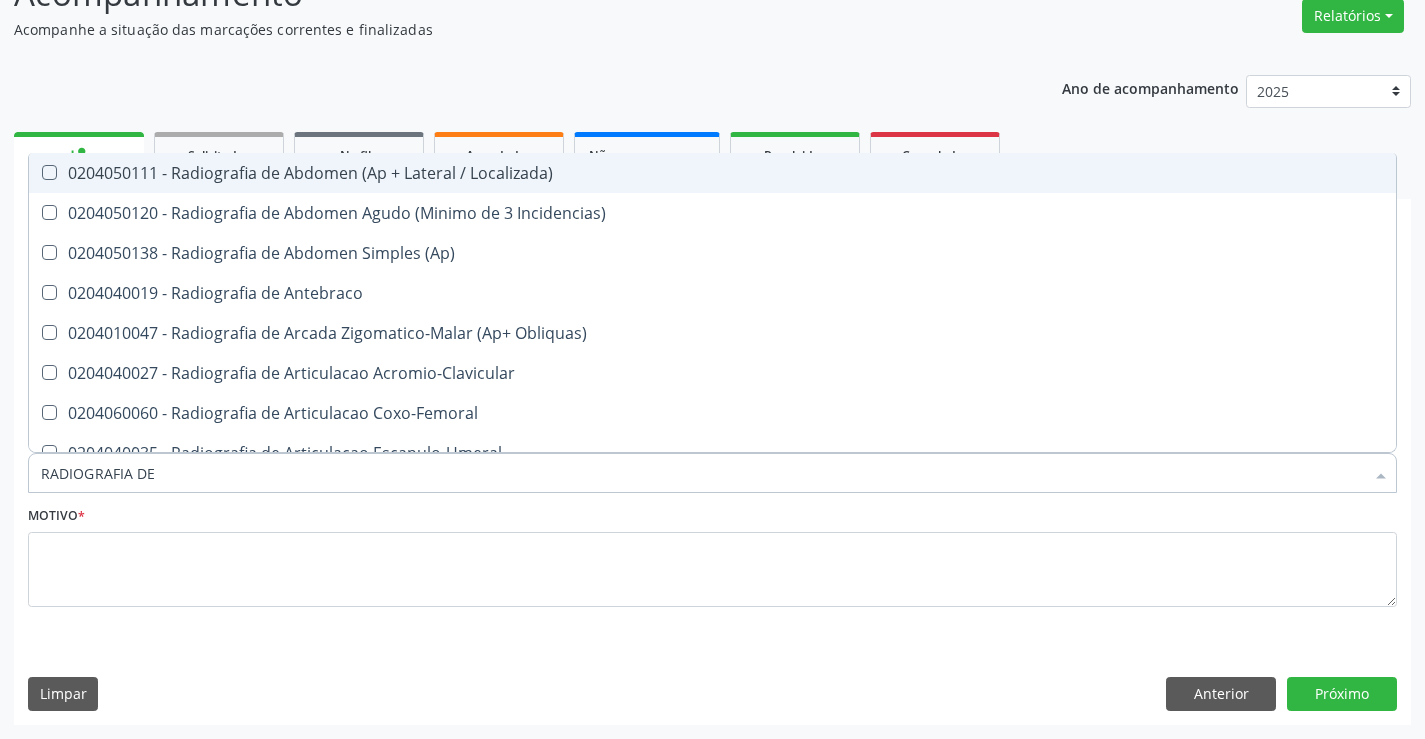 type on "RADIOGRAFIA DE T" 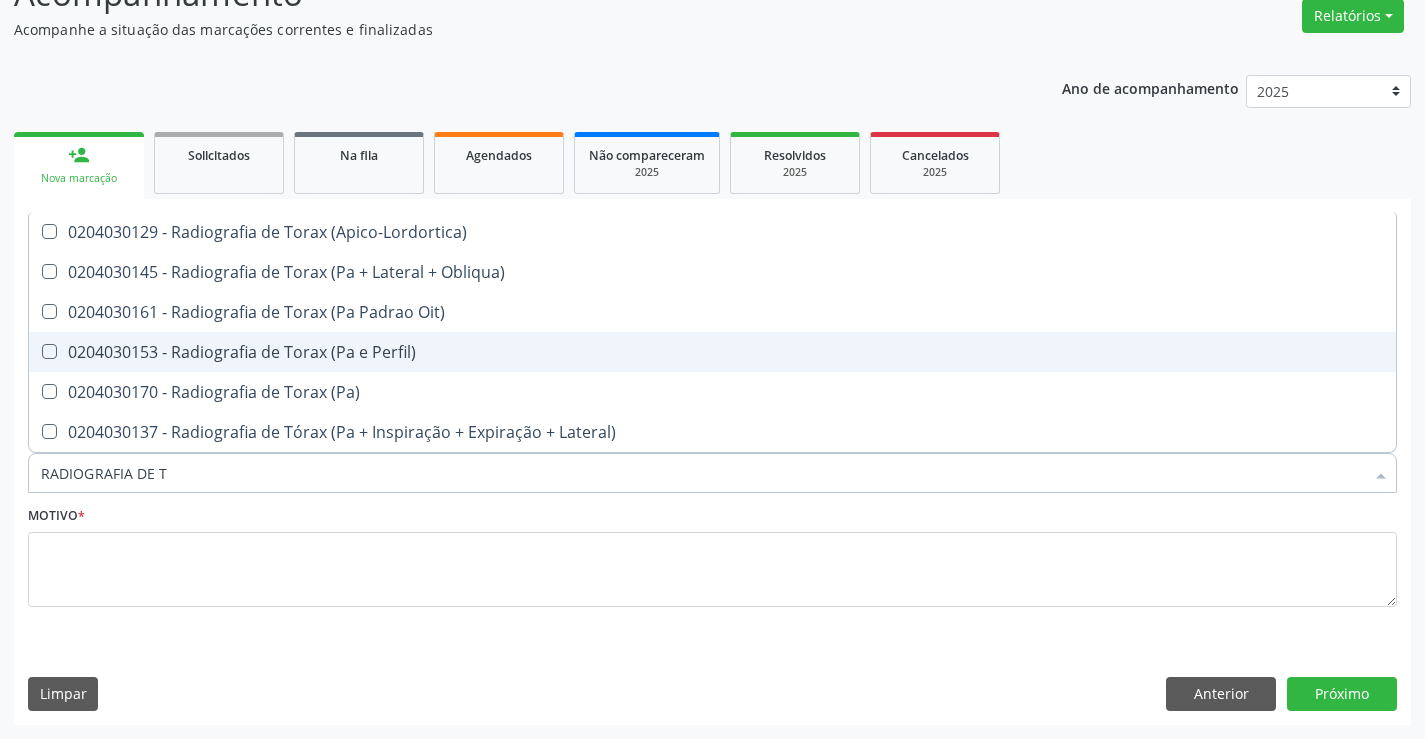 click on "0204030153 - Radiografia de Torax (Pa e Perfil)" at bounding box center (712, 352) 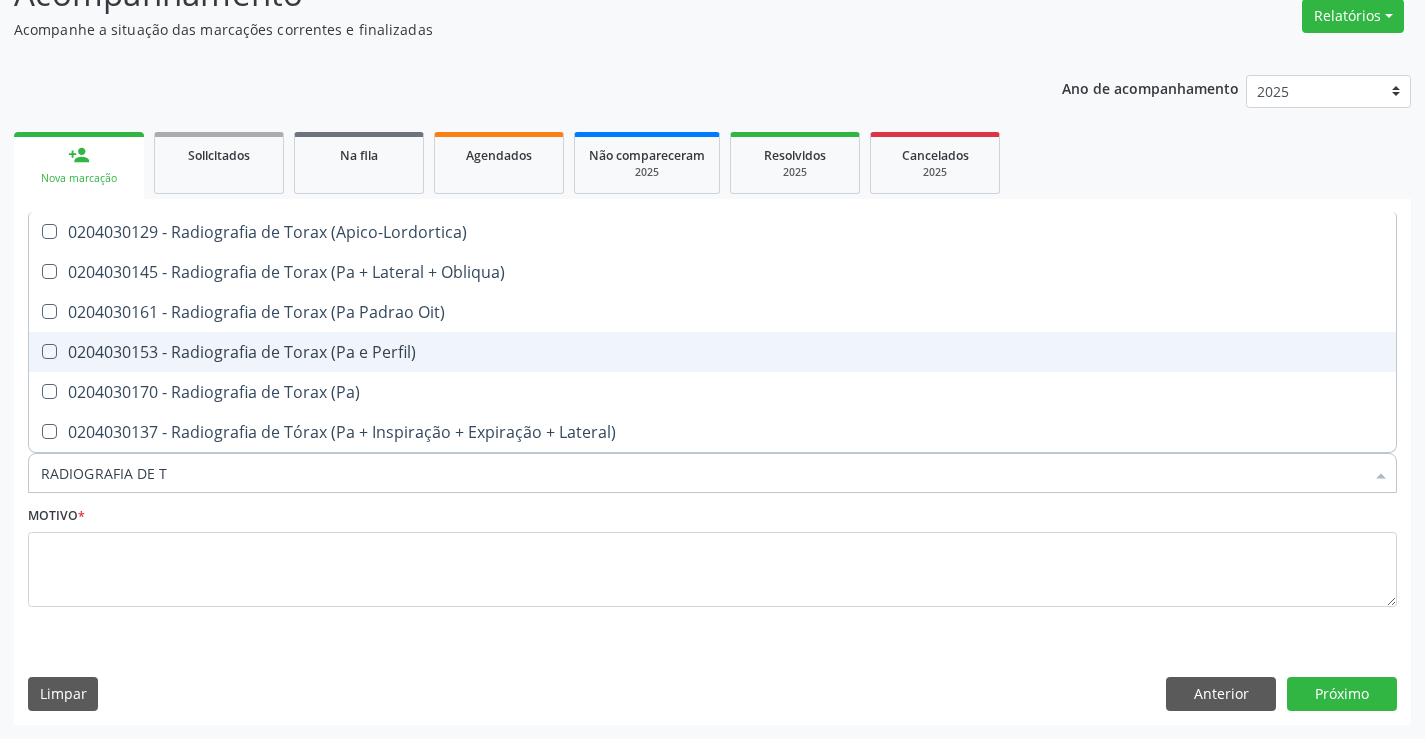 checkbox on "true" 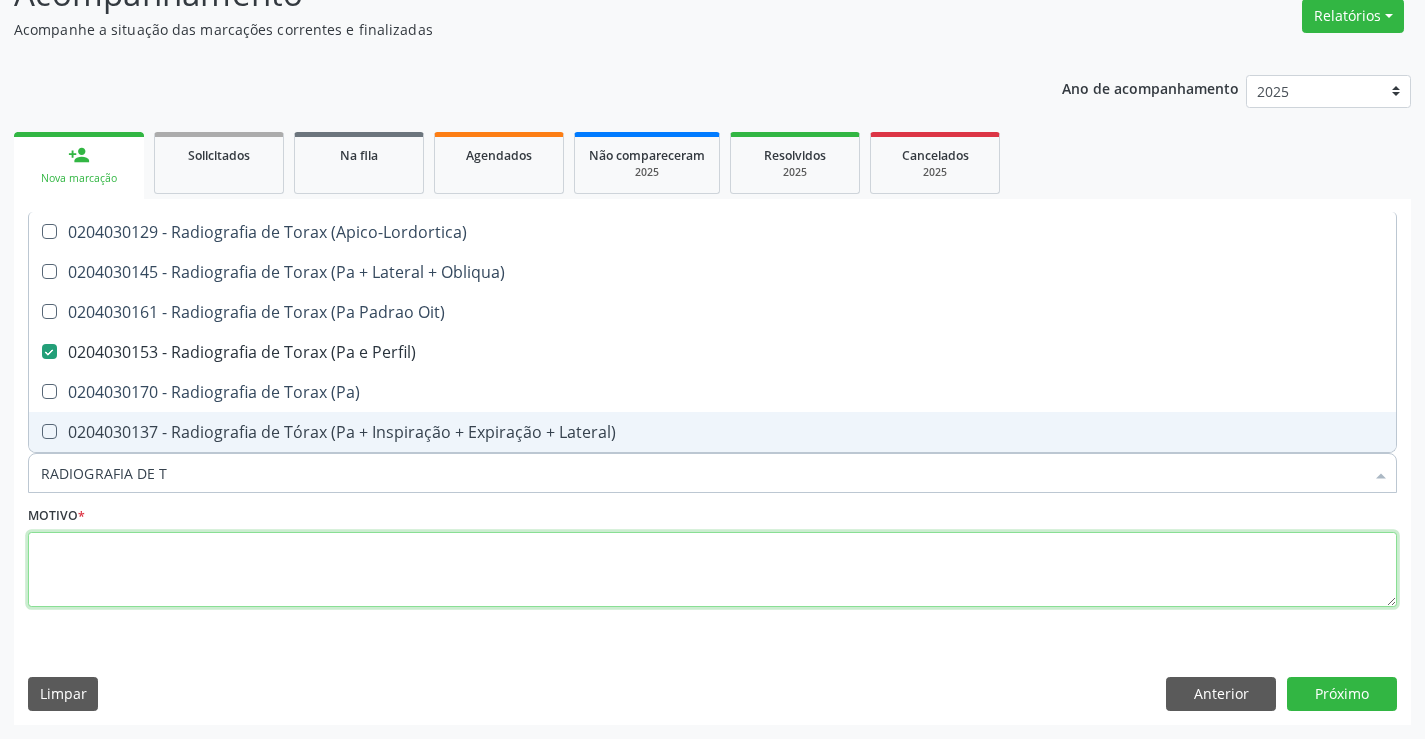 click at bounding box center [712, 570] 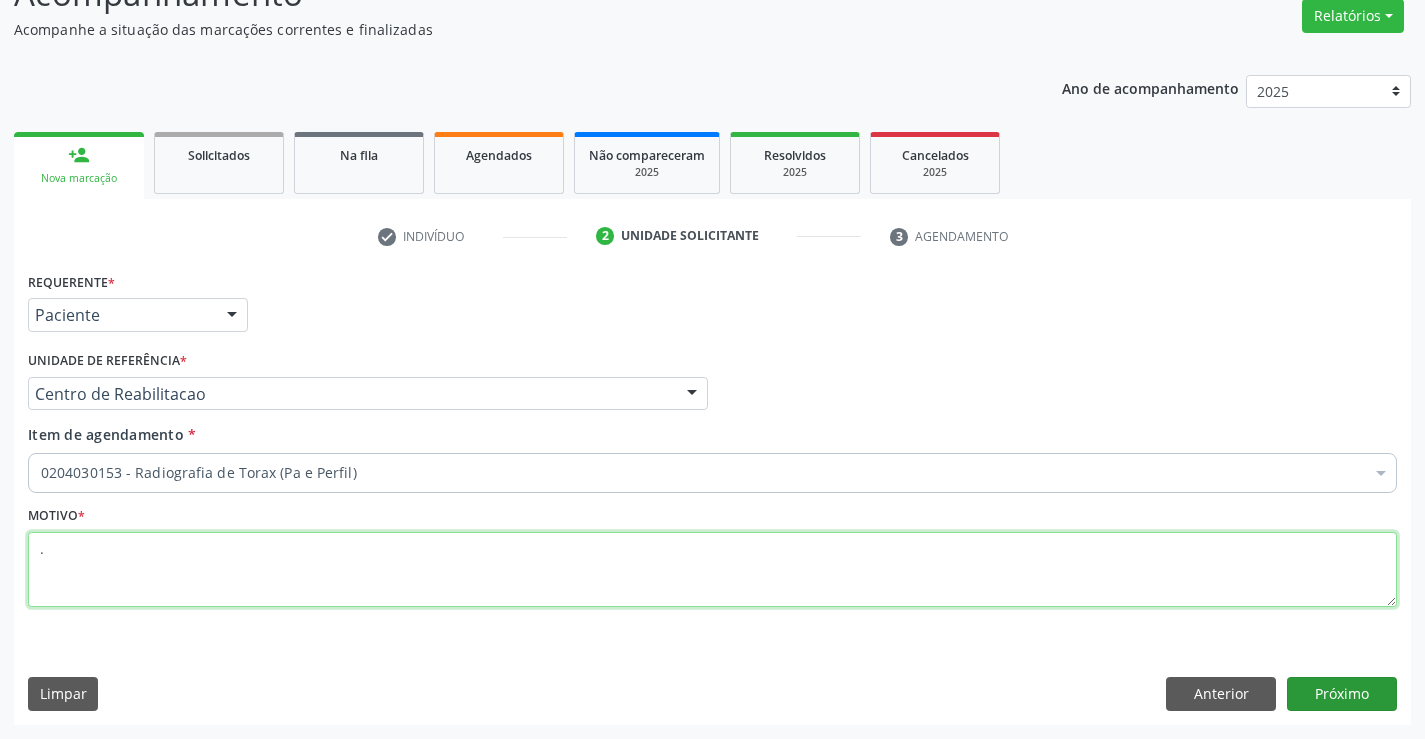 type on "." 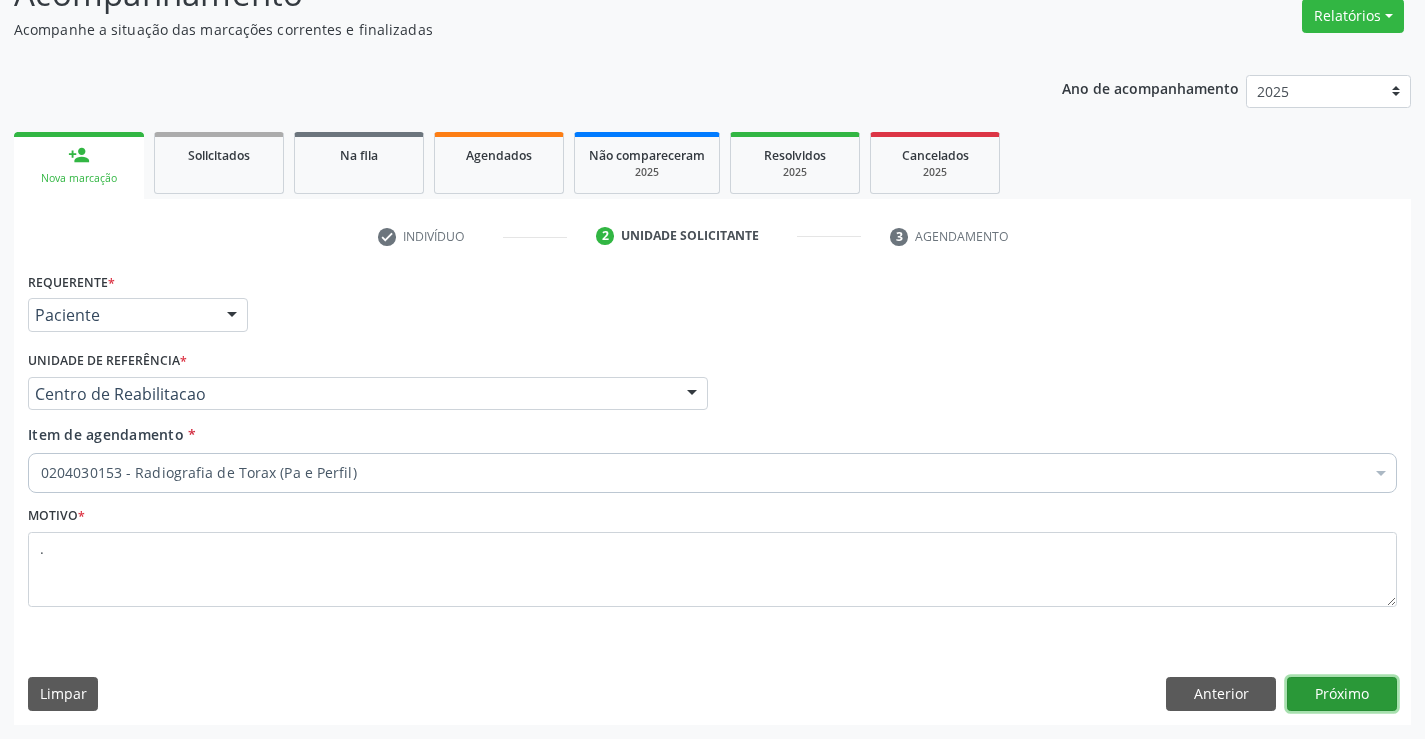 click on "Próximo" at bounding box center (1342, 694) 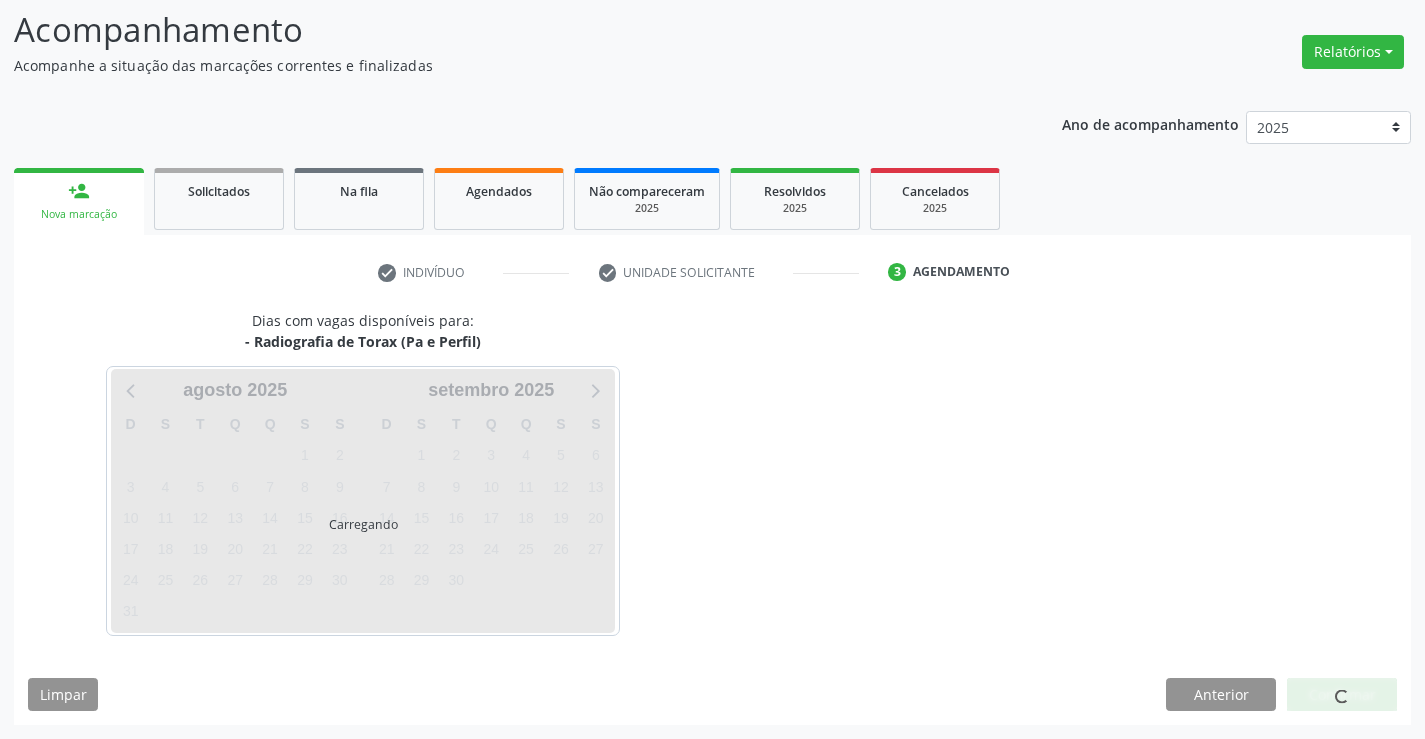 scroll, scrollTop: 131, scrollLeft: 0, axis: vertical 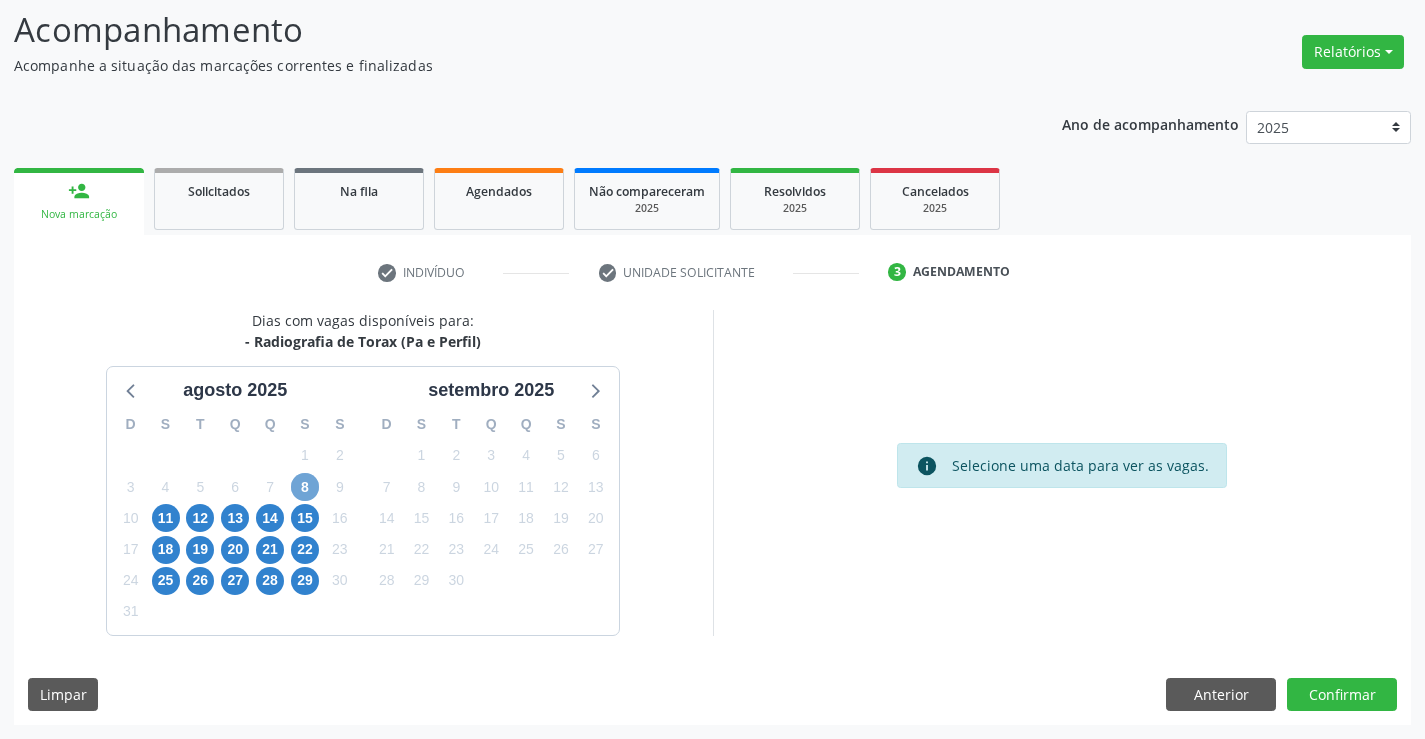 click on "8" at bounding box center (305, 487) 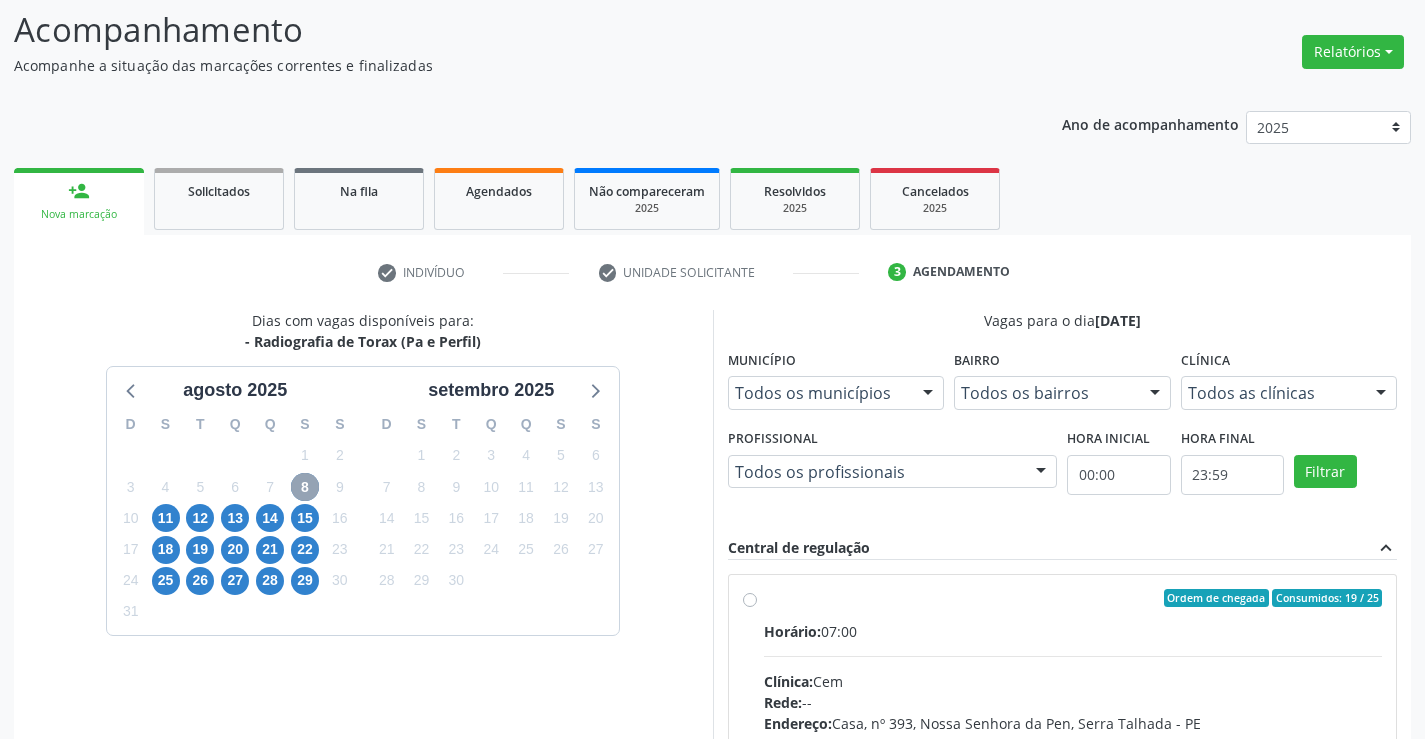 scroll, scrollTop: 420, scrollLeft: 0, axis: vertical 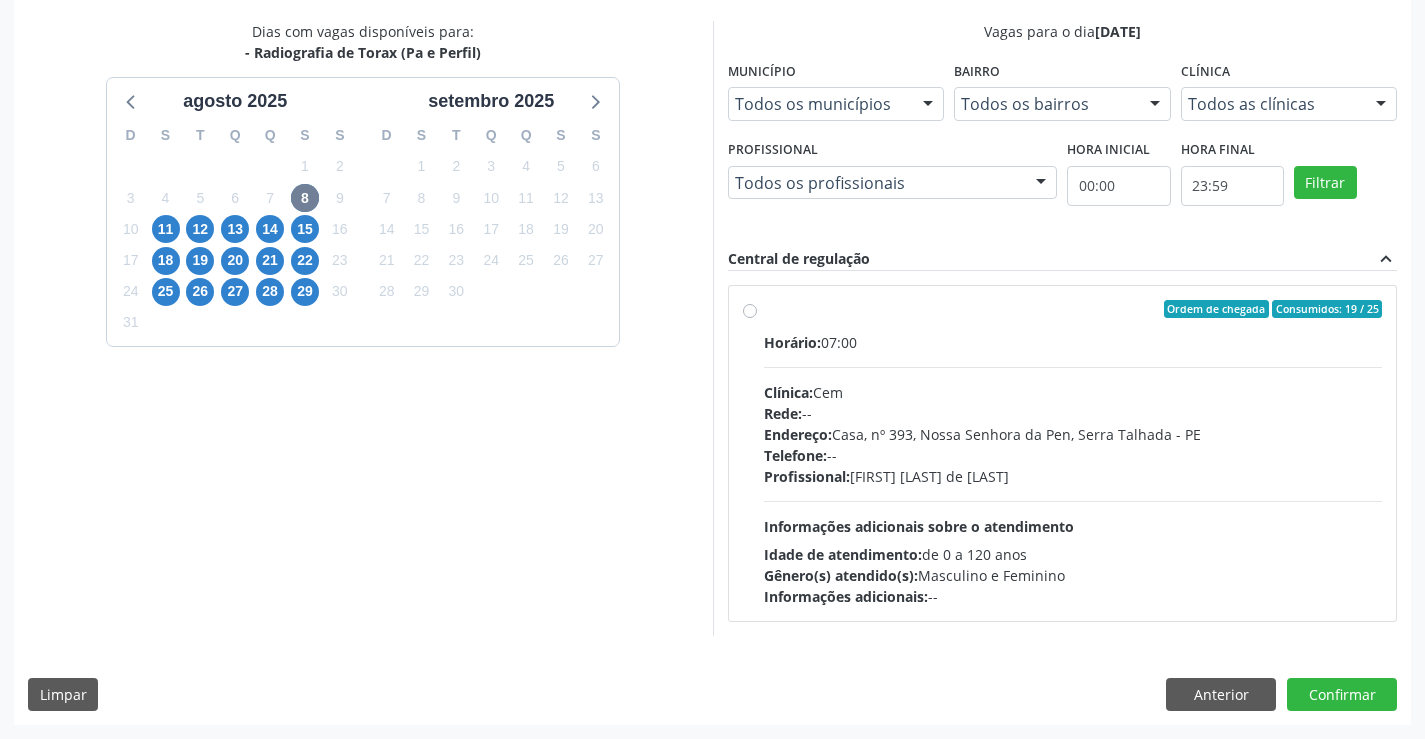 click on "Profissional:
[FIRST] [LAST] de [LAST]" at bounding box center (1073, 476) 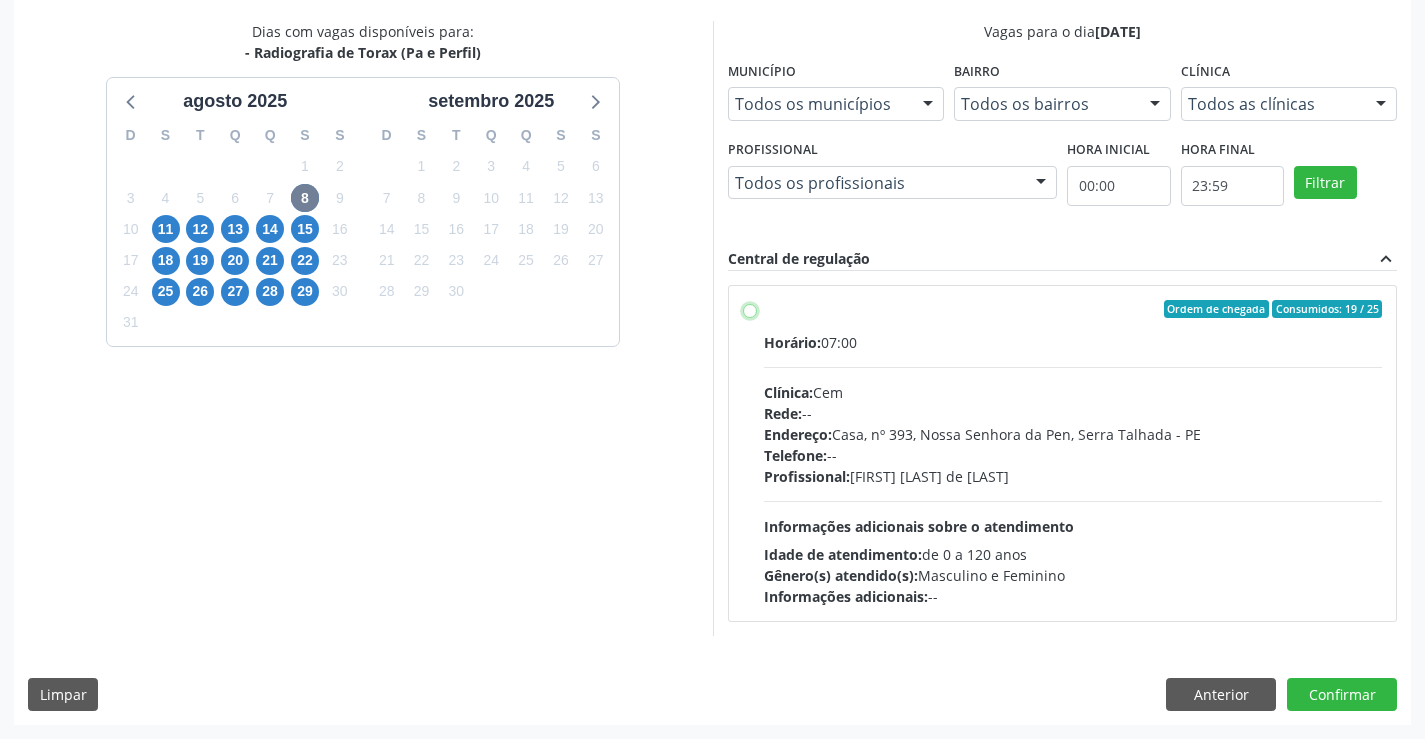 click on "Ordem de chegada
Consumidos: 19 / 25
Horário:   07:00
Clínica:  Cem
Rede:
--
Endereço:   Casa, nº 393, Nossa Senhora da Pen, [CITY] - [STATE]
Telefone:   --
Profissional:
[FIRST] [LAST] de [LAST]
Informações adicionais sobre o atendimento
Idade de atendimento:
de 0 a 120 anos
Gênero(s) atendido(s):
Masculino e Feminino
Informações adicionais:
--" at bounding box center (750, 309) 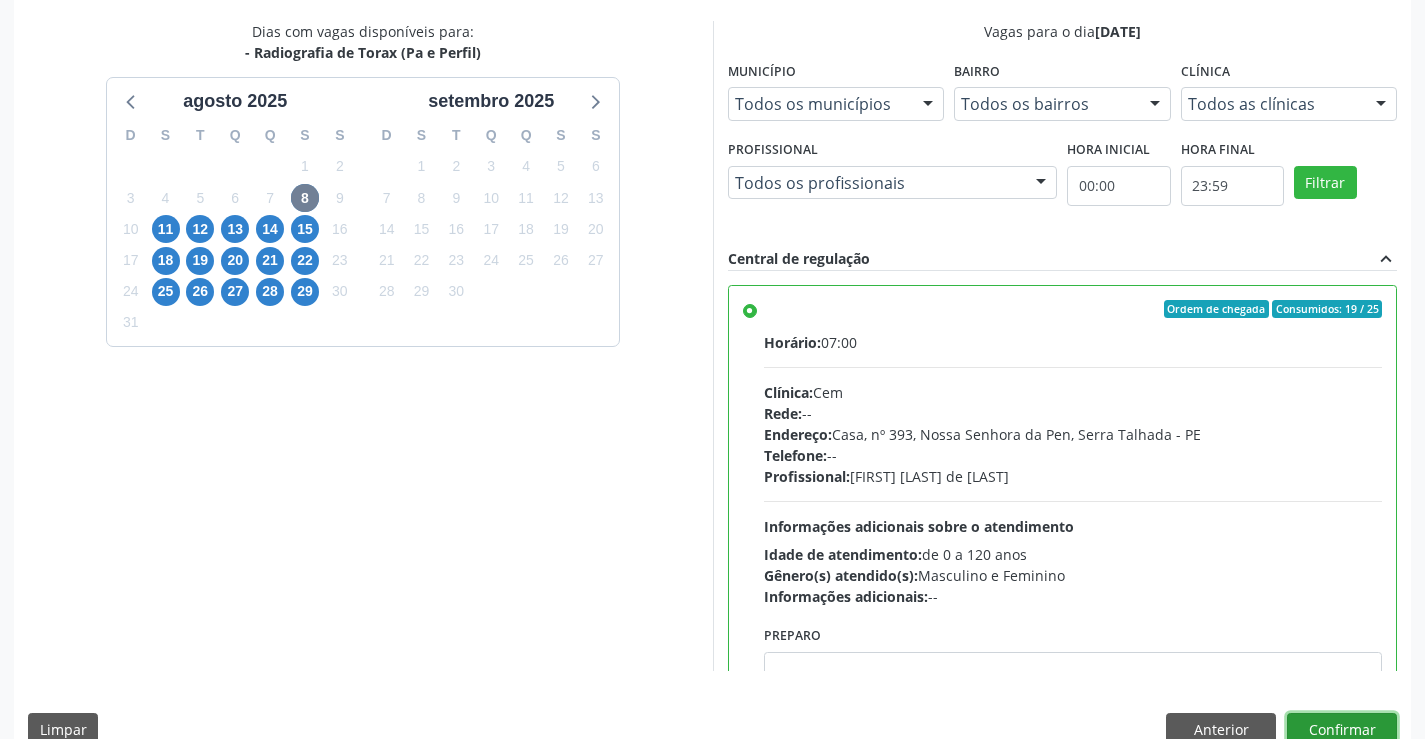 click on "Confirmar" at bounding box center (1342, 730) 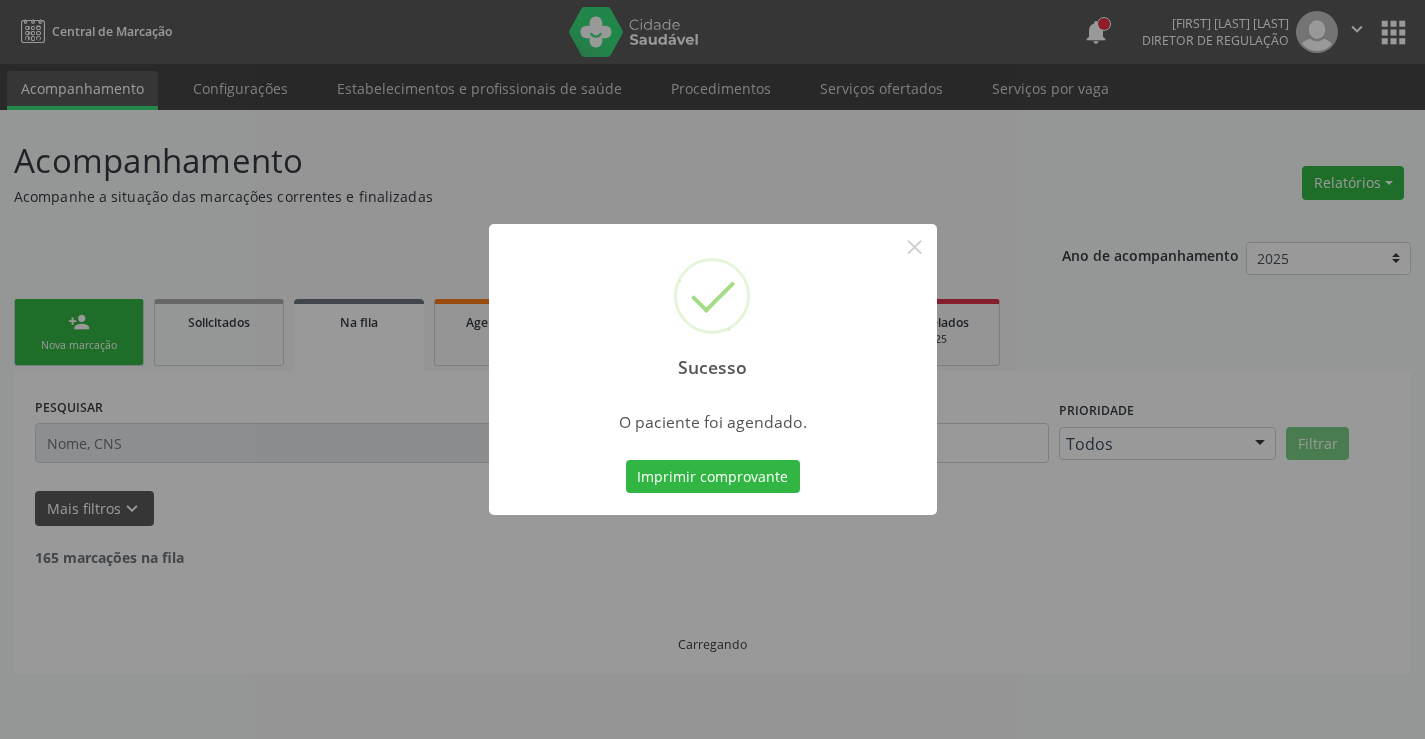 scroll, scrollTop: 0, scrollLeft: 0, axis: both 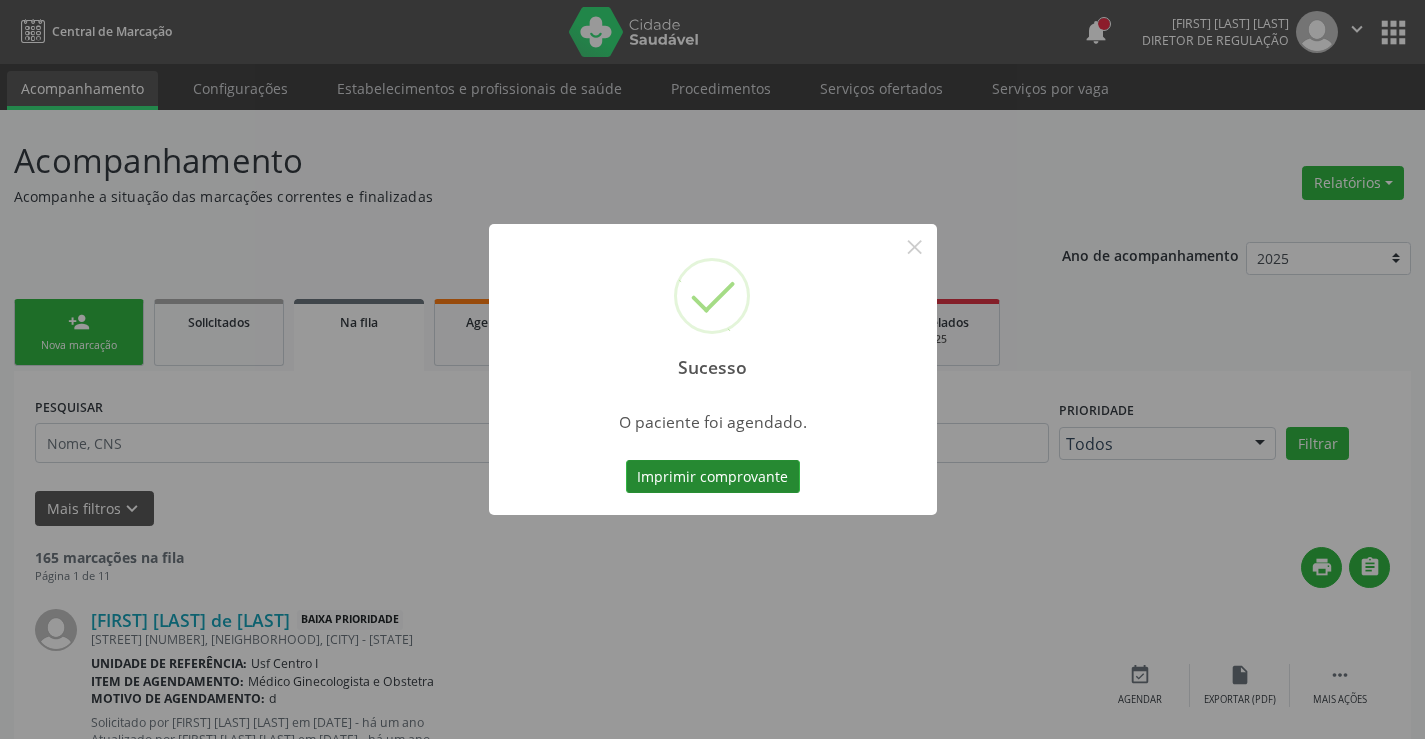 click on "Imprimir comprovante" at bounding box center [713, 477] 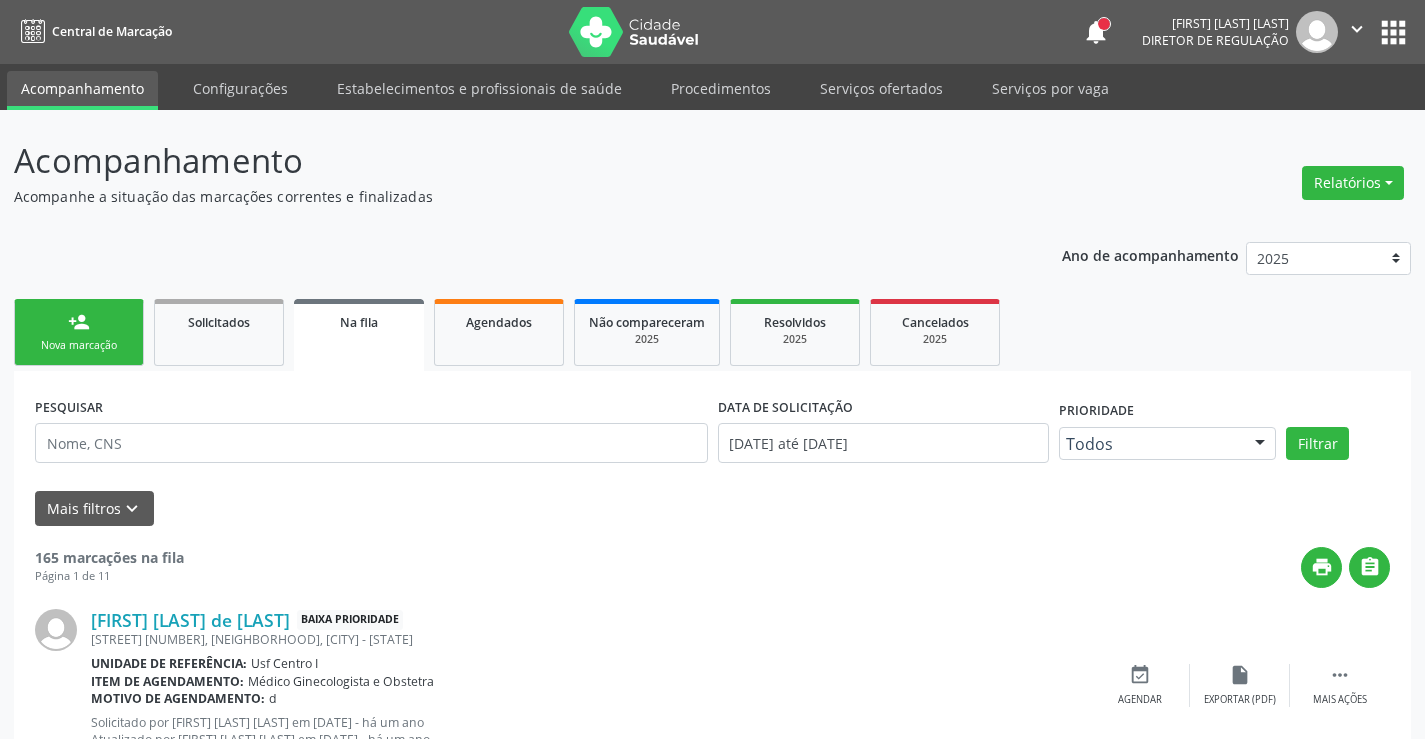 click on "Nova marcação" at bounding box center [79, 345] 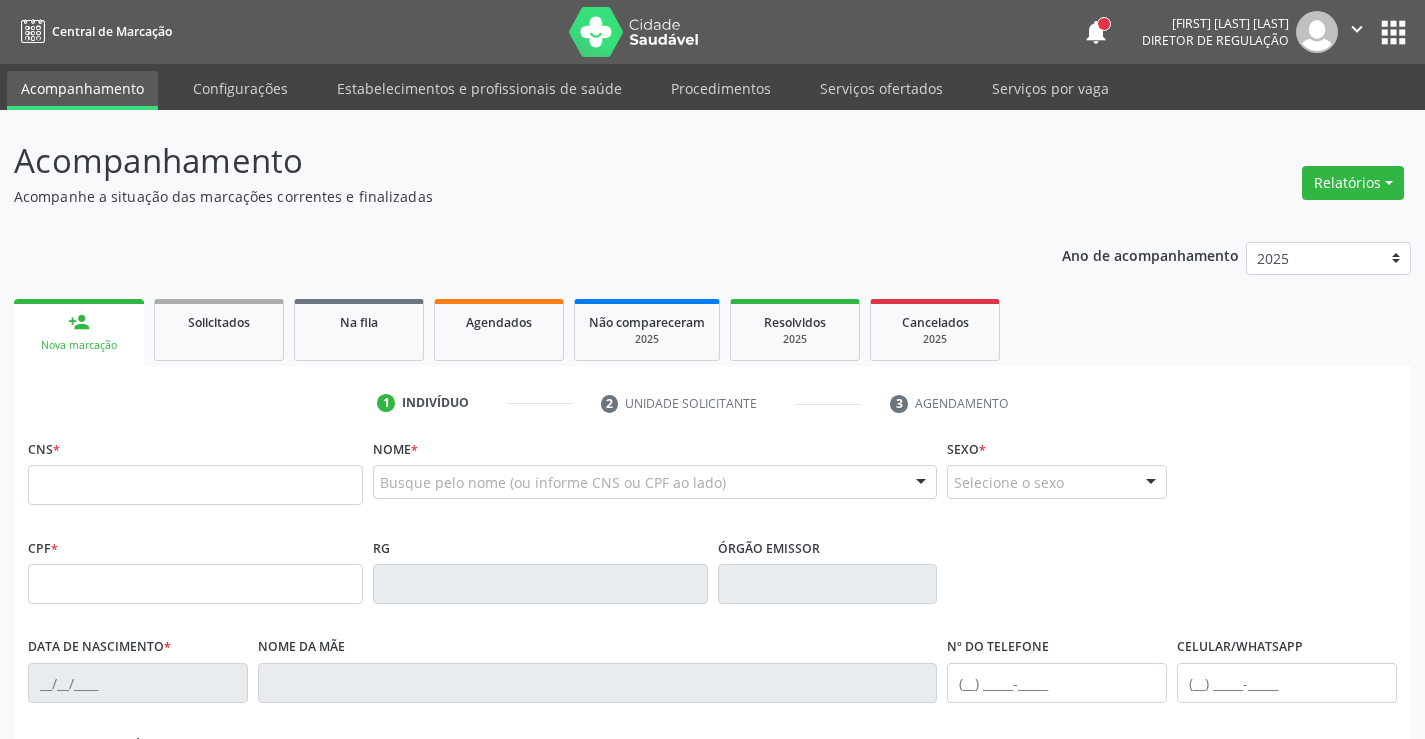 click on "" at bounding box center (1357, 29) 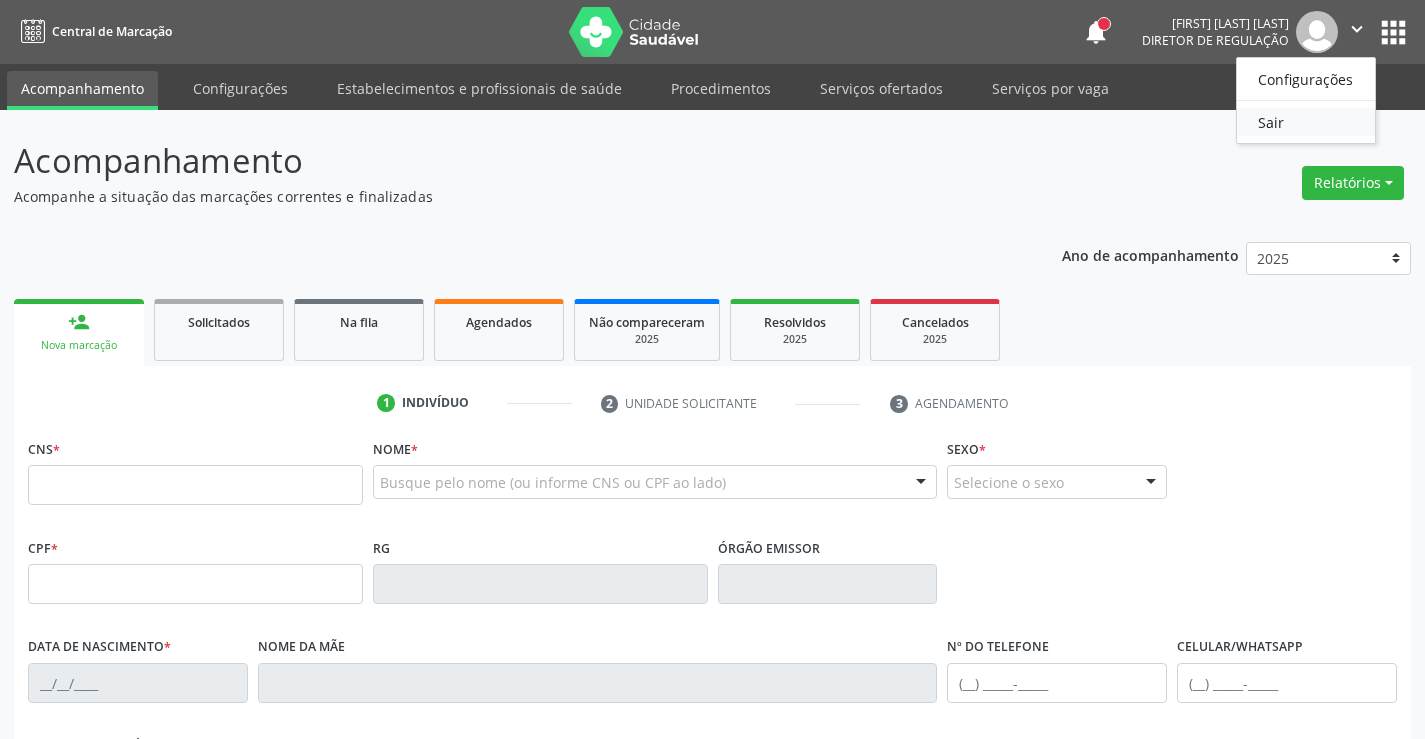 click on "Sair" at bounding box center (1306, 122) 